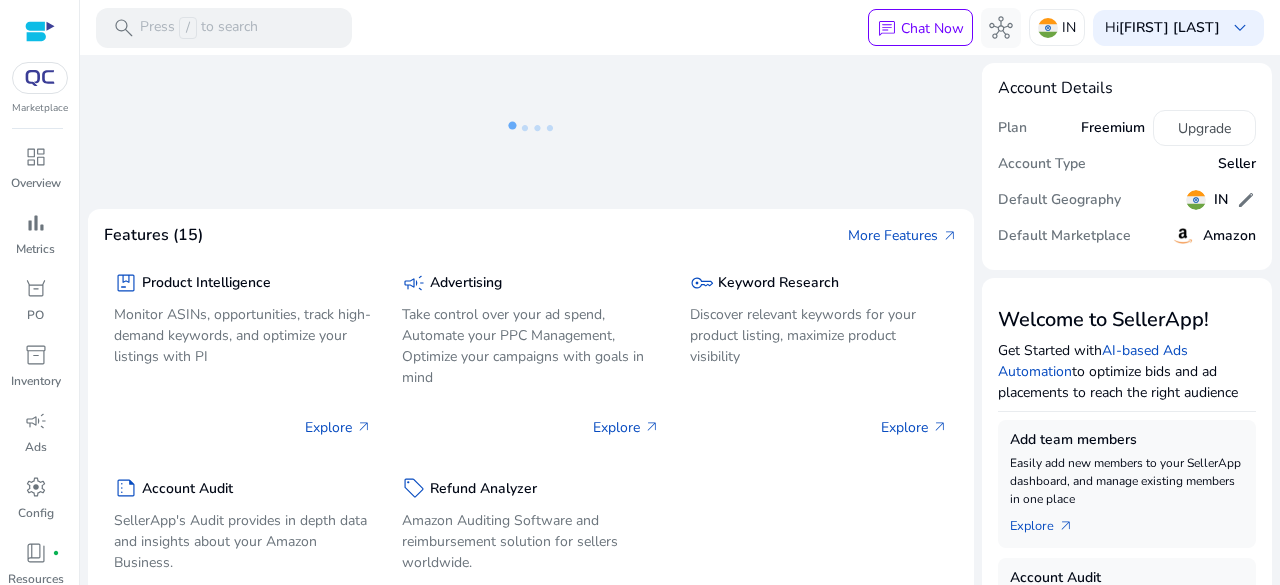 scroll, scrollTop: 0, scrollLeft: 0, axis: both 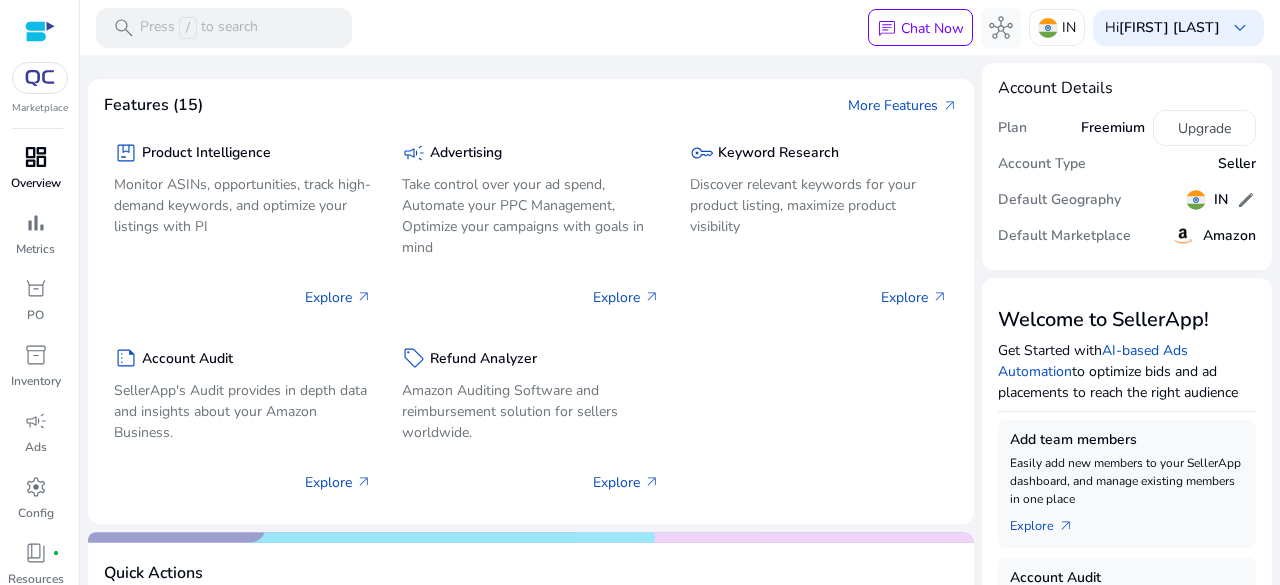 click on "dashboard" at bounding box center [36, 157] 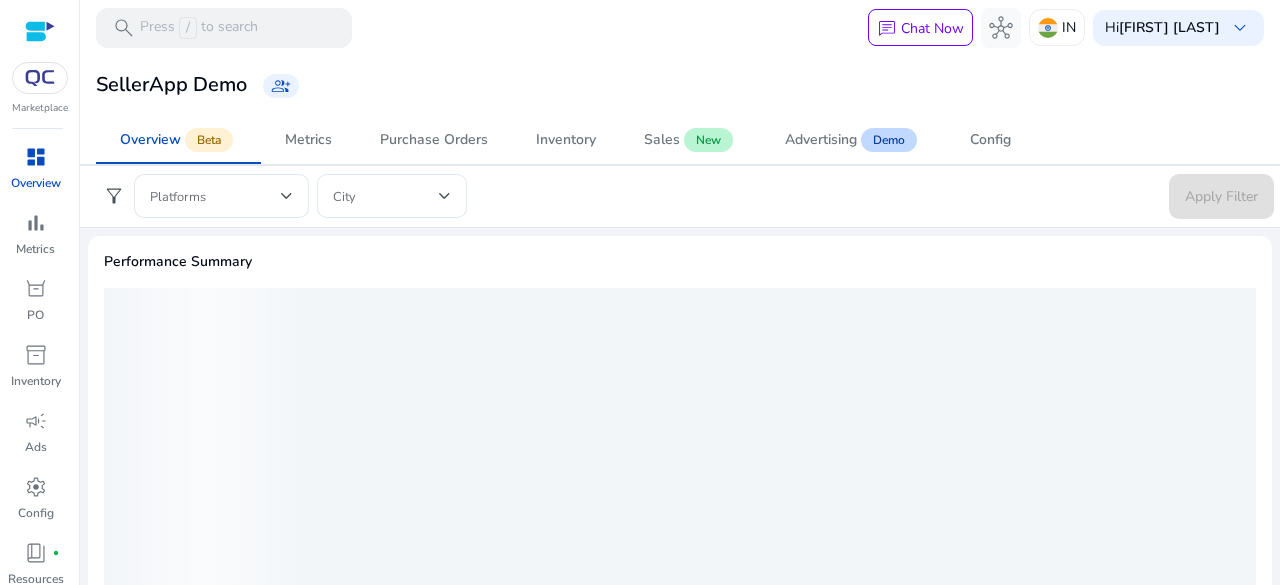 scroll, scrollTop: 0, scrollLeft: 0, axis: both 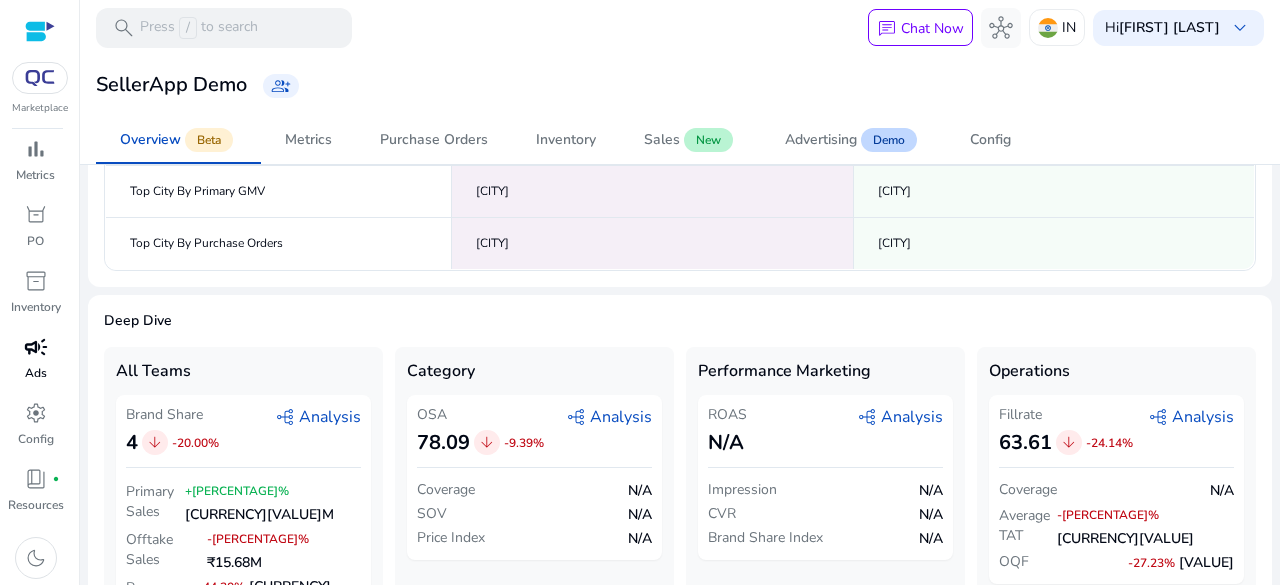 click on "Ads" at bounding box center (36, 373) 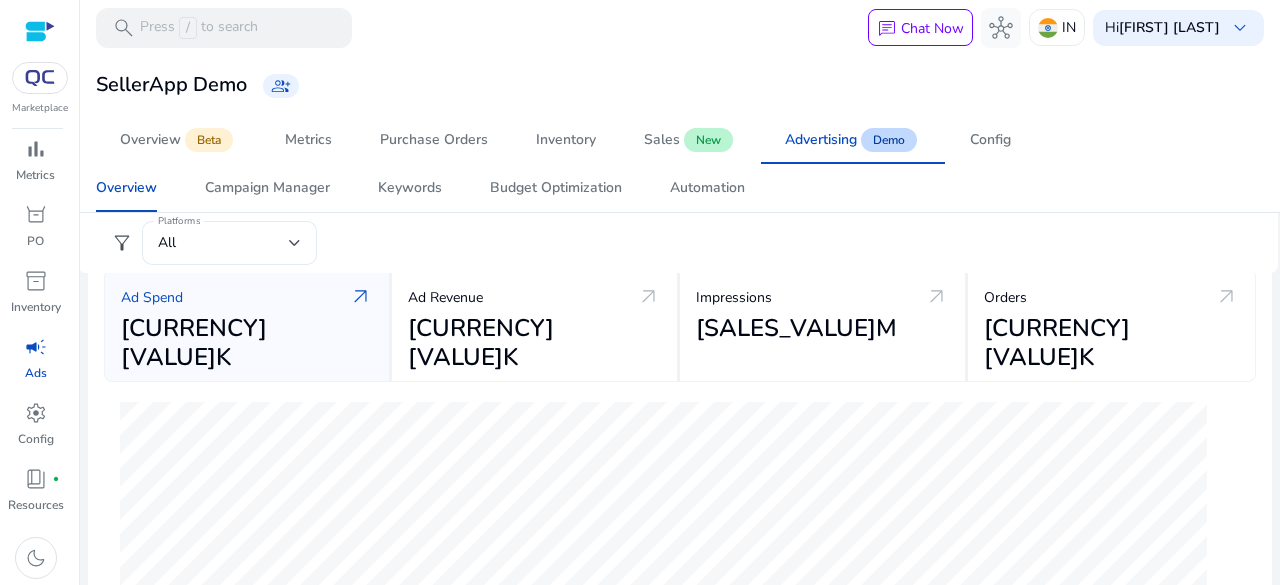 scroll, scrollTop: 100, scrollLeft: 0, axis: vertical 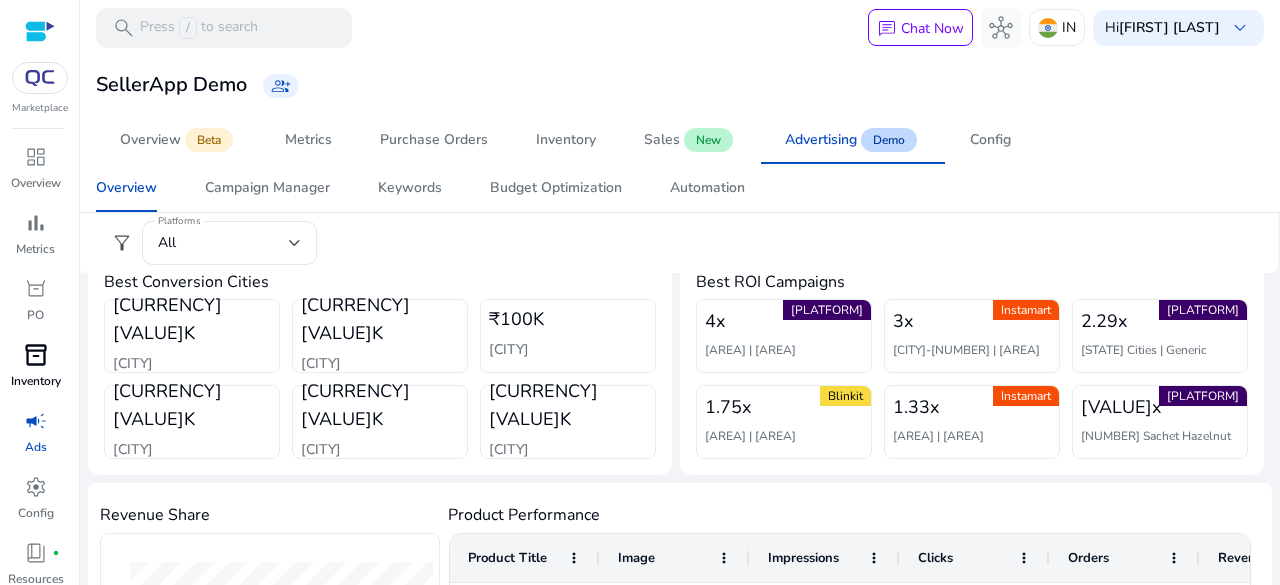 click on "inventory_2   Inventory" at bounding box center [35, 372] 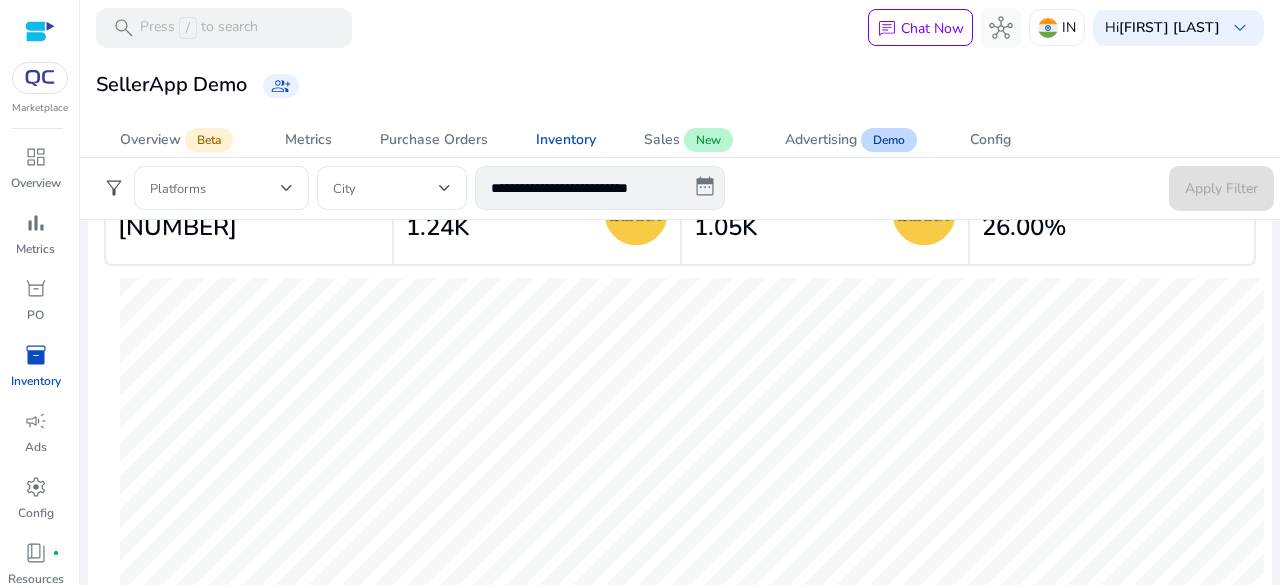 scroll, scrollTop: 100, scrollLeft: 0, axis: vertical 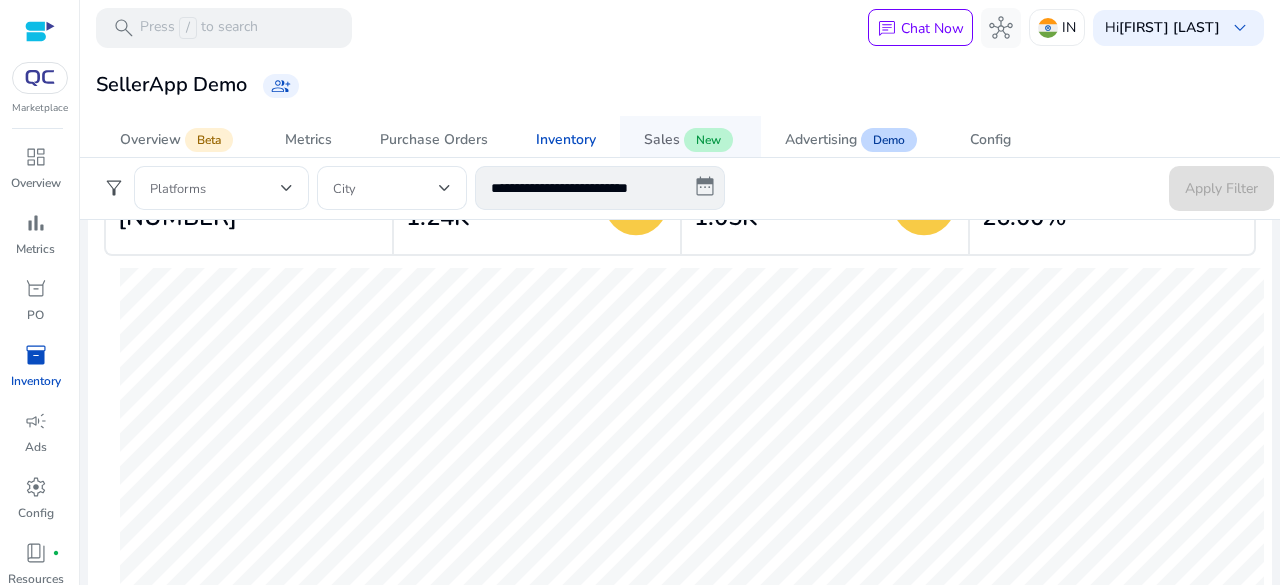 click on "Sales  New" at bounding box center (690, 140) 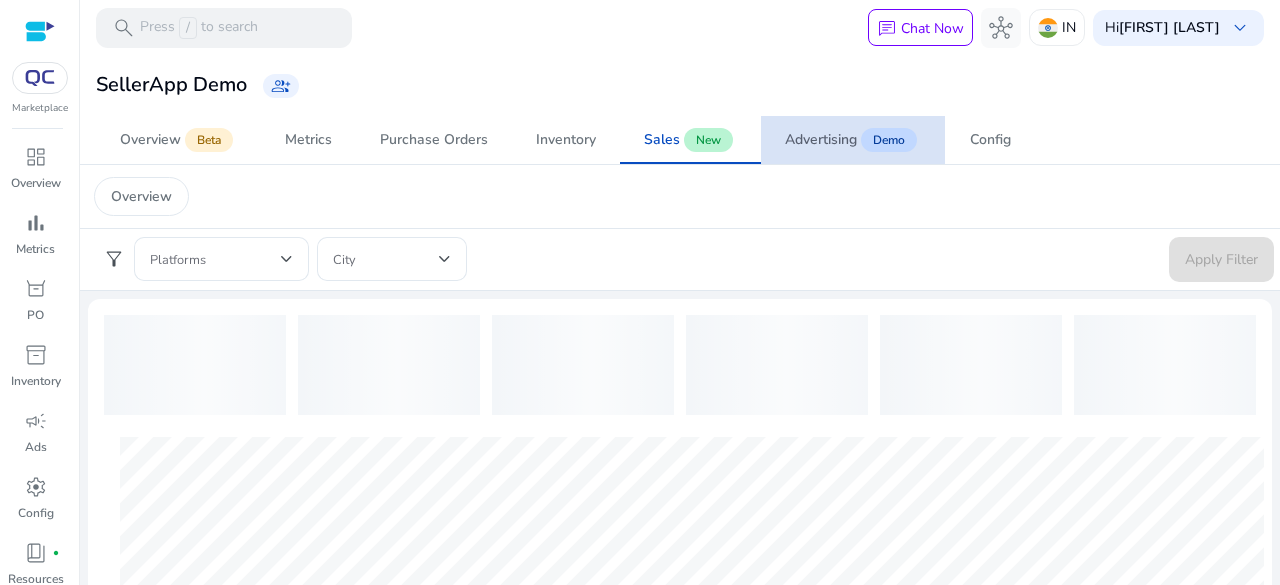 click on "Demo" at bounding box center (889, 140) 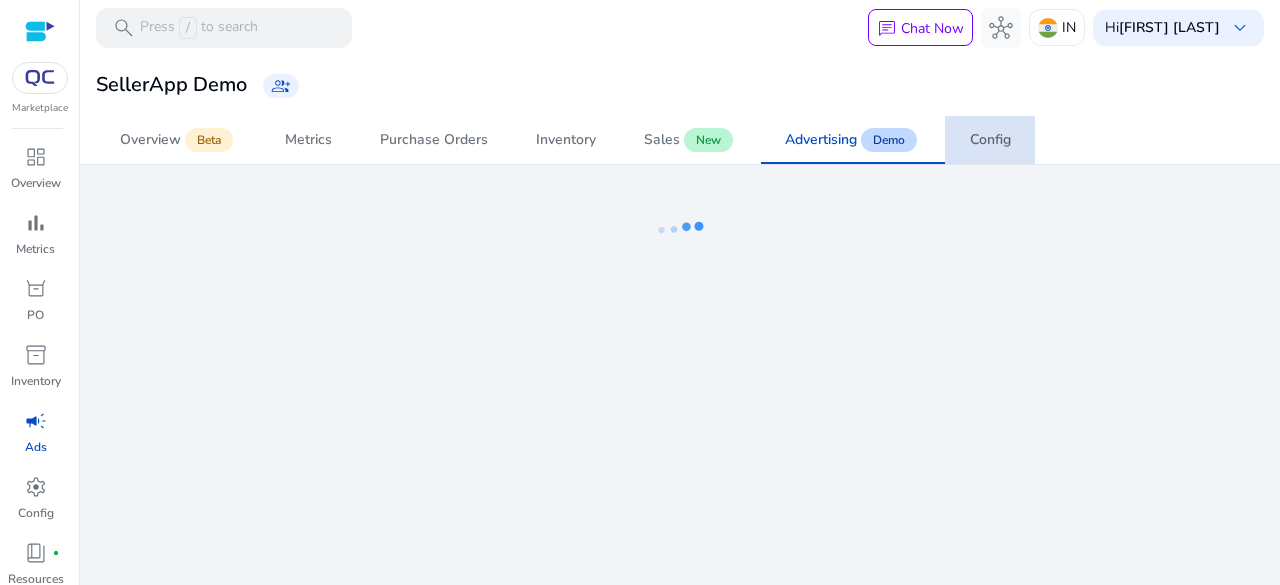 click on "Config" at bounding box center [990, 140] 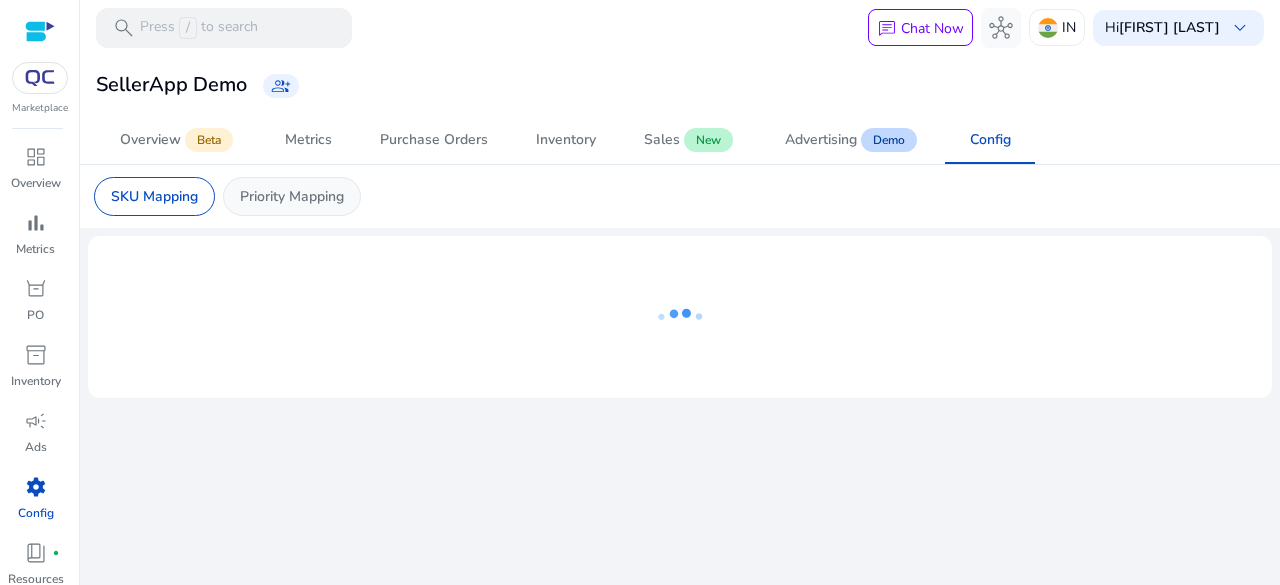 click on "Priority Mapping" 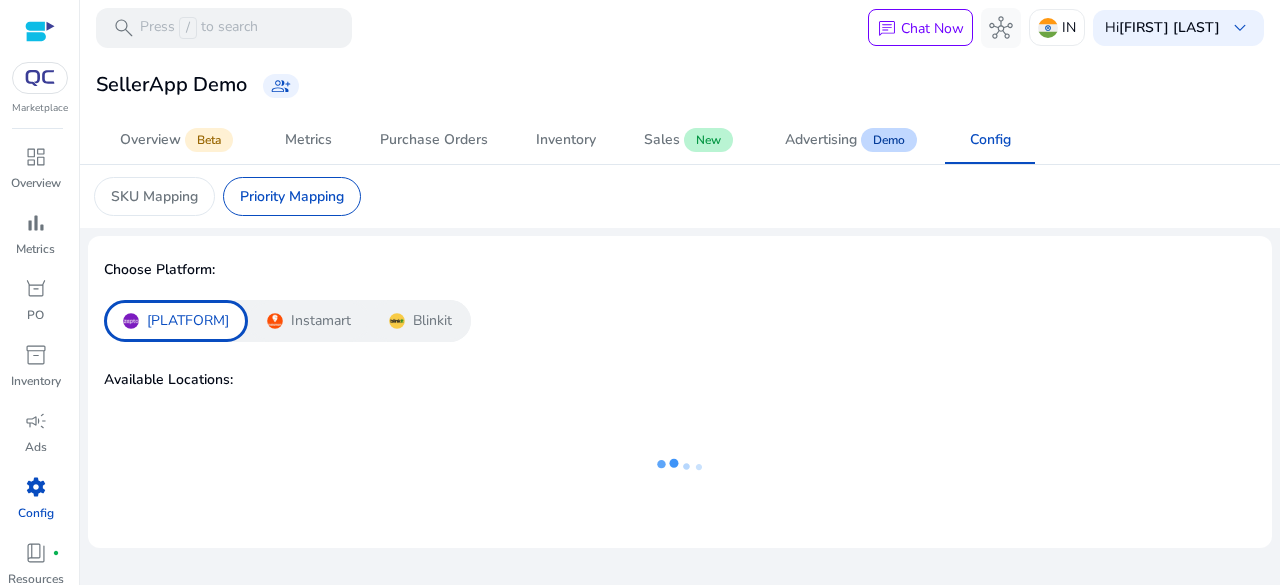 scroll, scrollTop: 74, scrollLeft: 0, axis: vertical 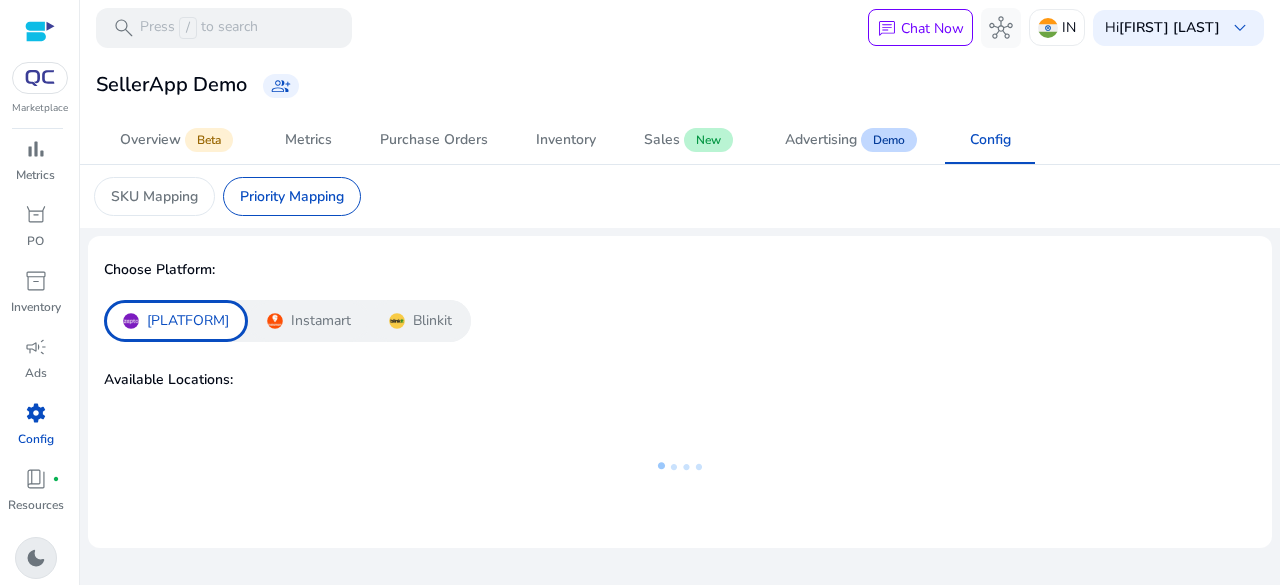 click on "dark_mode" at bounding box center [36, 558] 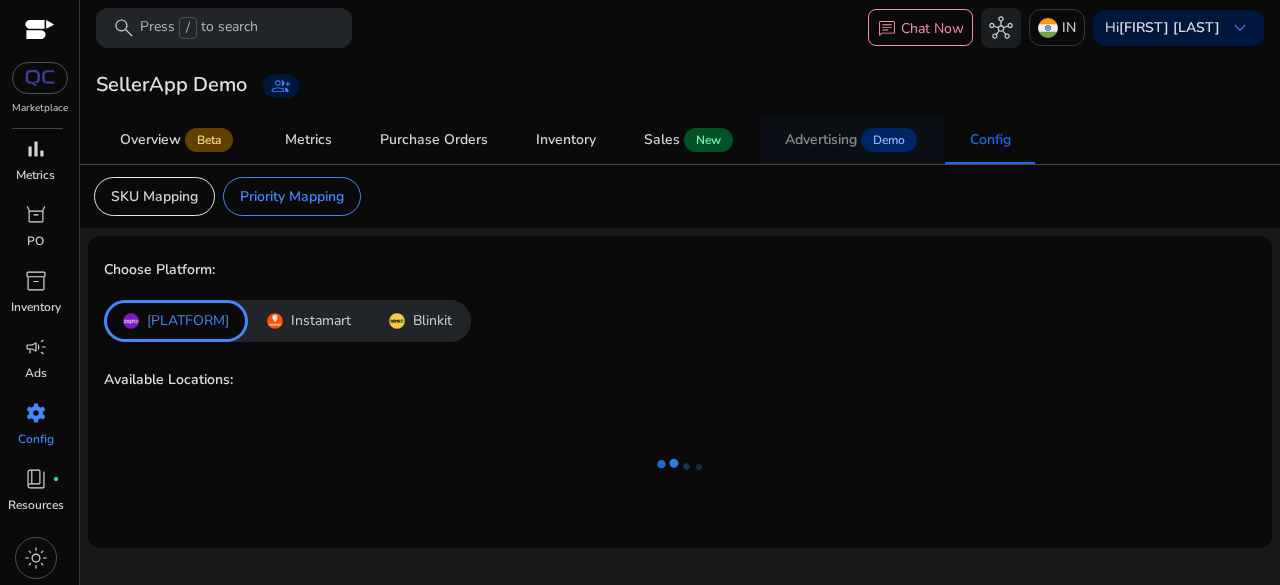 click on "Advertising" at bounding box center [821, 140] 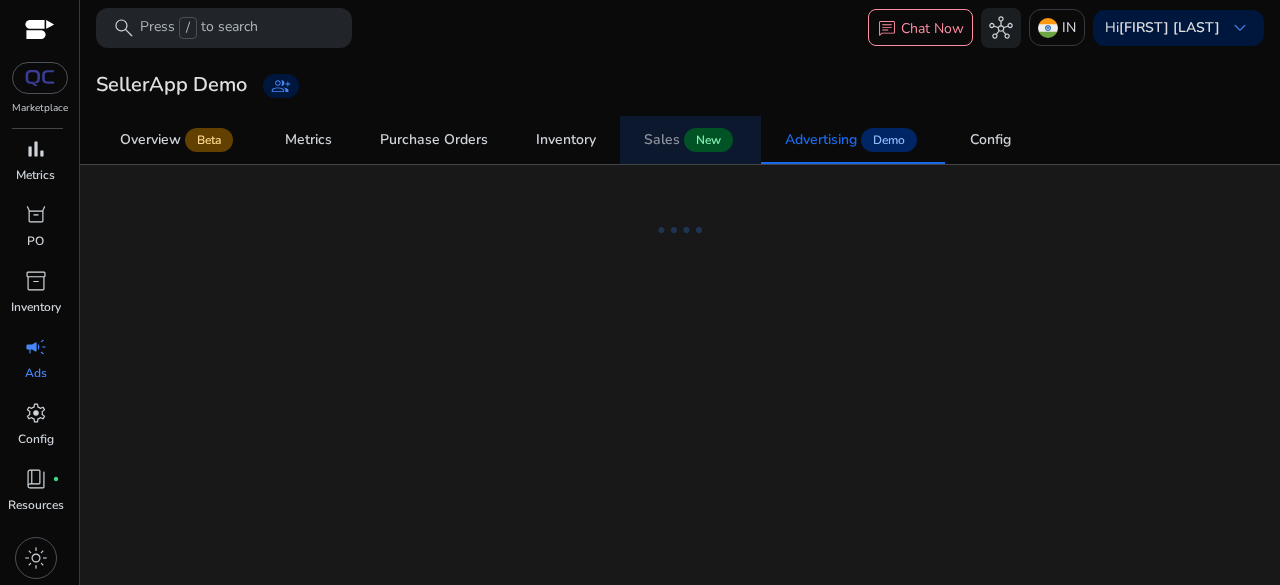 click on "Sales  New" at bounding box center [690, 140] 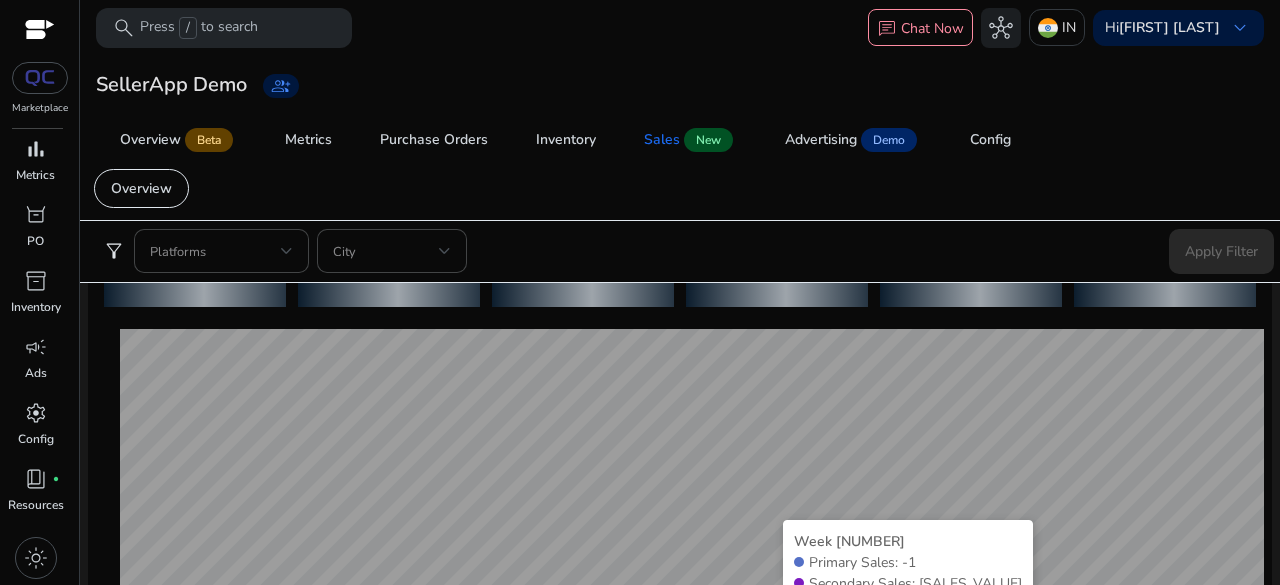 scroll, scrollTop: 0, scrollLeft: 0, axis: both 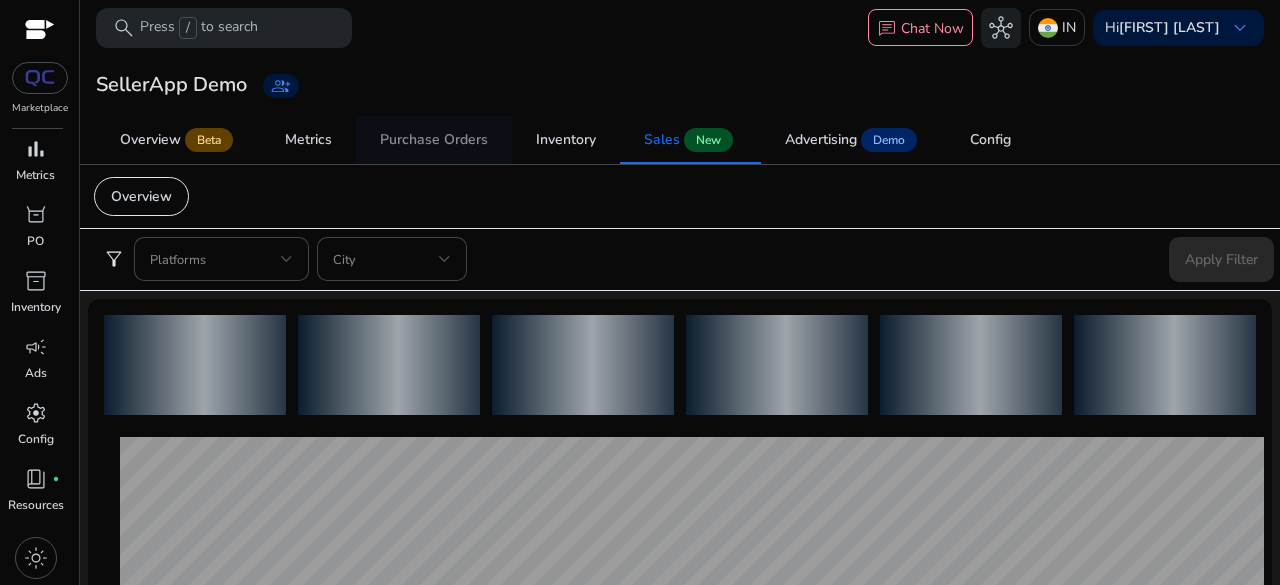 click on "Purchase Orders" at bounding box center (434, 140) 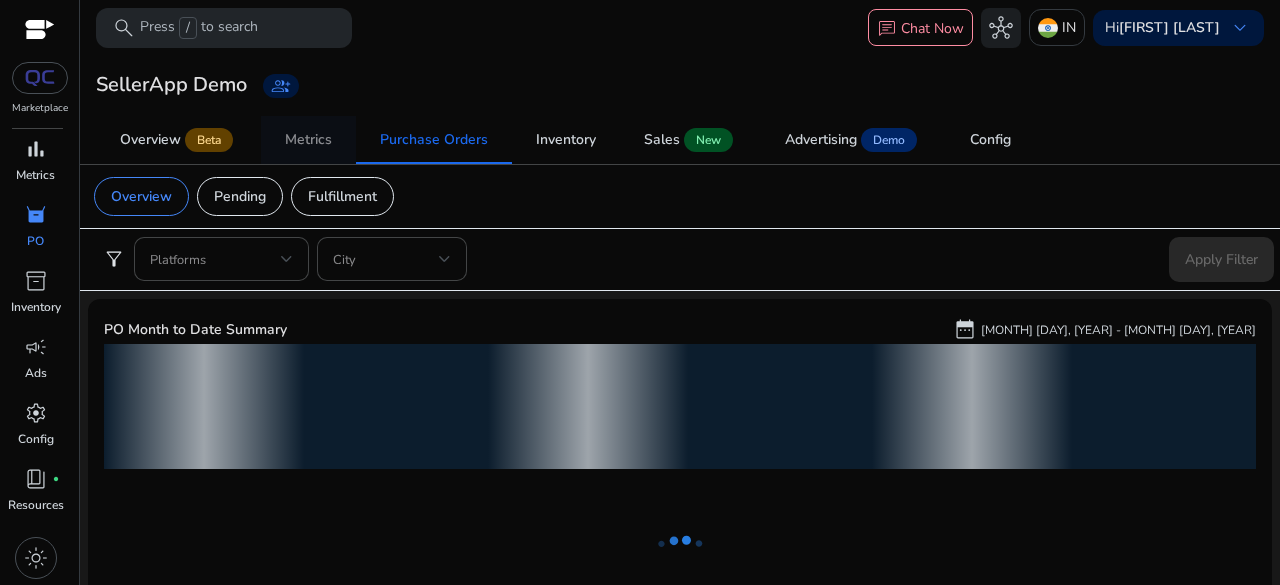 click on "Metrics" at bounding box center [308, 140] 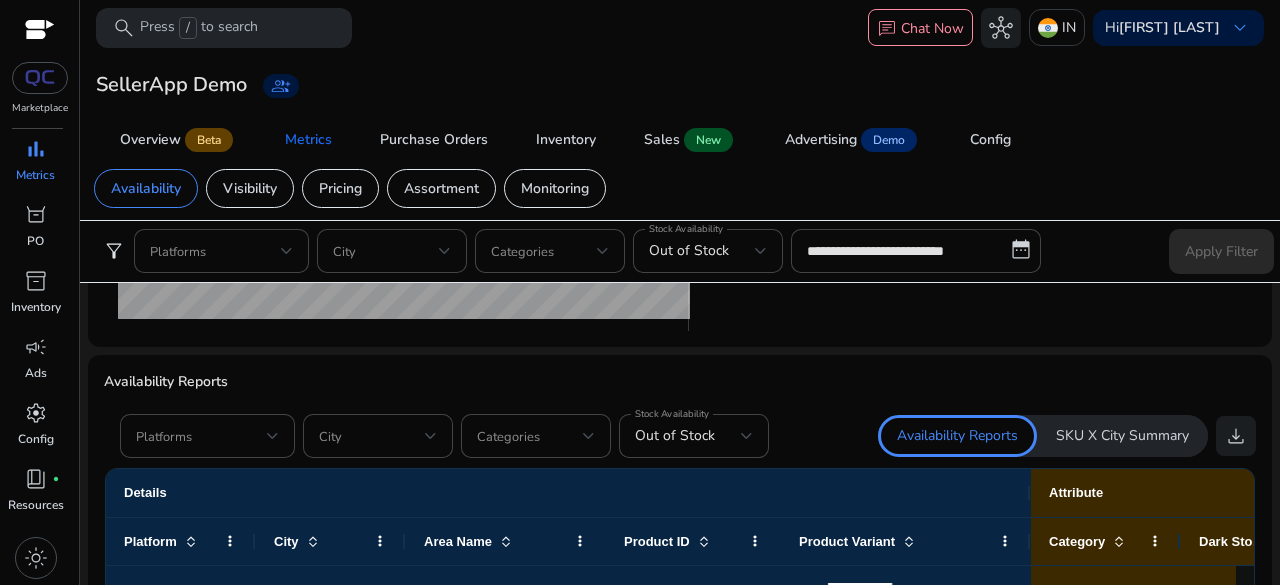 scroll, scrollTop: 1300, scrollLeft: 0, axis: vertical 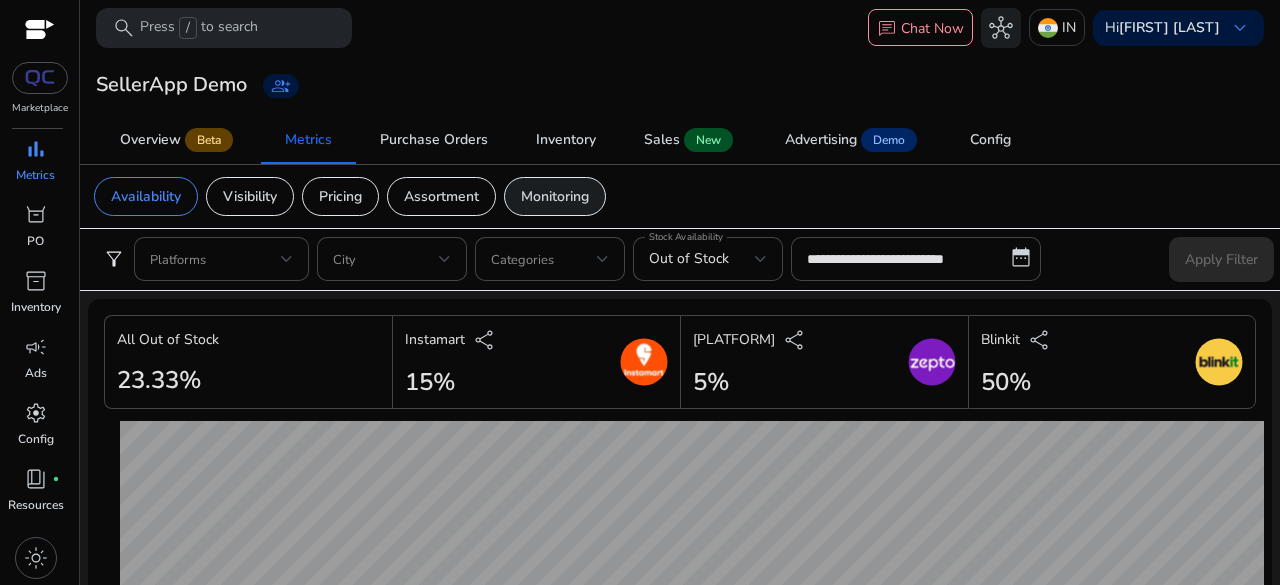click on "Monitoring" 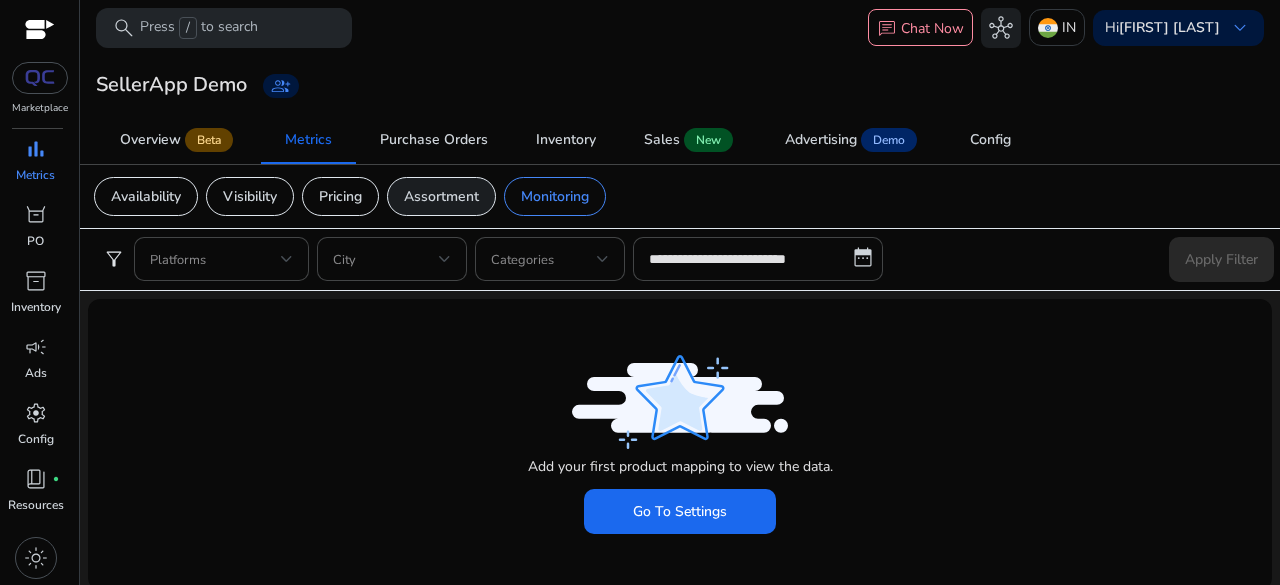 click on "Assortment" 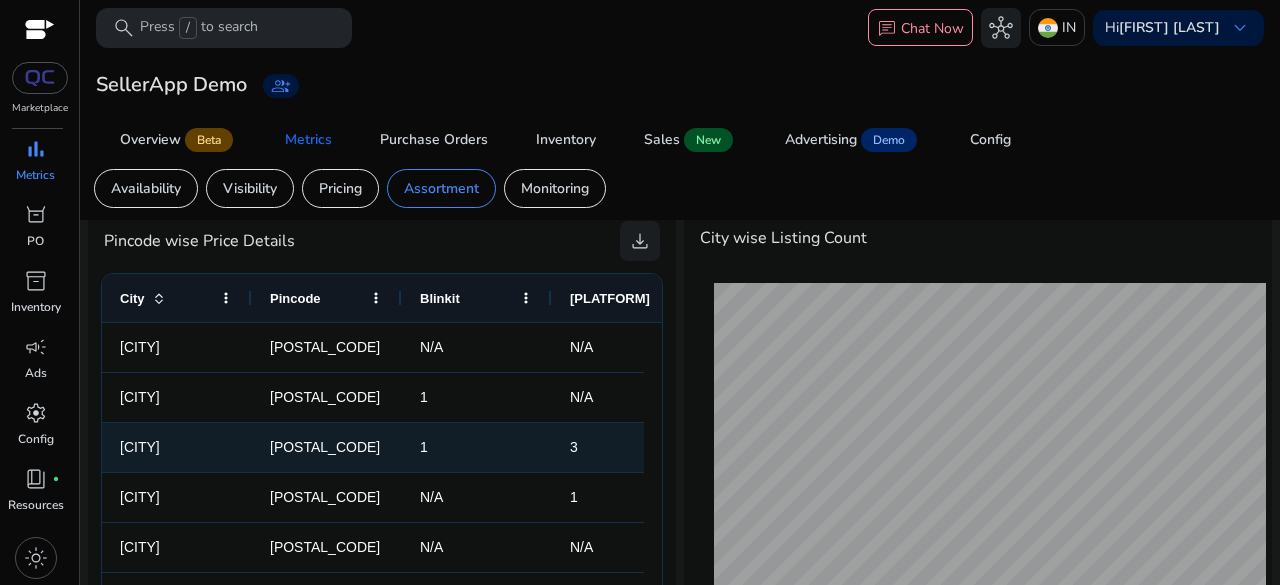 scroll, scrollTop: 500, scrollLeft: 0, axis: vertical 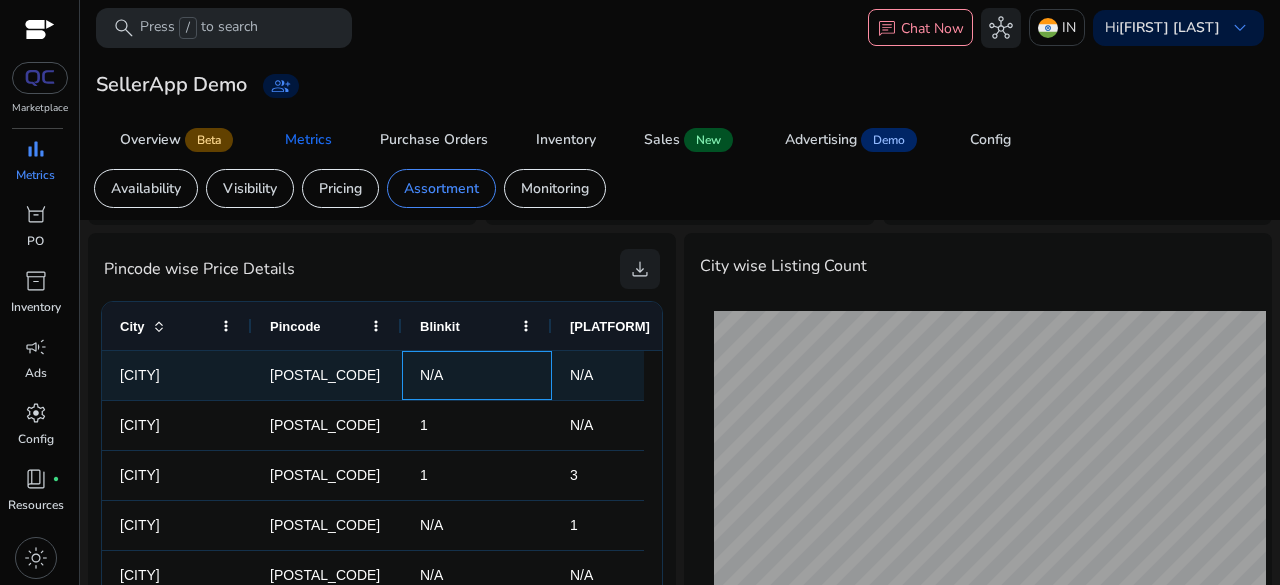click on "N/A" 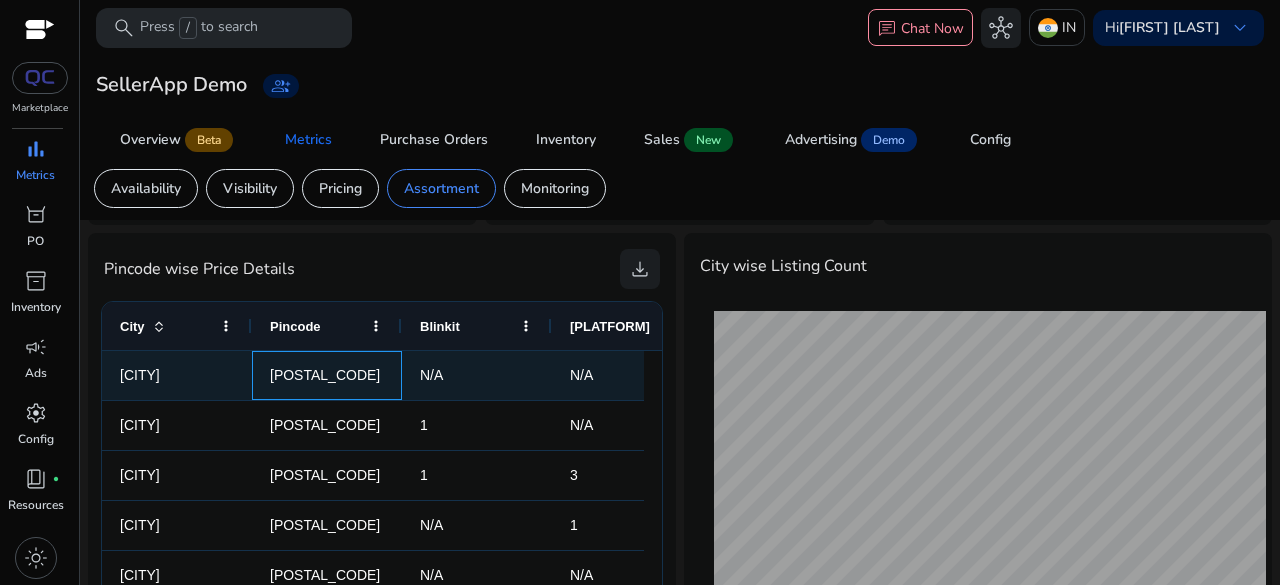 click on "[POSTAL_CODE]" 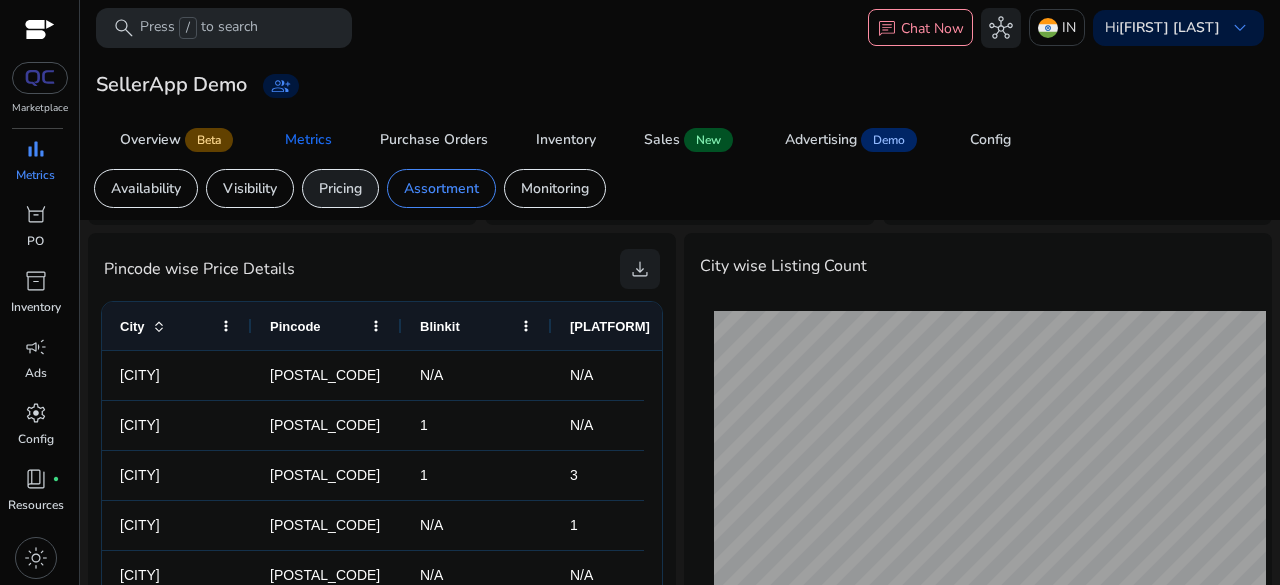 click on "Pricing" 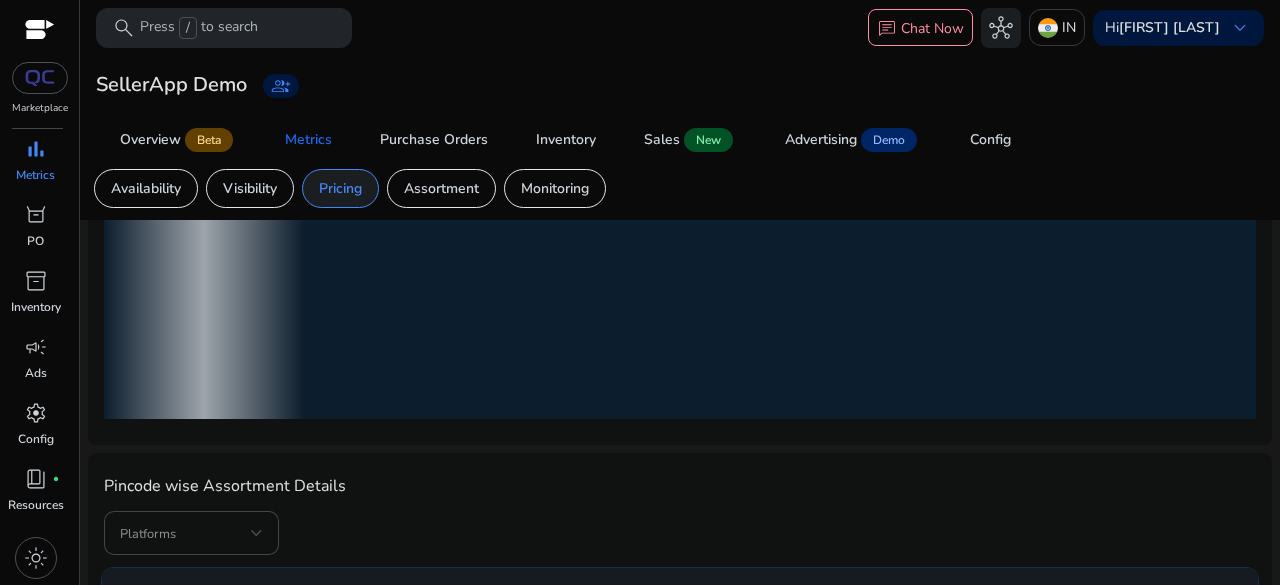 scroll, scrollTop: 0, scrollLeft: 0, axis: both 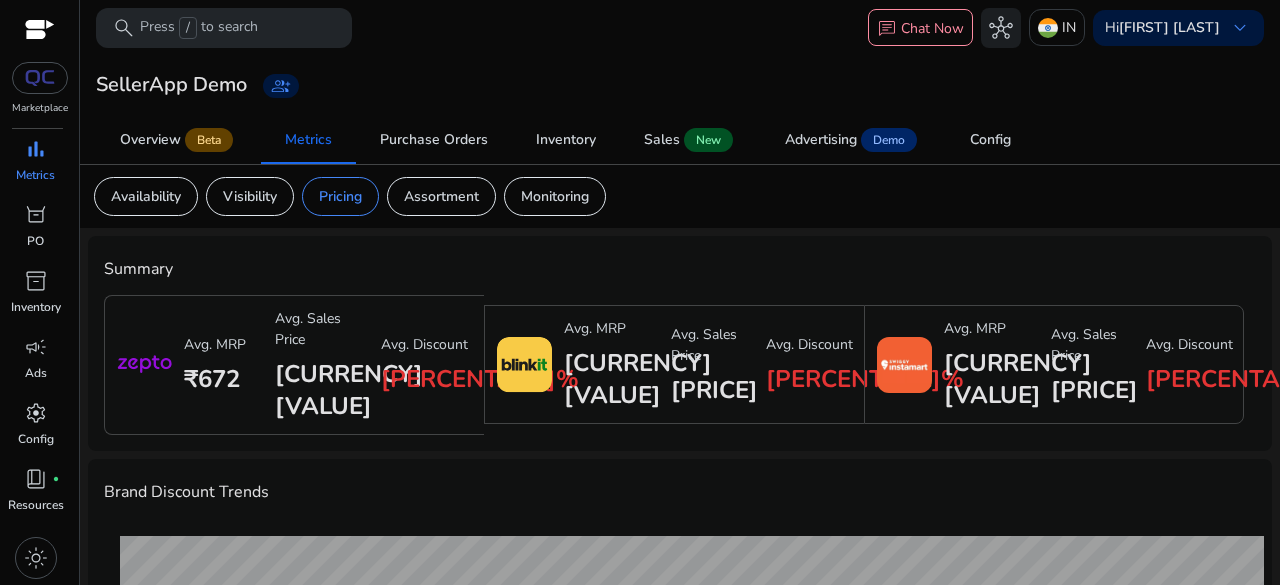 drag, startPoint x: 356, startPoint y: 193, endPoint x: 726, endPoint y: 261, distance: 376.19675 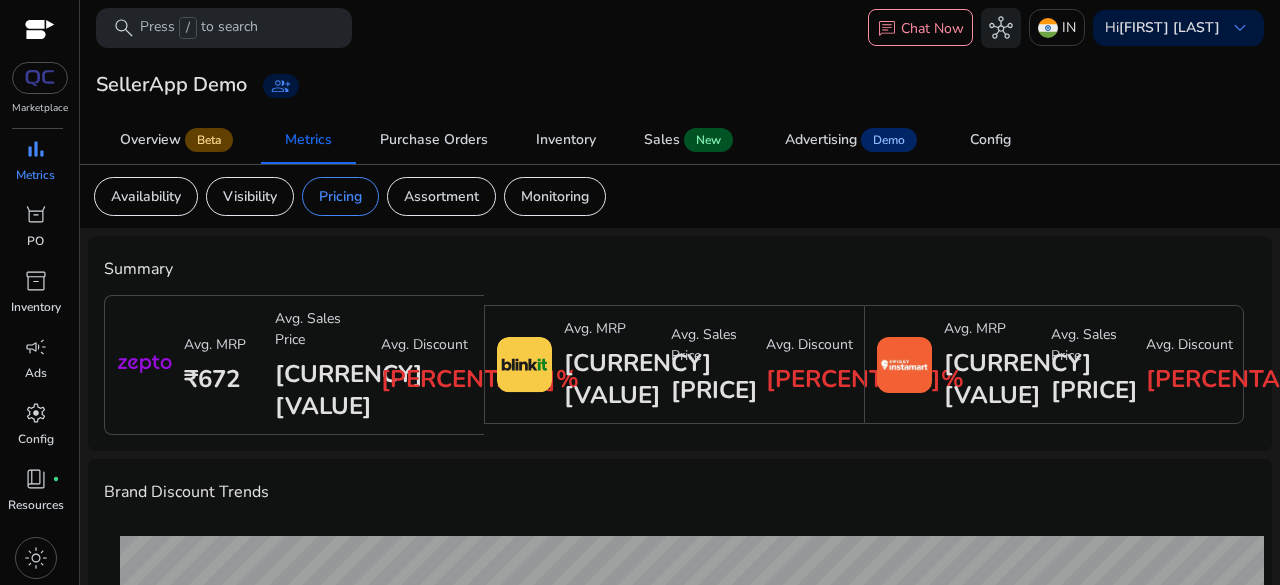 click on "Summary Avg. MRP  ₹672  Avg. Sales Price  ₹408  Avg. Discount  32%  Avg. MRP  ₹776  Avg. Sales Price  ₹613  Avg. Discount  18%  Avg. MRP  ₹560  Avg. Sales Price  ₹489  Avg. Discount  14%" 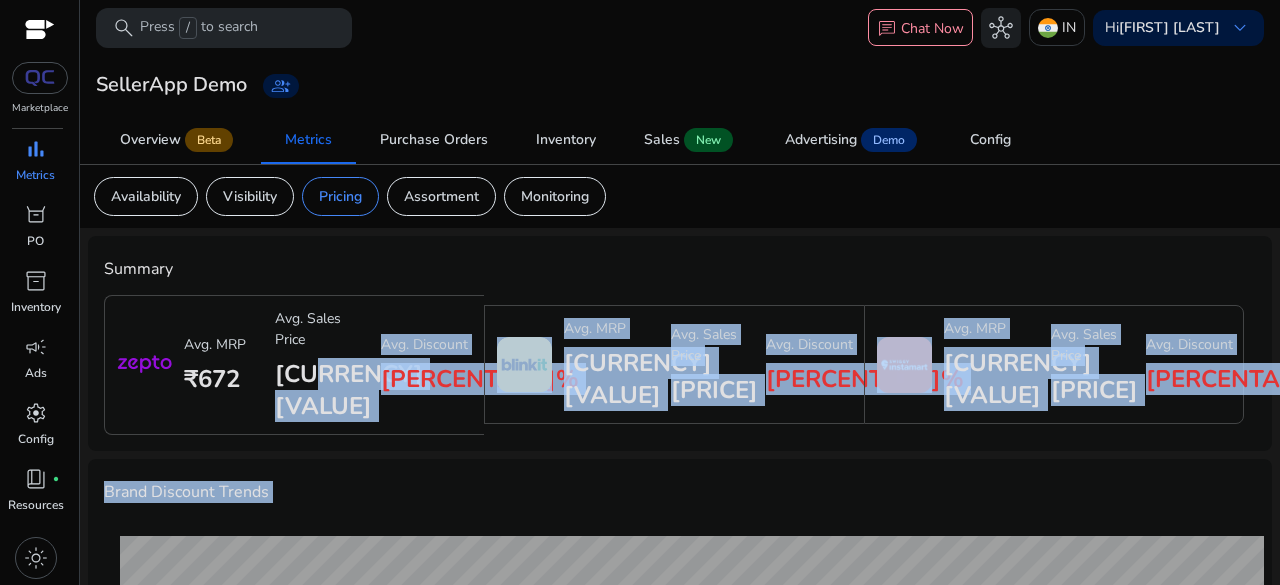drag, startPoint x: 315, startPoint y: 401, endPoint x: 326, endPoint y: 425, distance: 26.400757 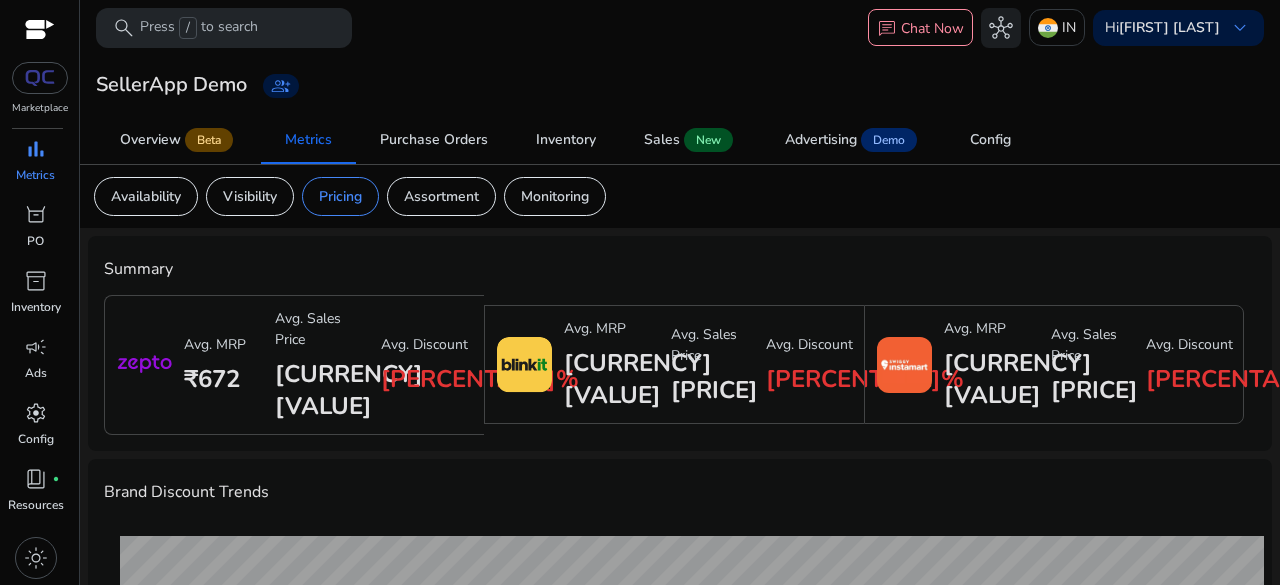 click on "Brand Discount Trends" 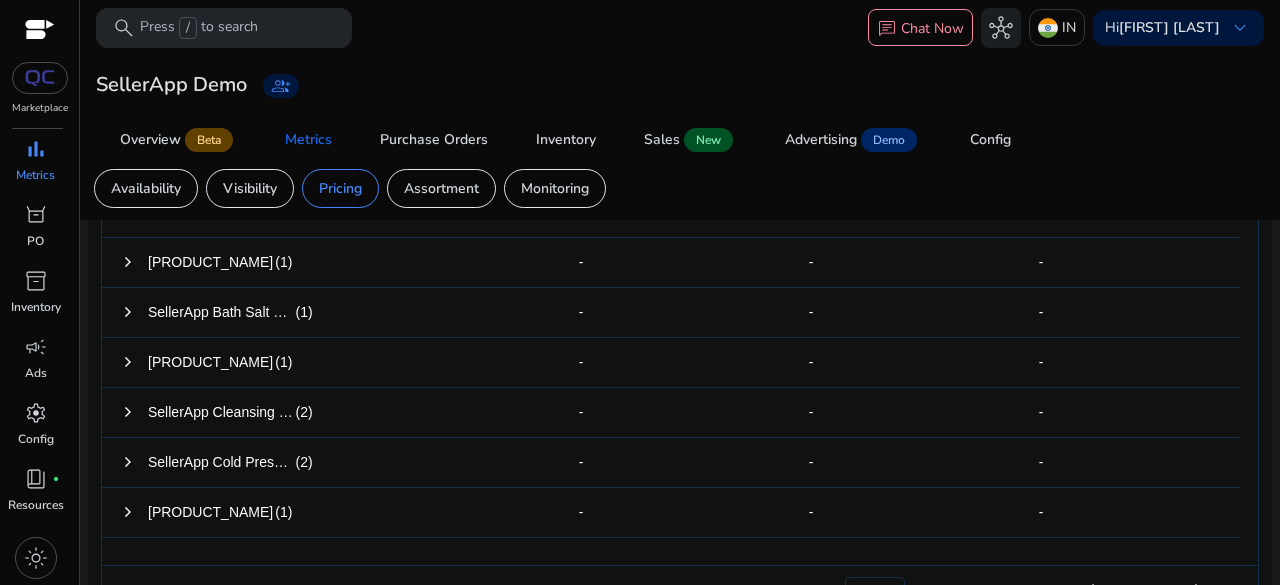 scroll, scrollTop: 900, scrollLeft: 0, axis: vertical 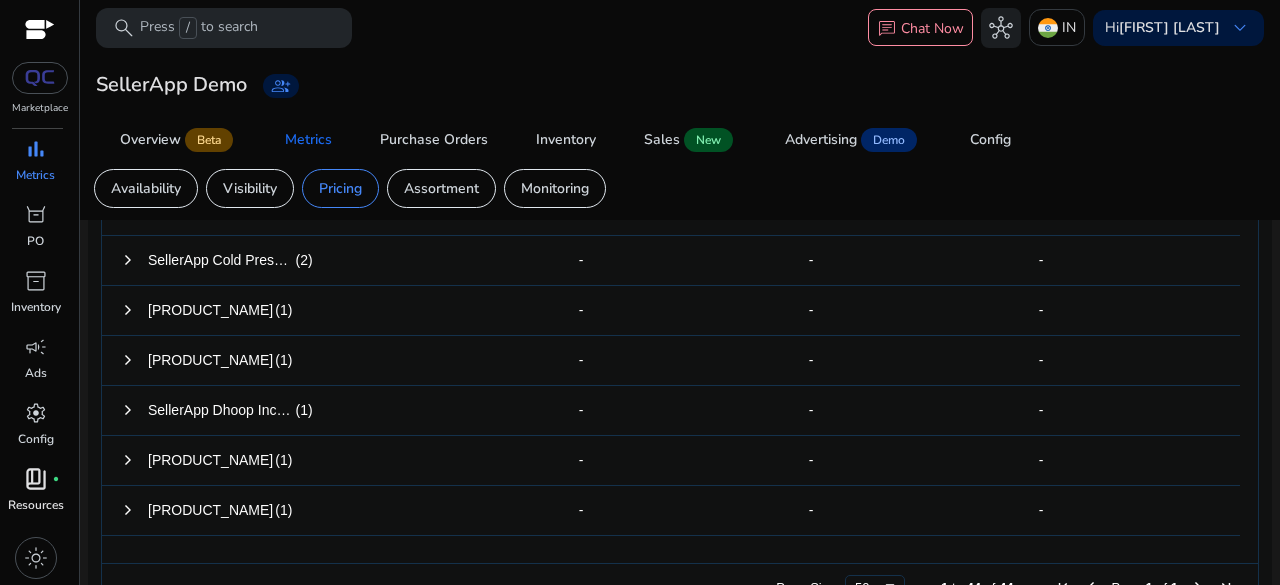 click on "book_4   fiber_manual_record" at bounding box center [36, 479] 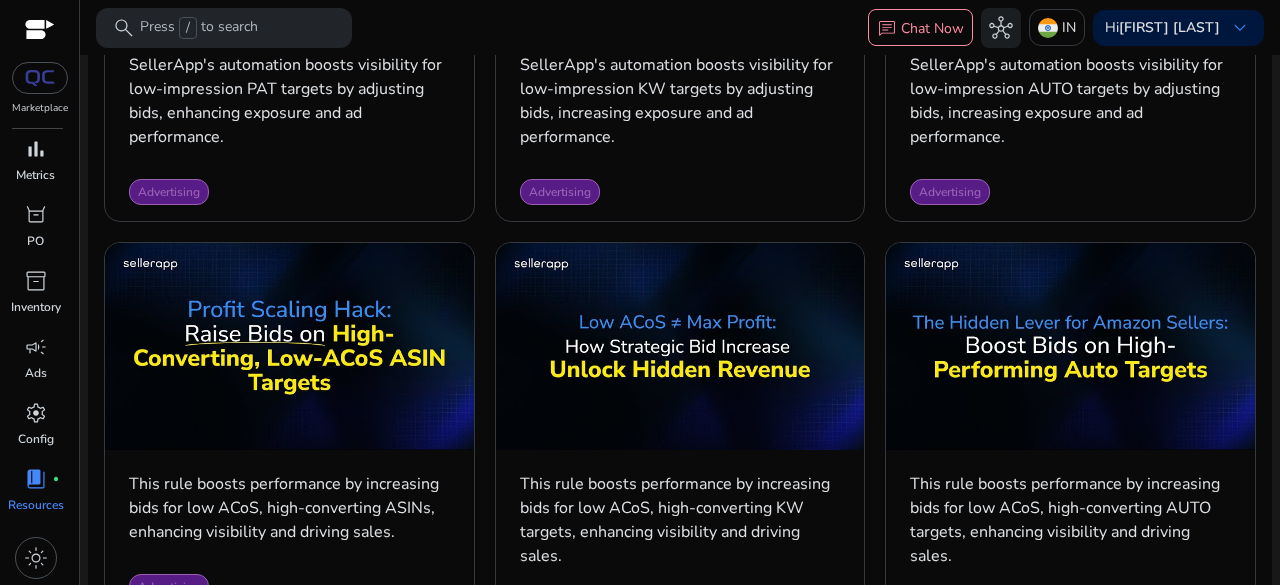 scroll, scrollTop: 1300, scrollLeft: 0, axis: vertical 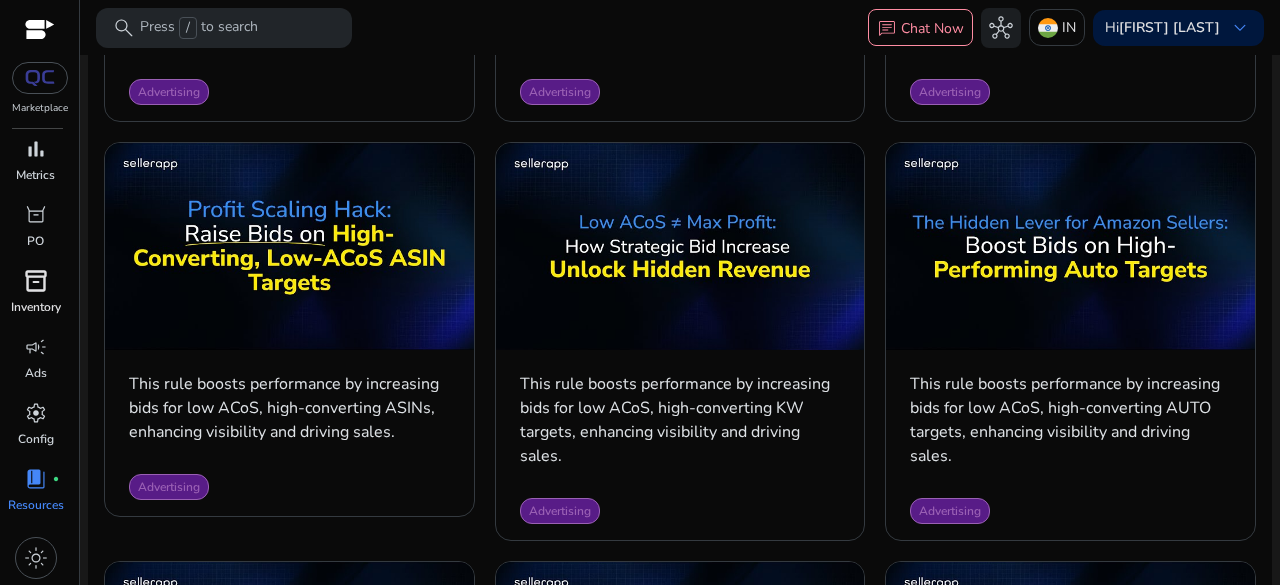 click on "inventory_2" at bounding box center [36, 281] 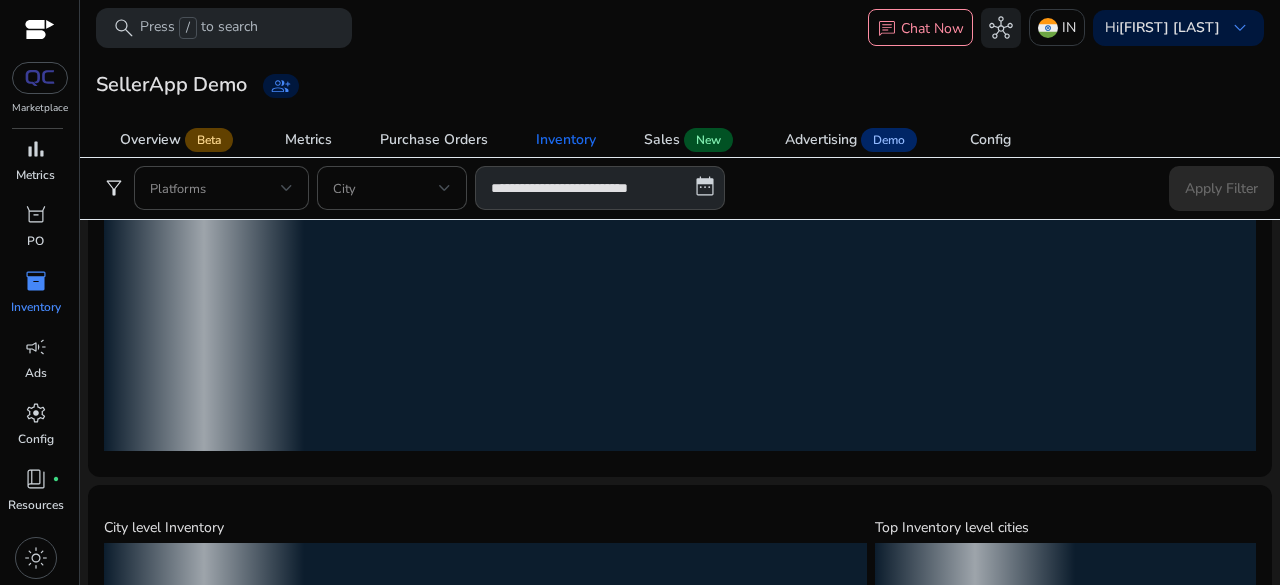 scroll, scrollTop: 300, scrollLeft: 0, axis: vertical 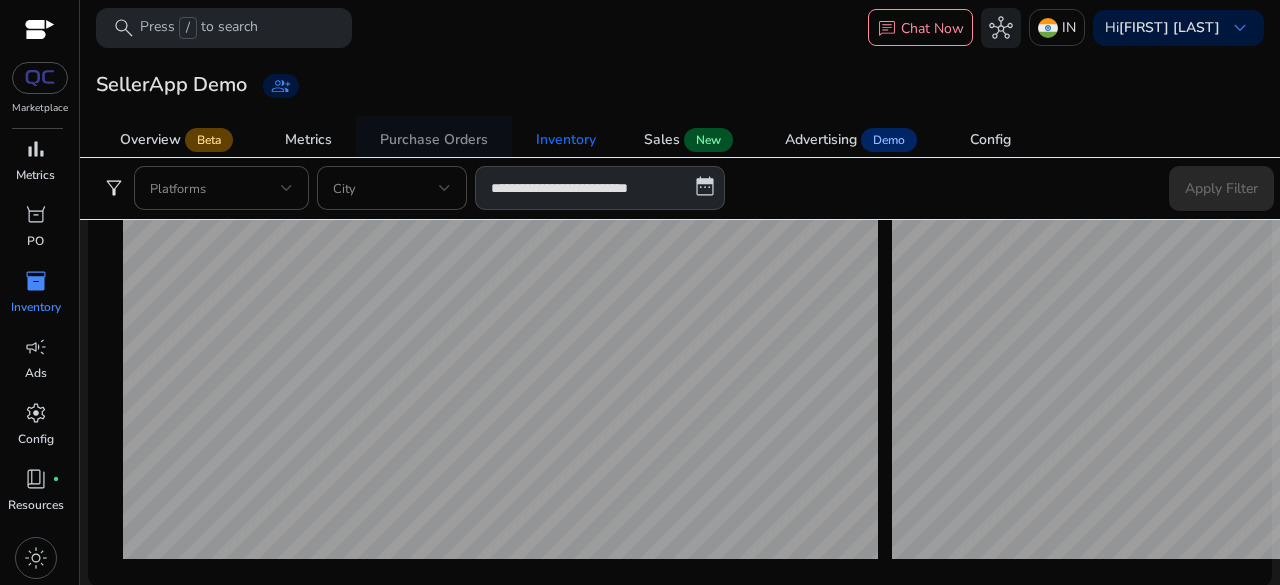 click on "Purchase Orders" at bounding box center [434, 140] 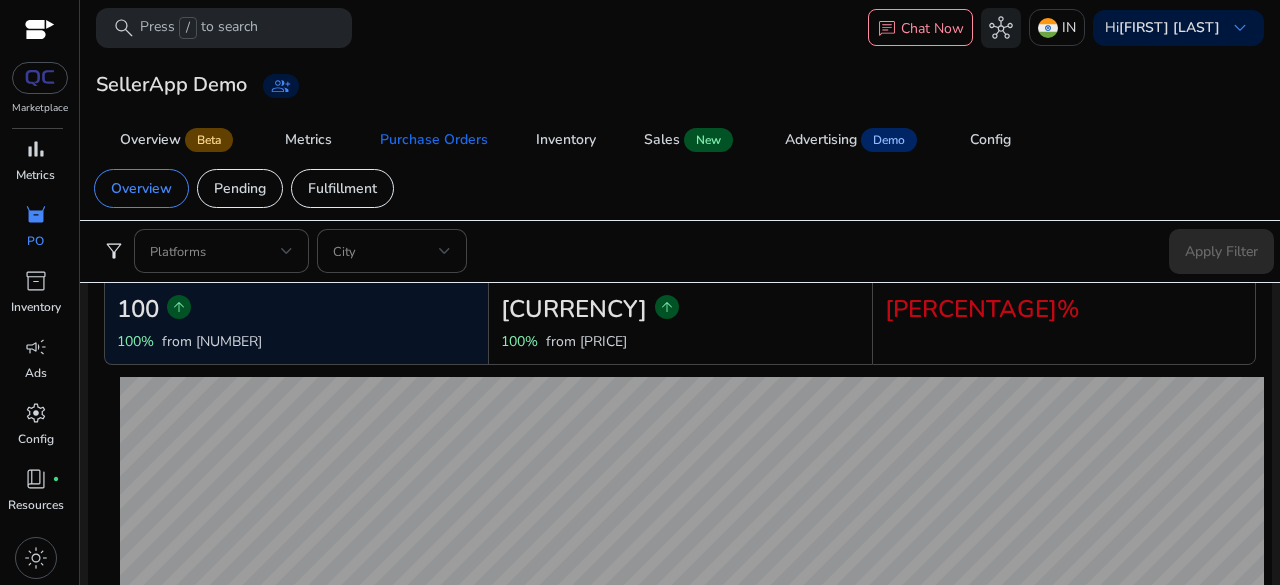 scroll, scrollTop: 0, scrollLeft: 0, axis: both 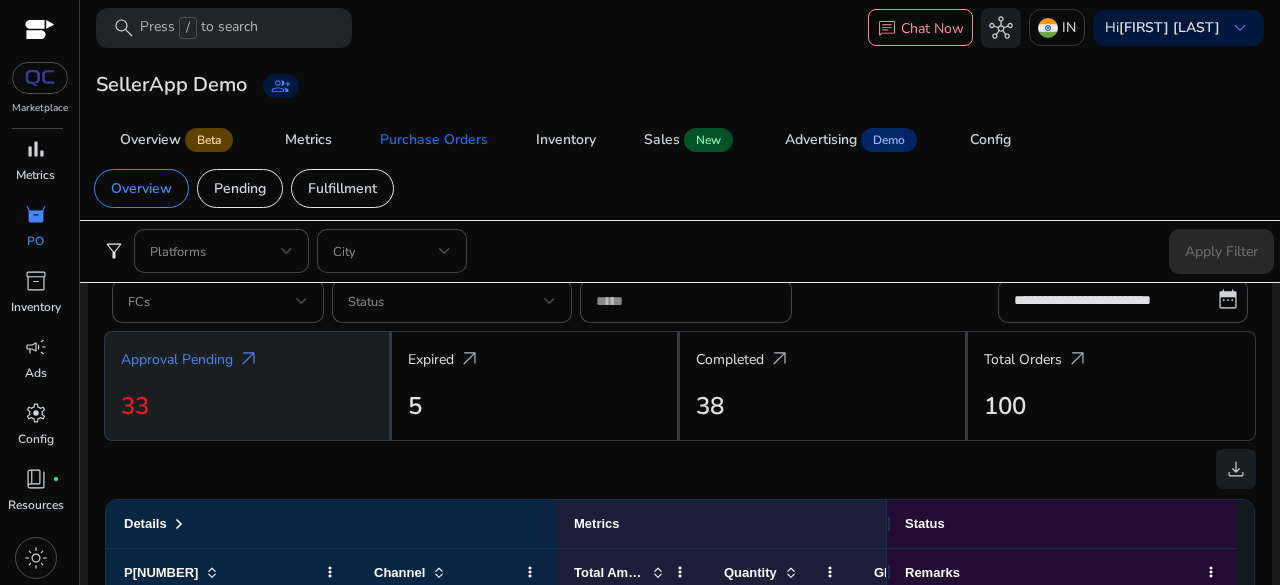 drag, startPoint x: 817, startPoint y: 276, endPoint x: 264, endPoint y: 390, distance: 564.6282 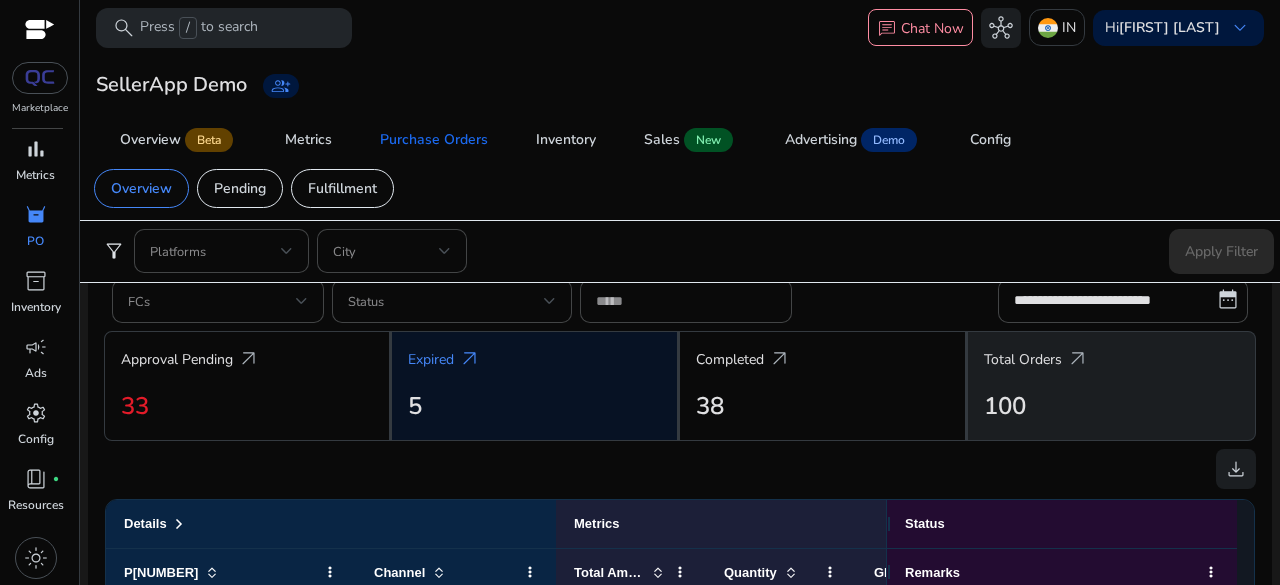 click on "100" 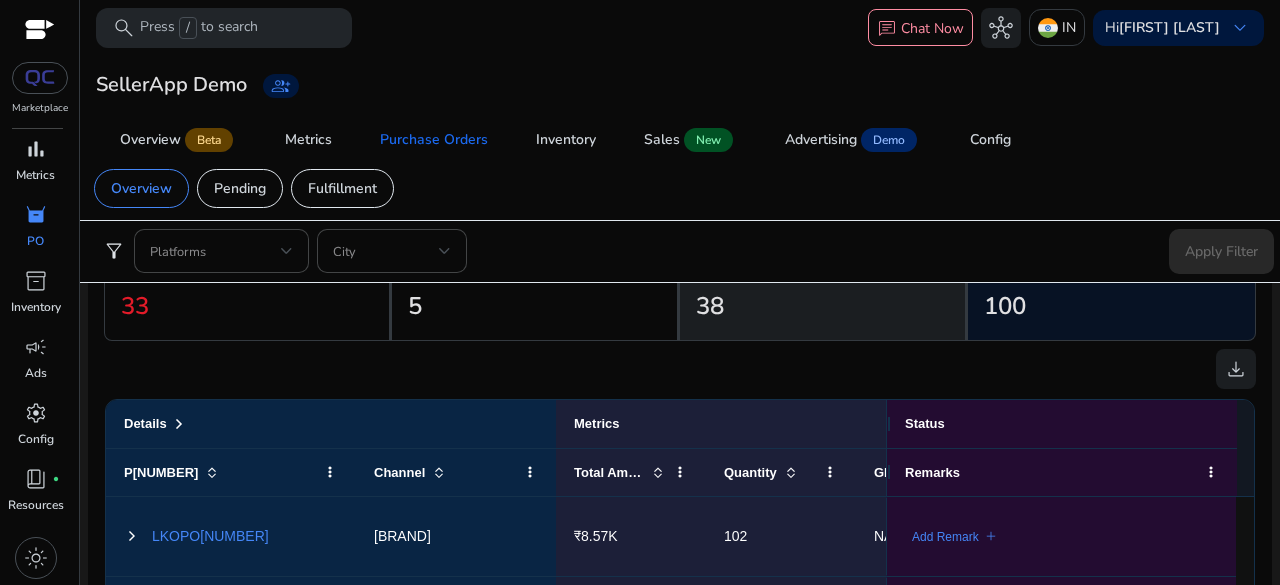 scroll, scrollTop: 900, scrollLeft: 0, axis: vertical 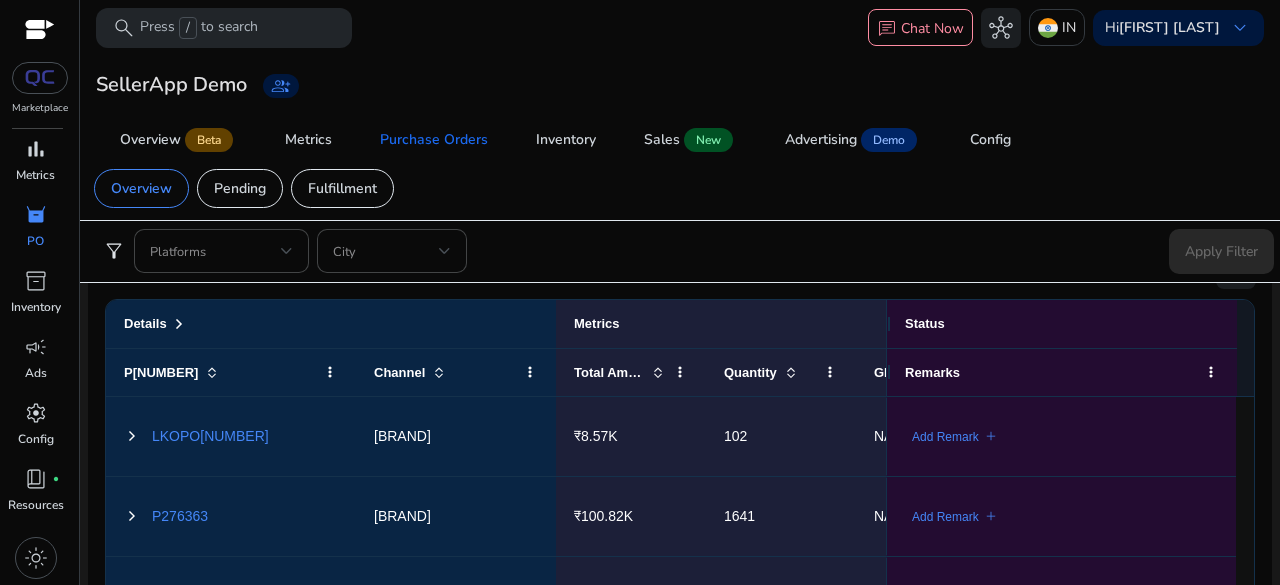 click on "102" 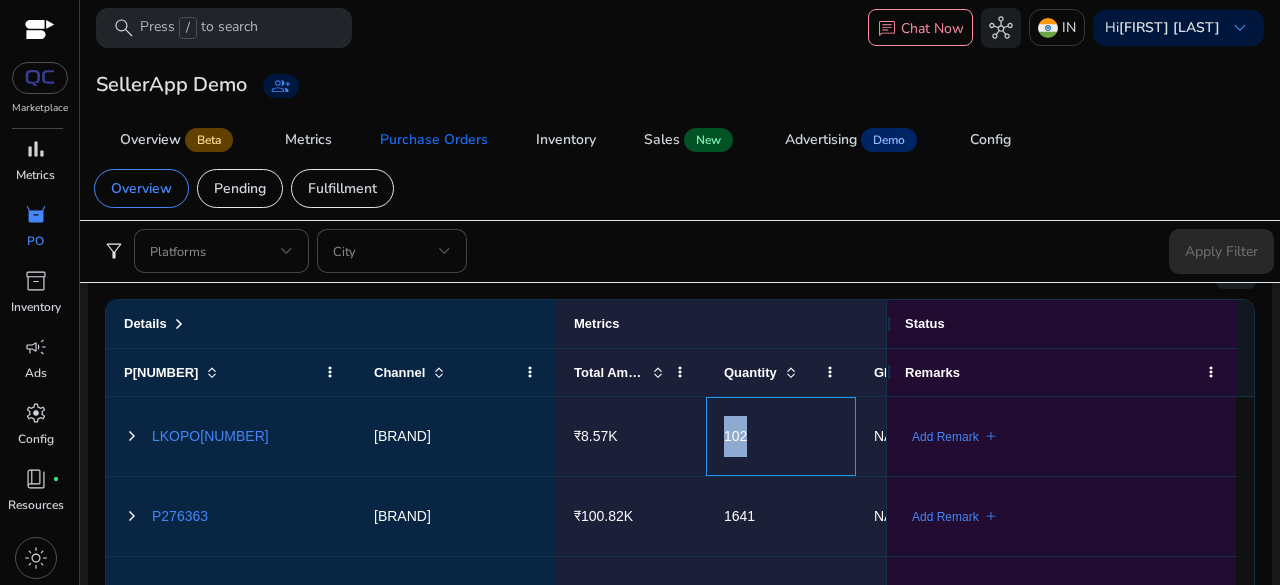 drag, startPoint x: 763, startPoint y: 419, endPoint x: 717, endPoint y: 445, distance: 52.83938 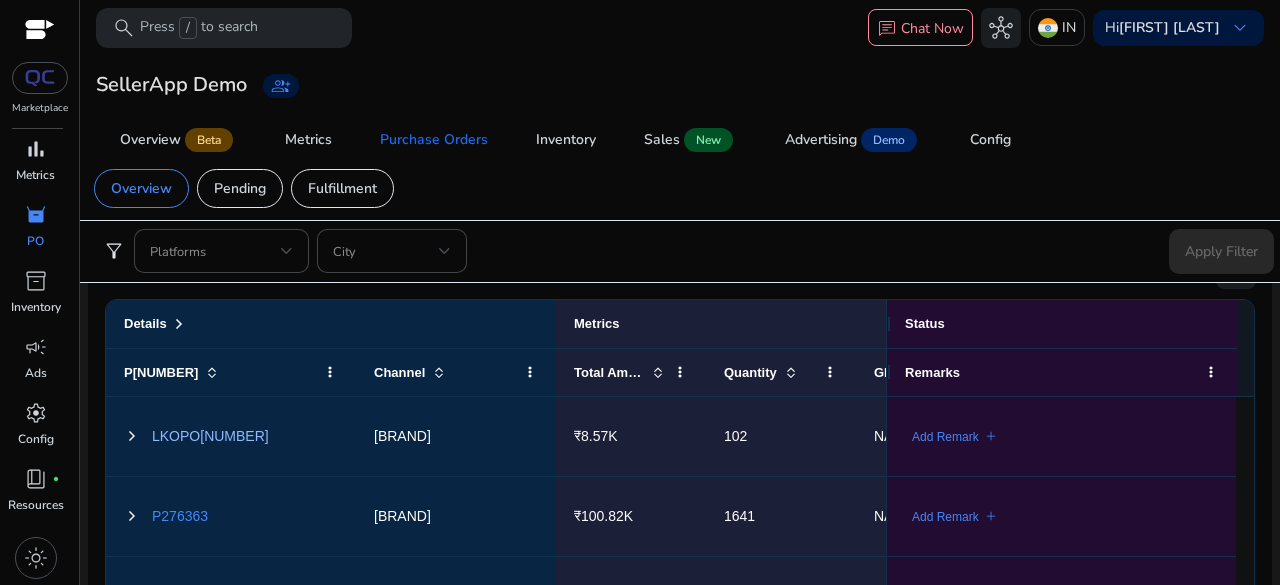 click on "LKOPO70861" 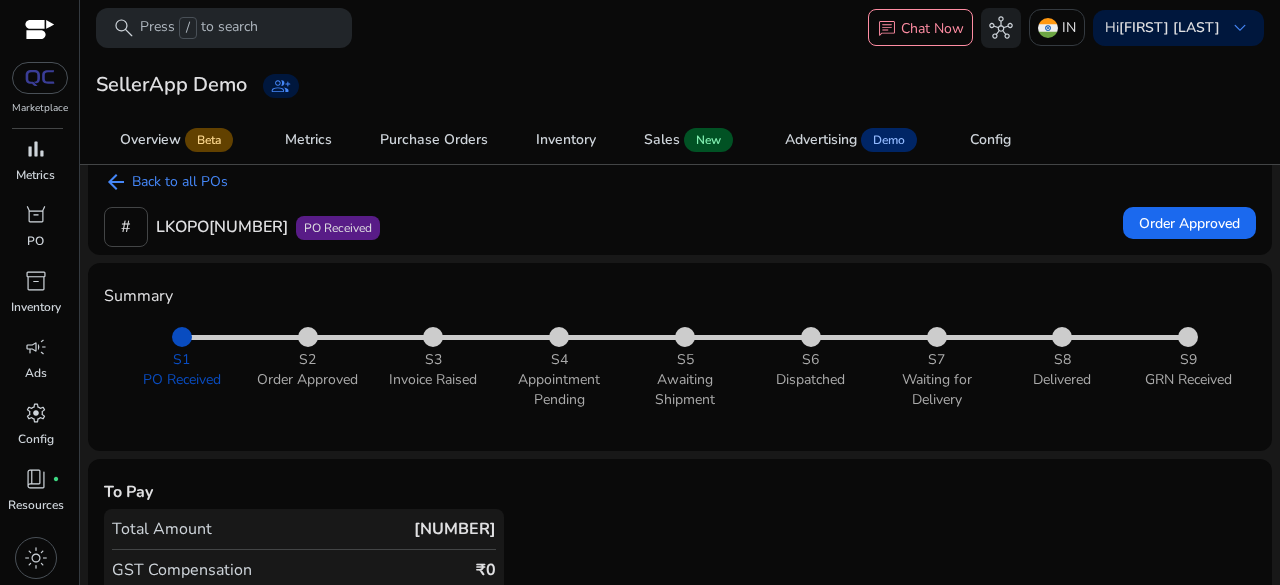 scroll, scrollTop: 0, scrollLeft: 0, axis: both 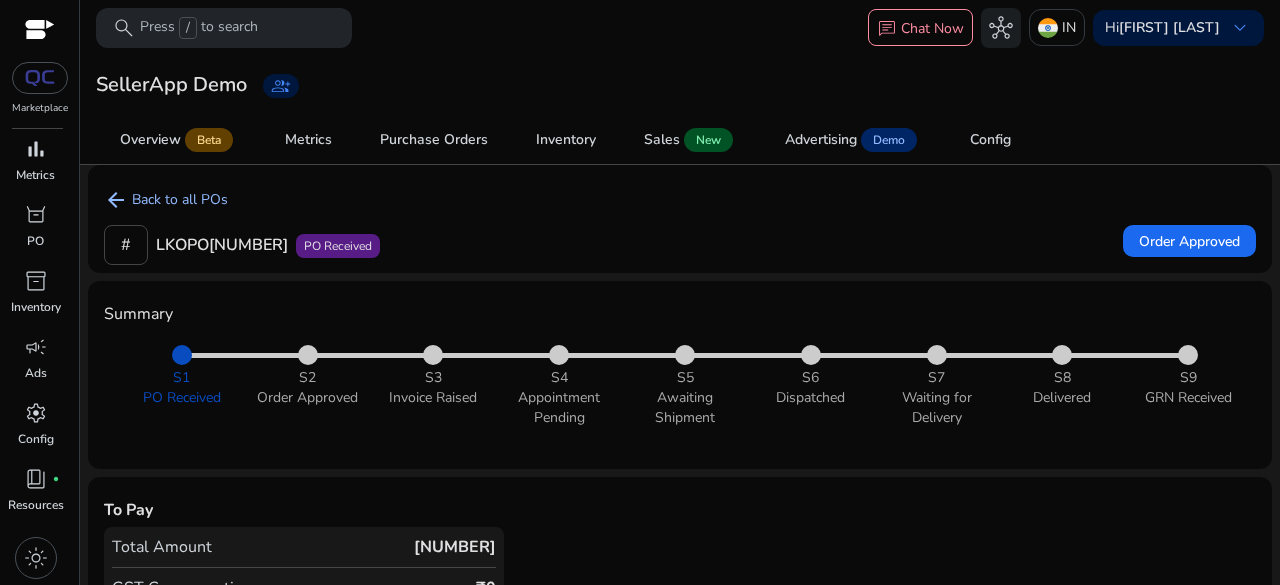 click on "arrow_back" 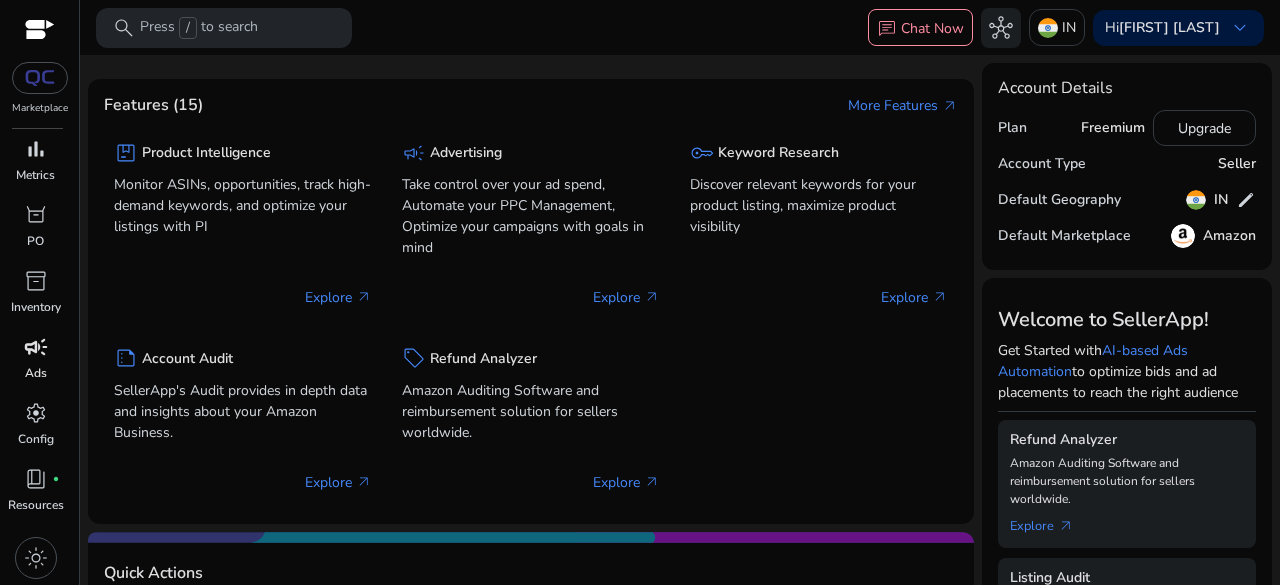 click on "campaign" at bounding box center (36, 347) 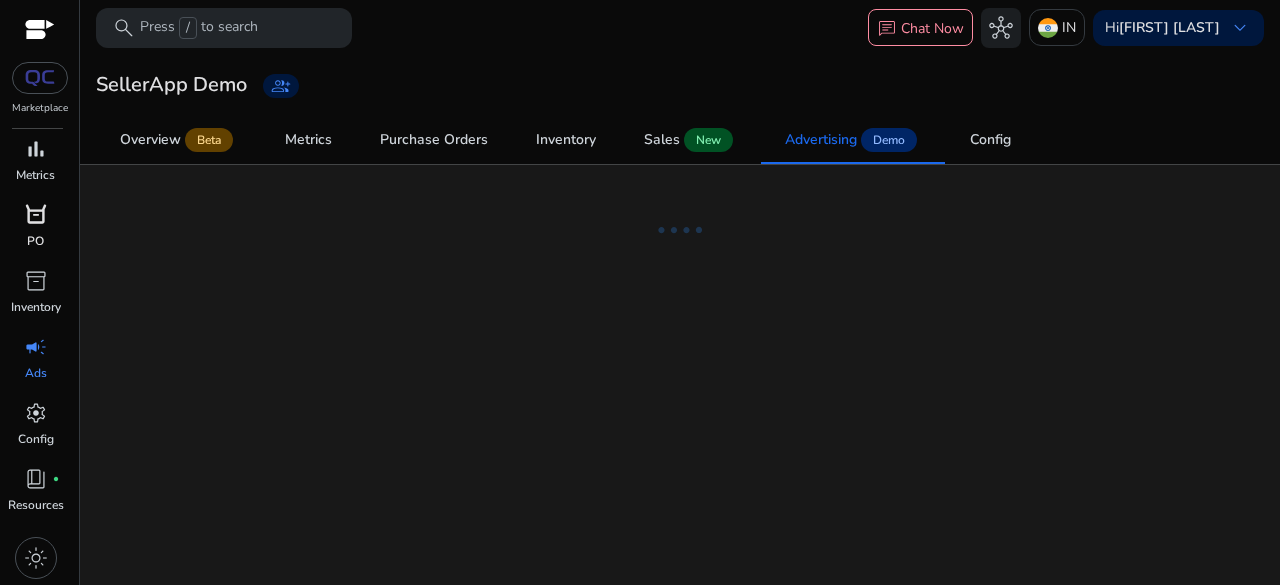 click on "orders" at bounding box center (36, 215) 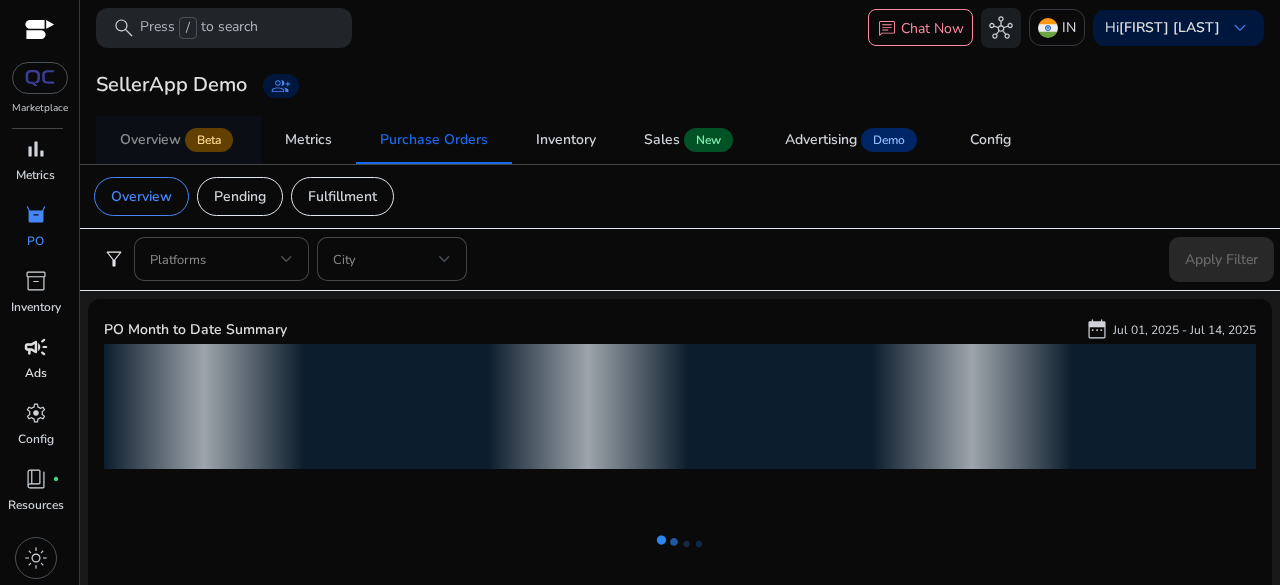 click on "Beta" at bounding box center [209, 140] 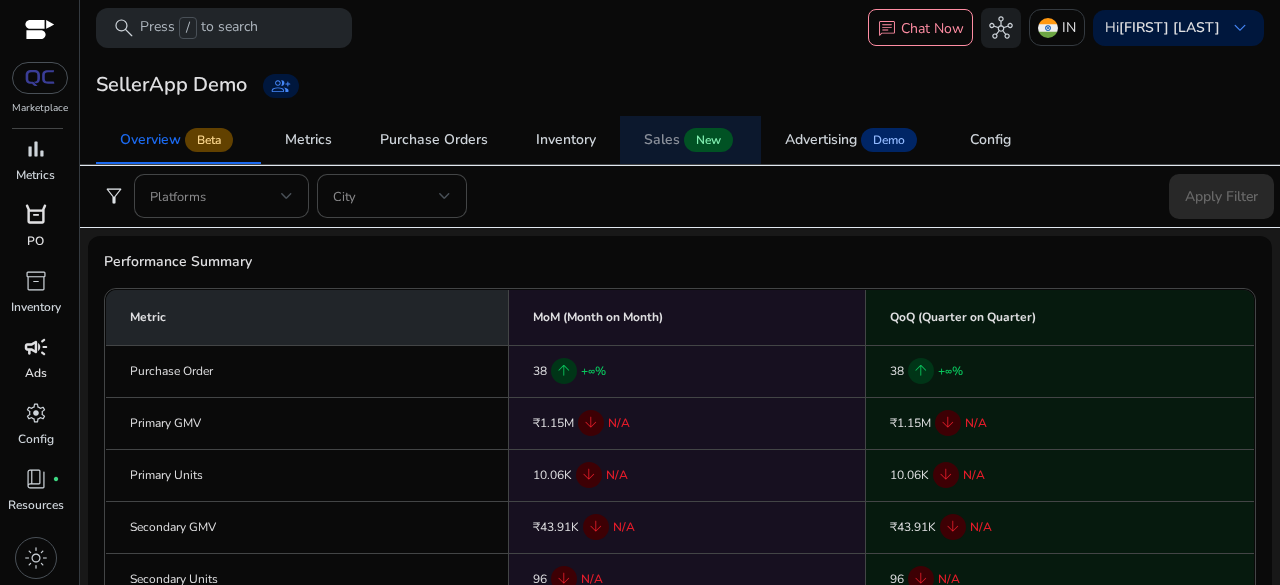 click on "Sales  New" at bounding box center [690, 140] 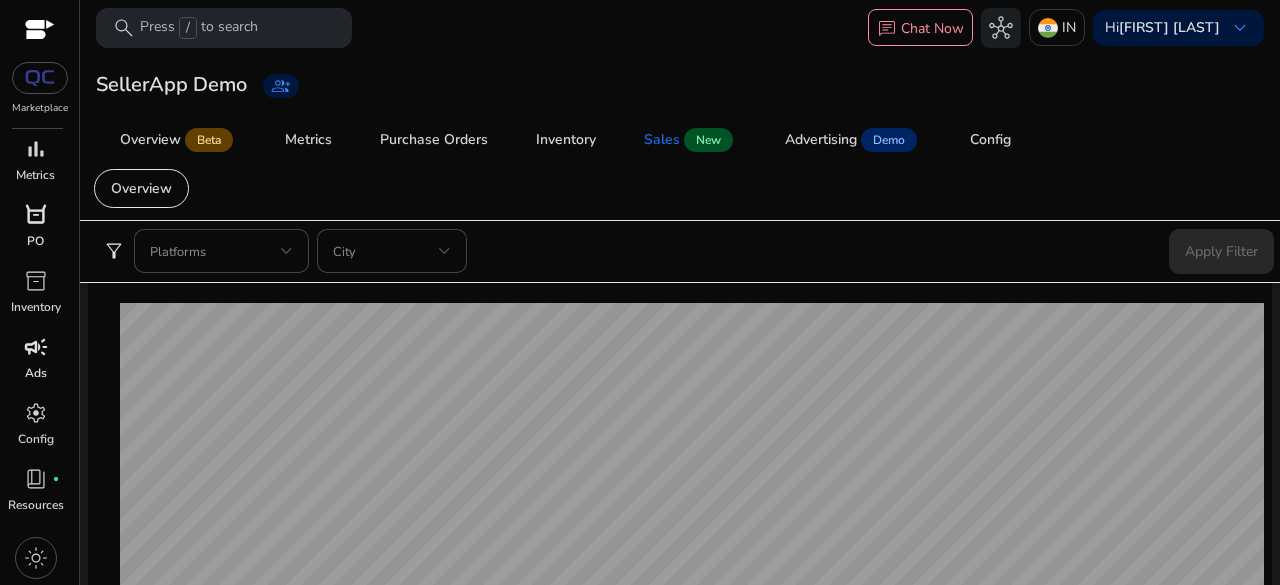 scroll, scrollTop: 0, scrollLeft: 0, axis: both 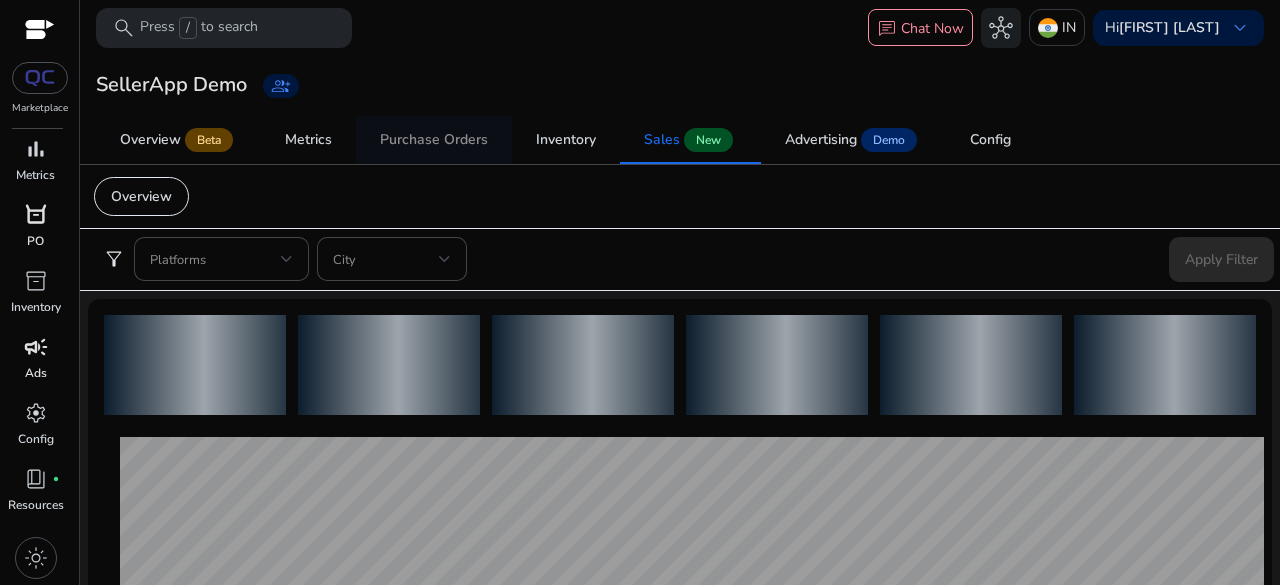 click on "Purchase Orders" at bounding box center (434, 140) 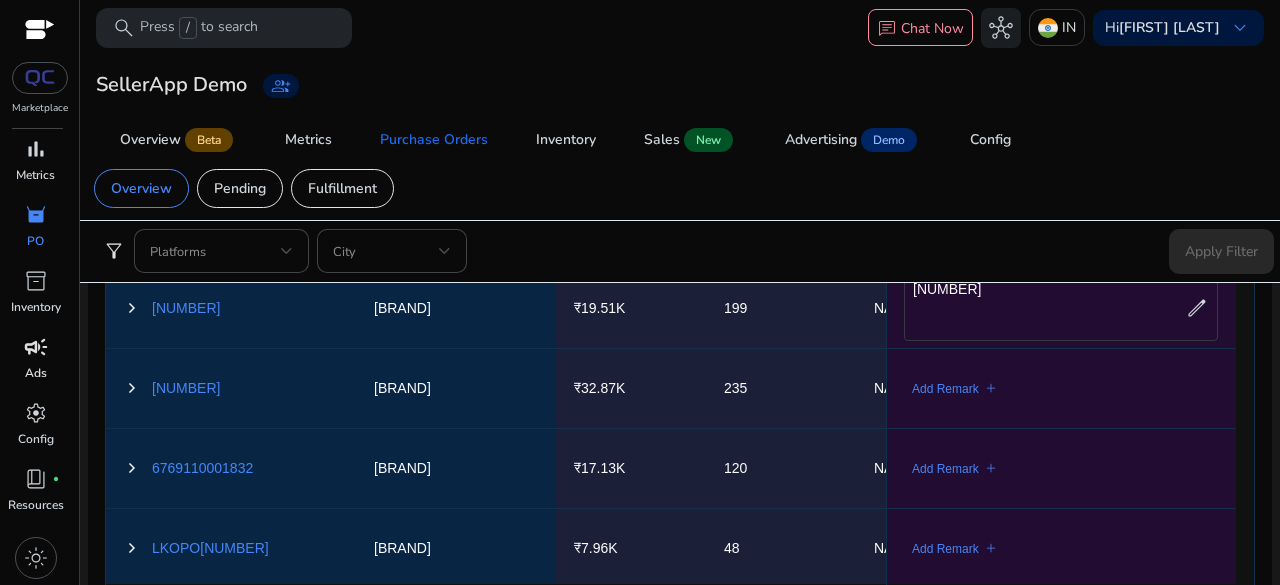 scroll, scrollTop: 1000, scrollLeft: 0, axis: vertical 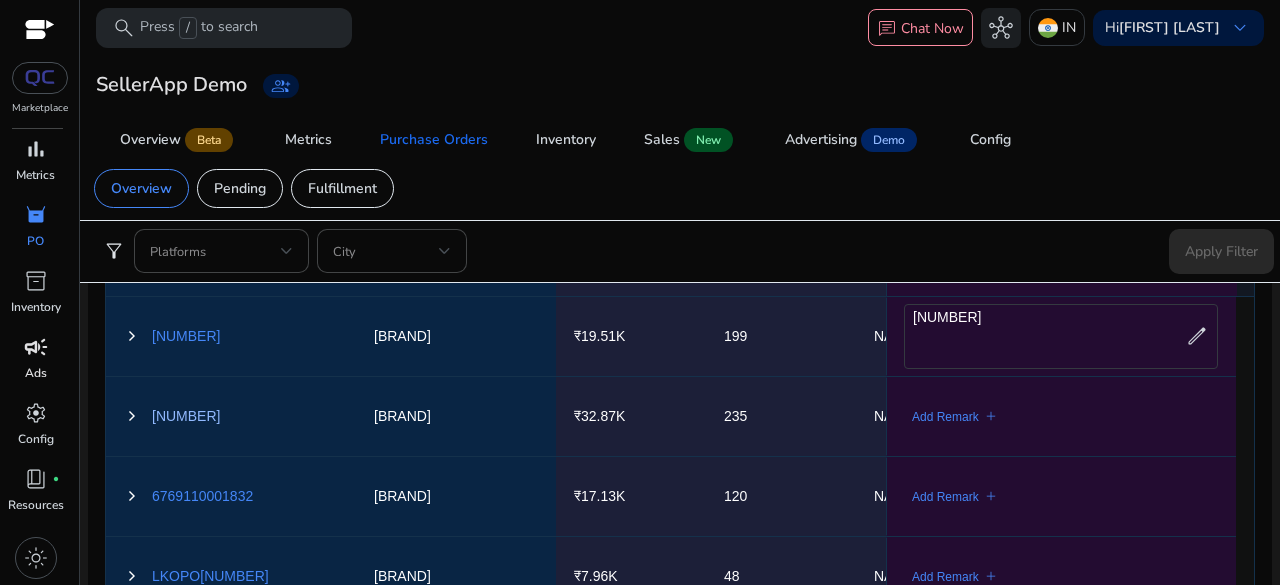 click on "[NUMBER]" 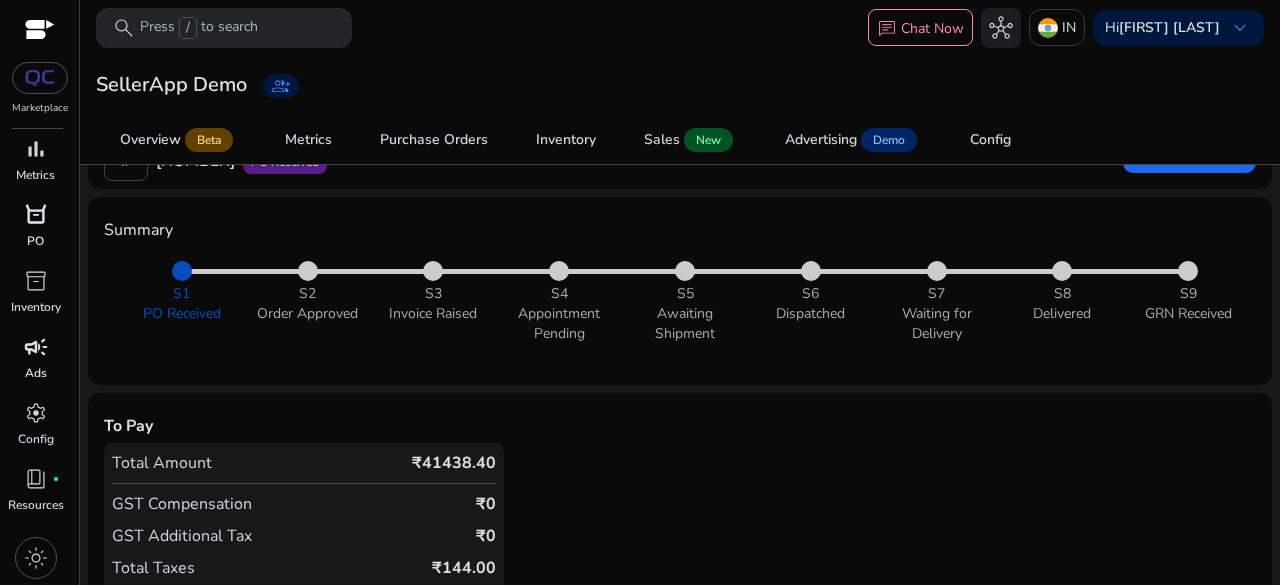 scroll, scrollTop: 300, scrollLeft: 0, axis: vertical 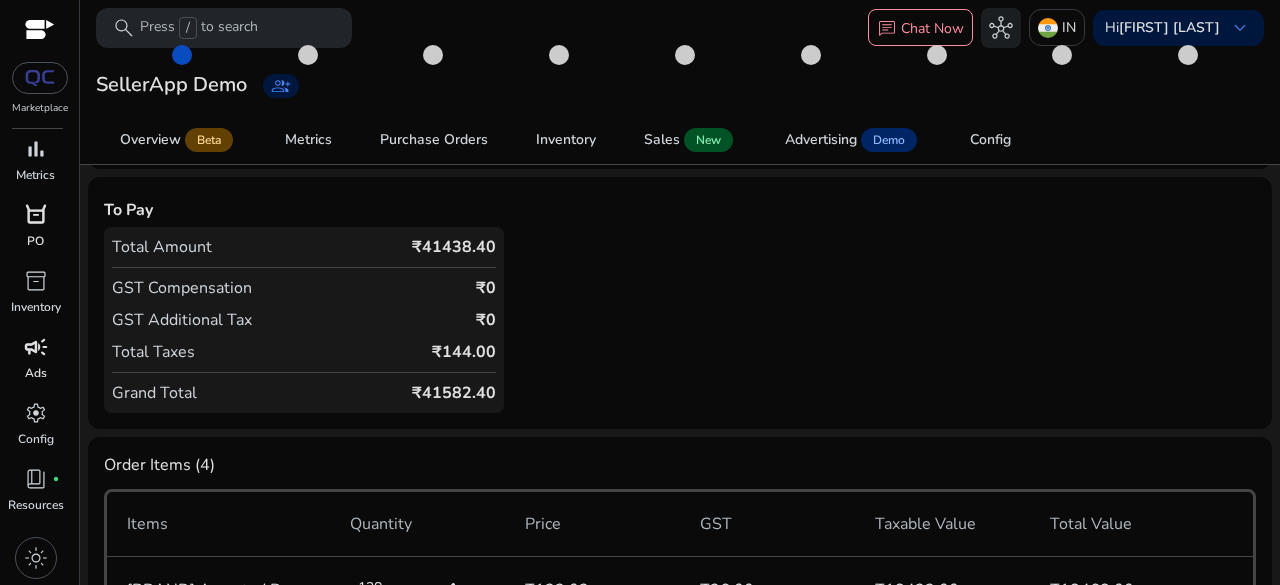 click on "S4 Appointment Pending" 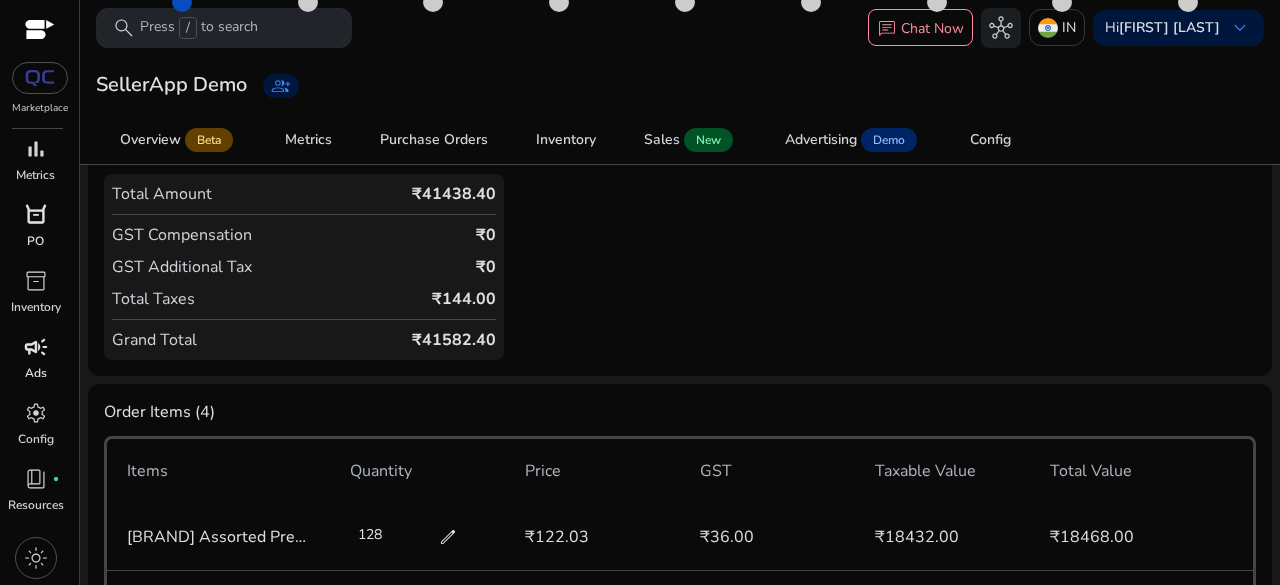 scroll, scrollTop: 253, scrollLeft: 0, axis: vertical 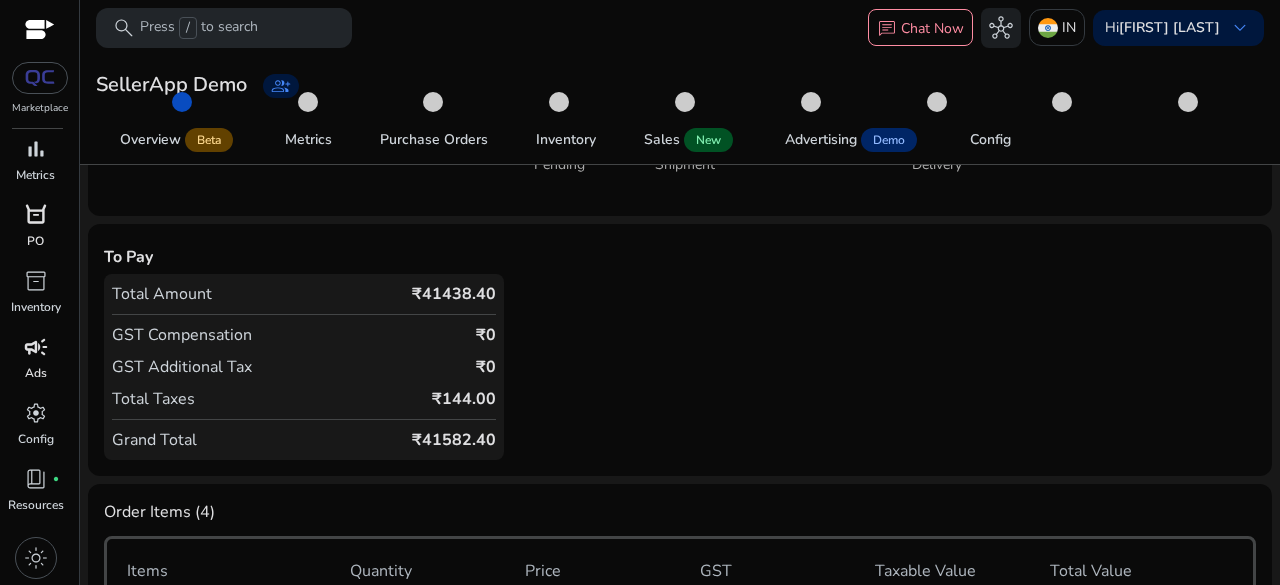 click on "₹41438.40" 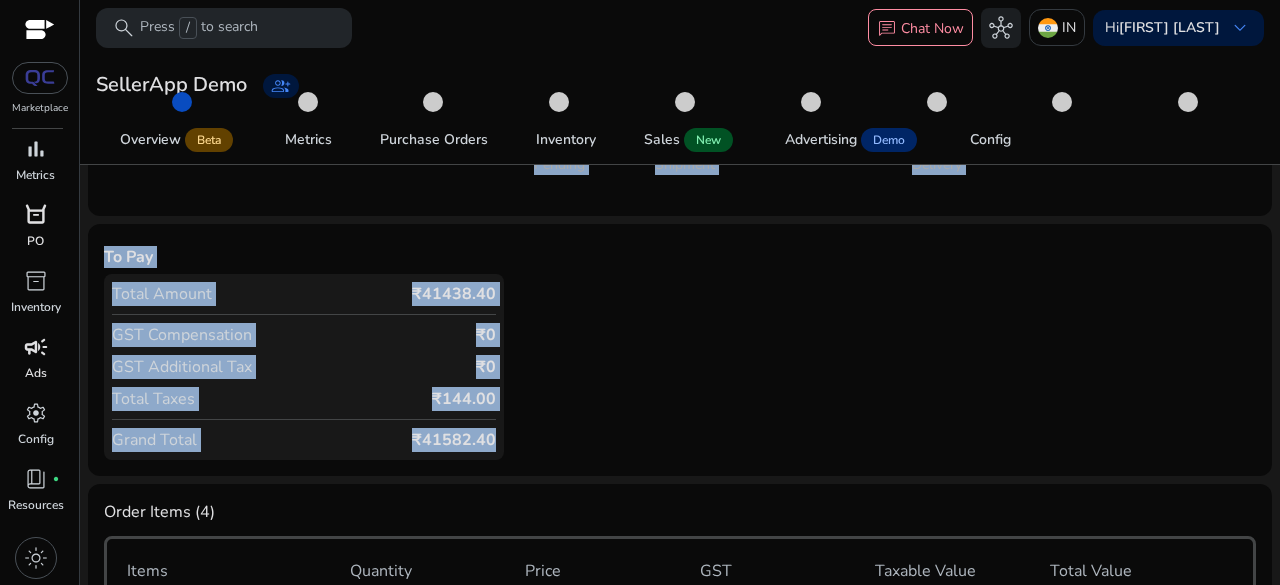 drag, startPoint x: 83, startPoint y: 210, endPoint x: 498, endPoint y: 464, distance: 486.56036 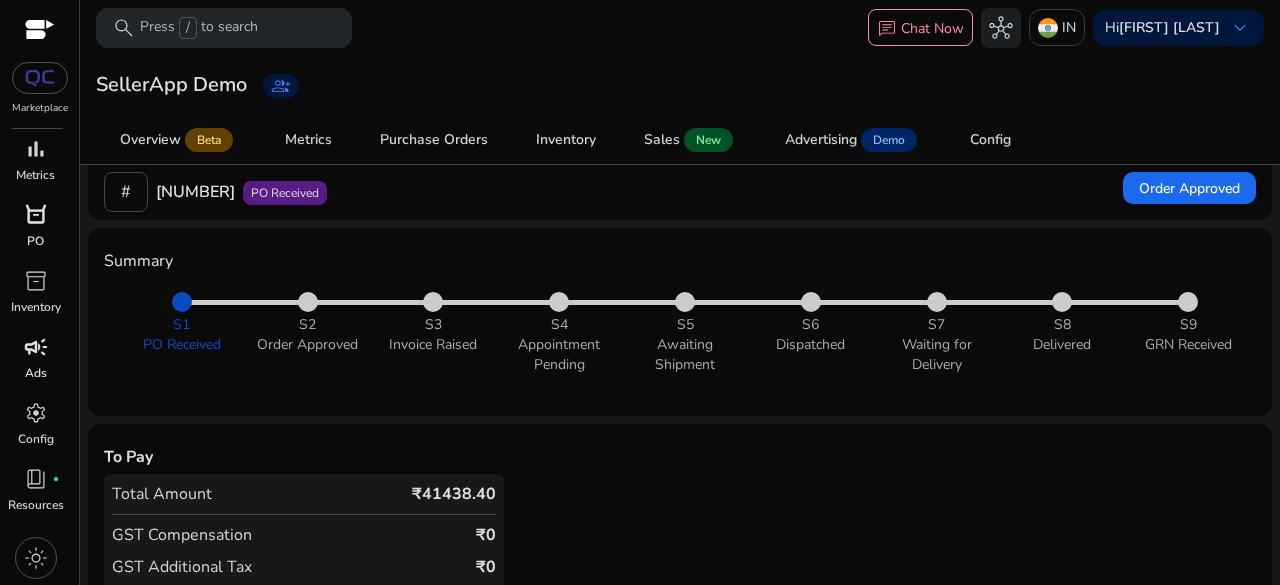 scroll, scrollTop: 0, scrollLeft: 0, axis: both 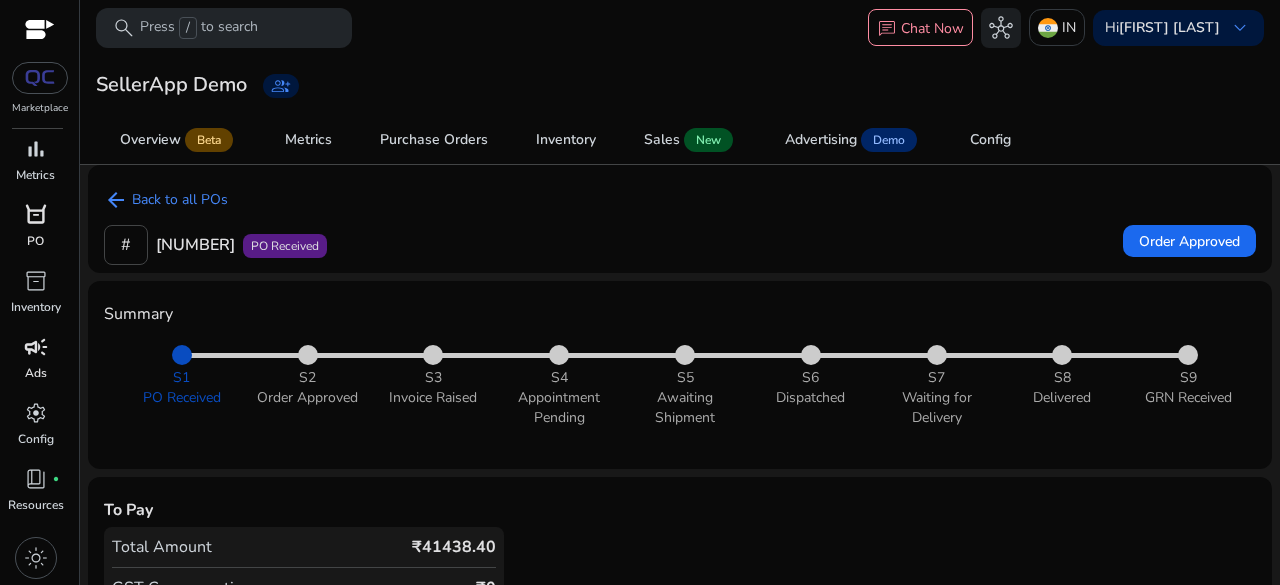 click on "S2 Order Approved" 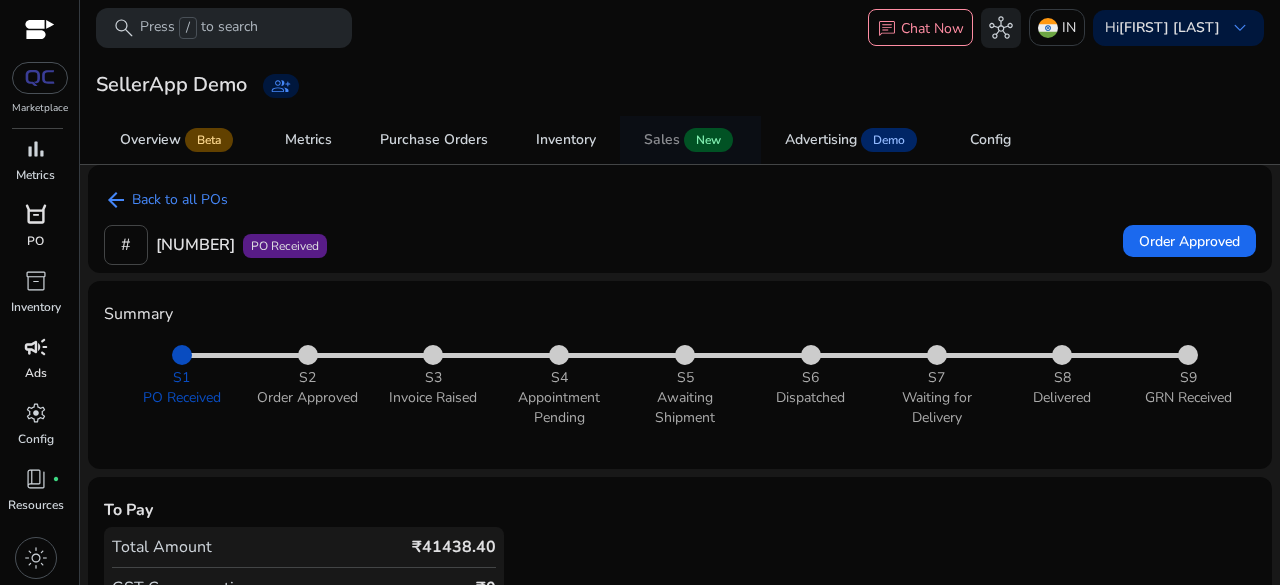 click on "New" at bounding box center [706, 140] 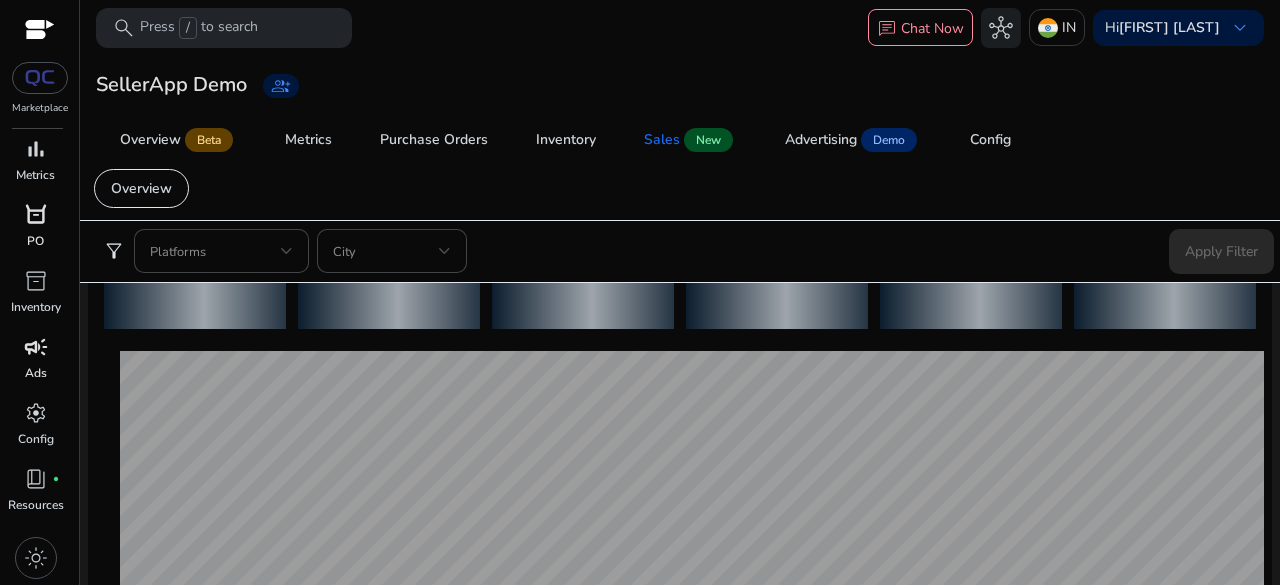 scroll, scrollTop: 0, scrollLeft: 0, axis: both 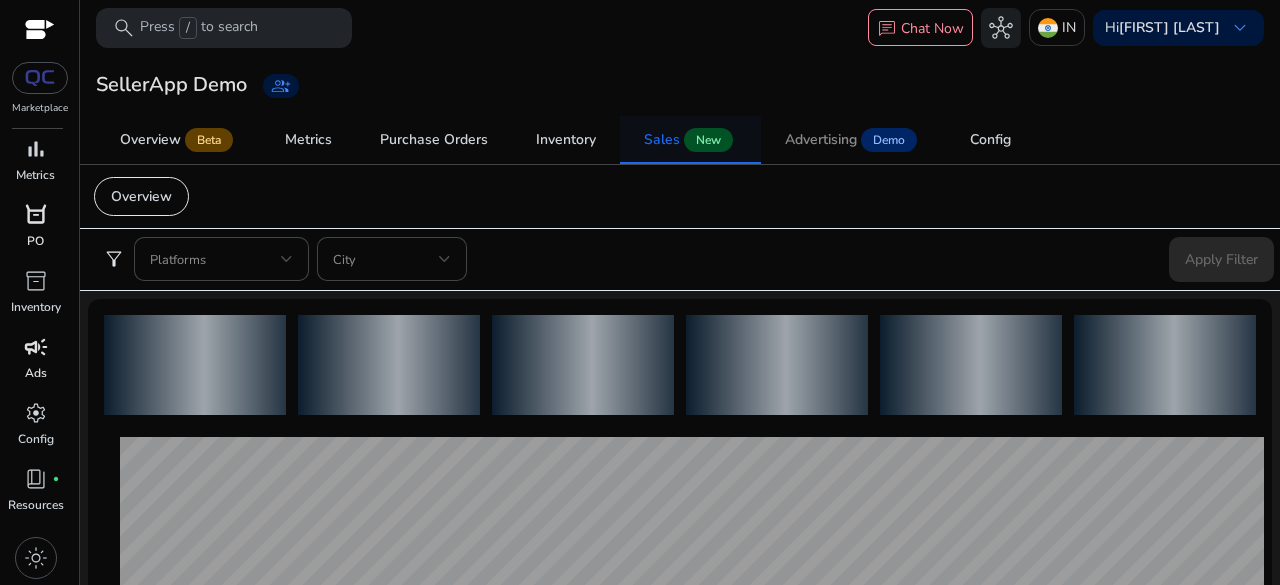 click on "Advertising" at bounding box center (821, 140) 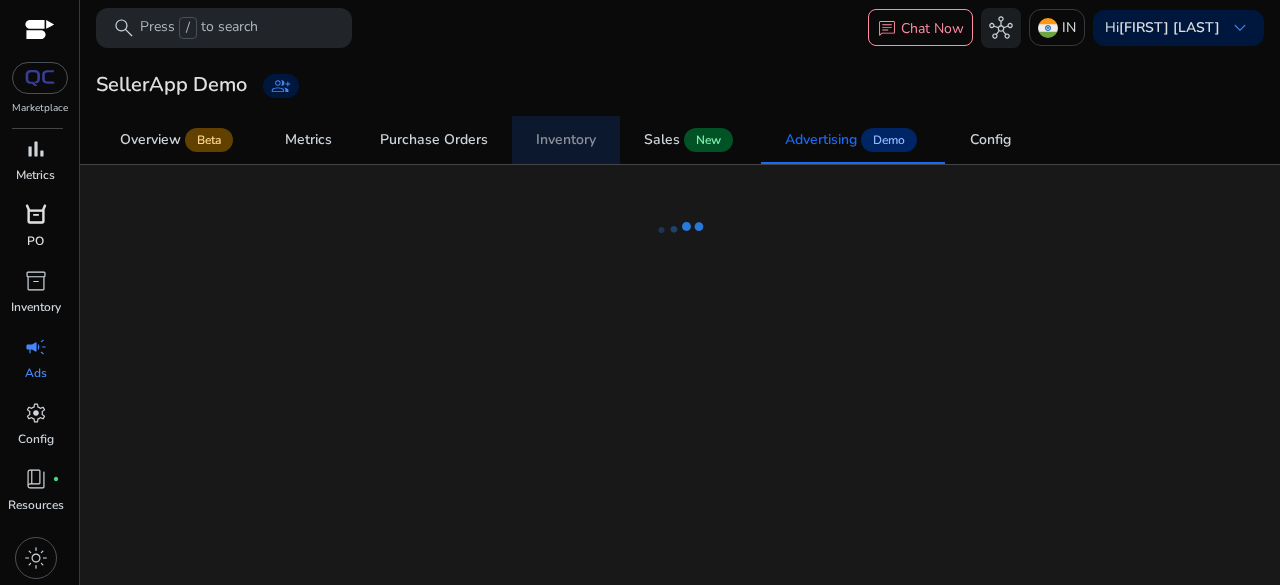 click on "Inventory" at bounding box center (566, 140) 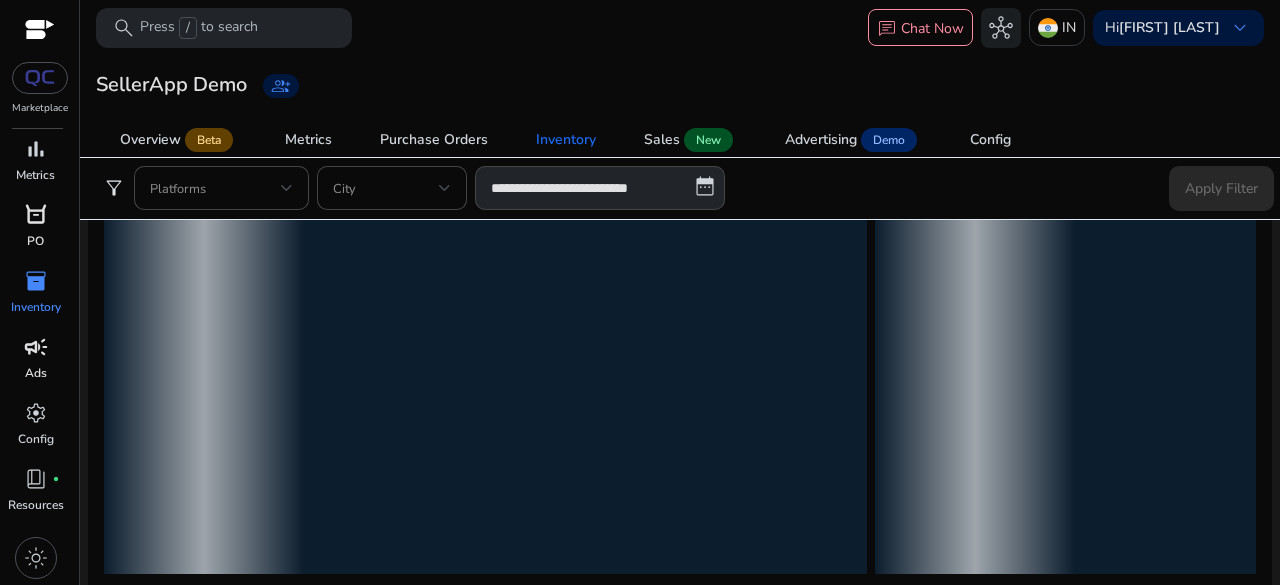 scroll, scrollTop: 714, scrollLeft: 0, axis: vertical 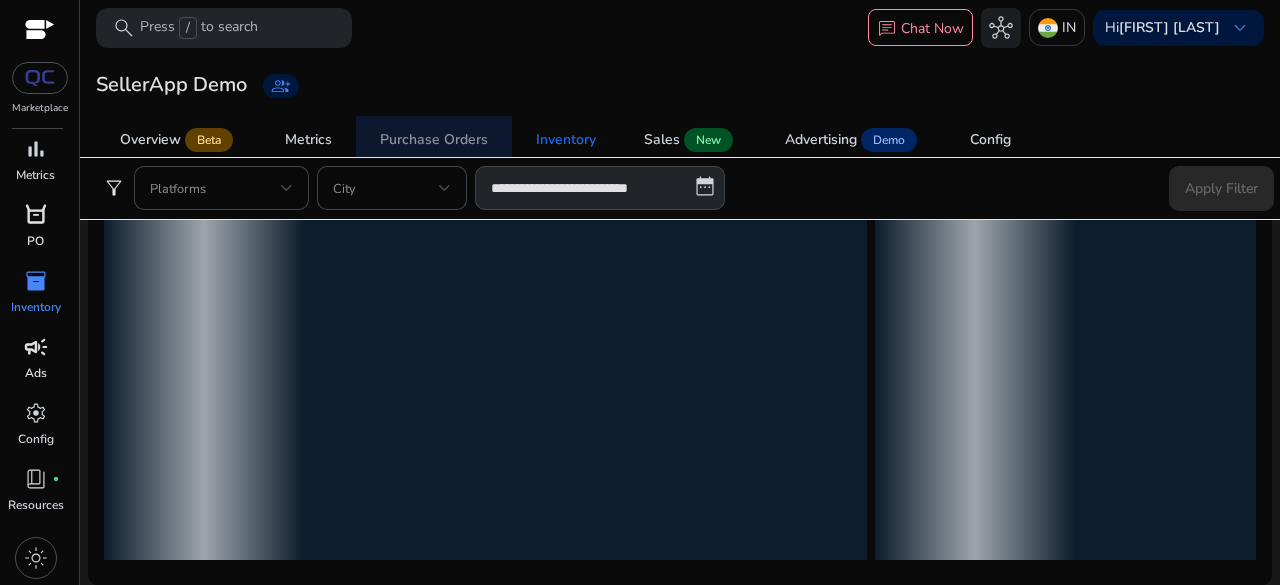 click on "Purchase Orders" at bounding box center [434, 140] 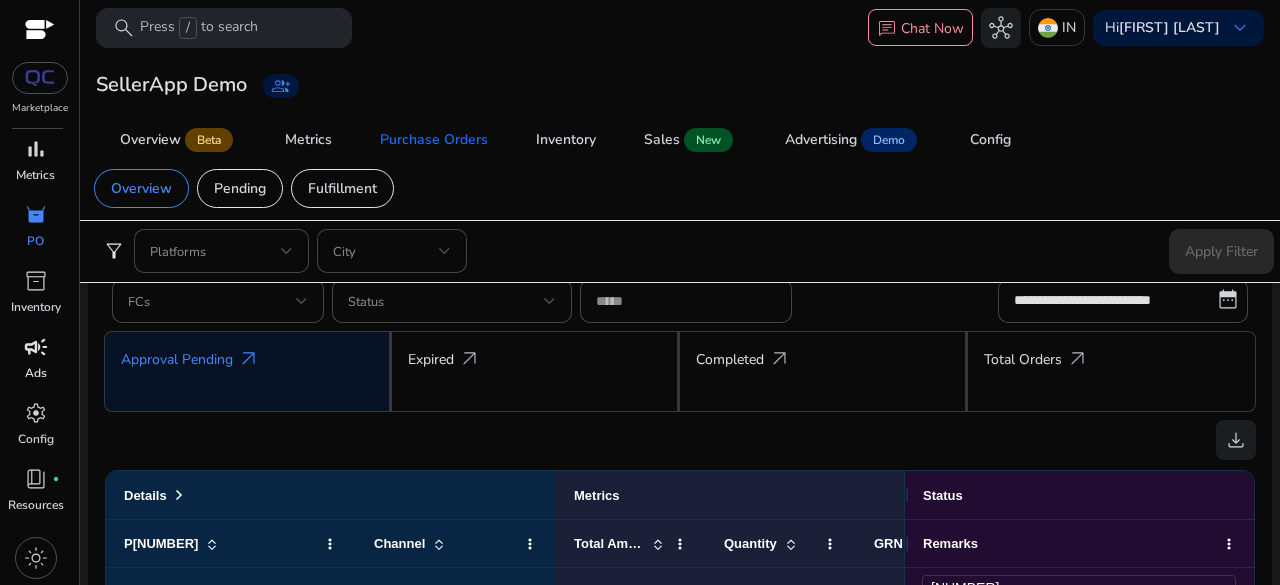 scroll, scrollTop: 980, scrollLeft: 0, axis: vertical 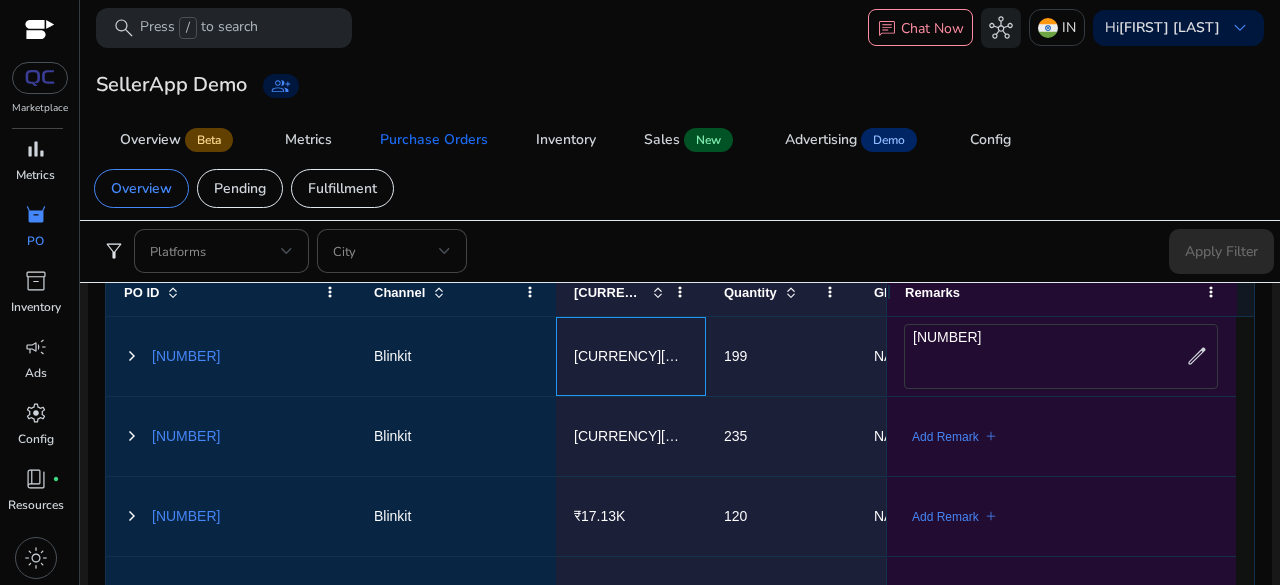 click on "₹19.51K" 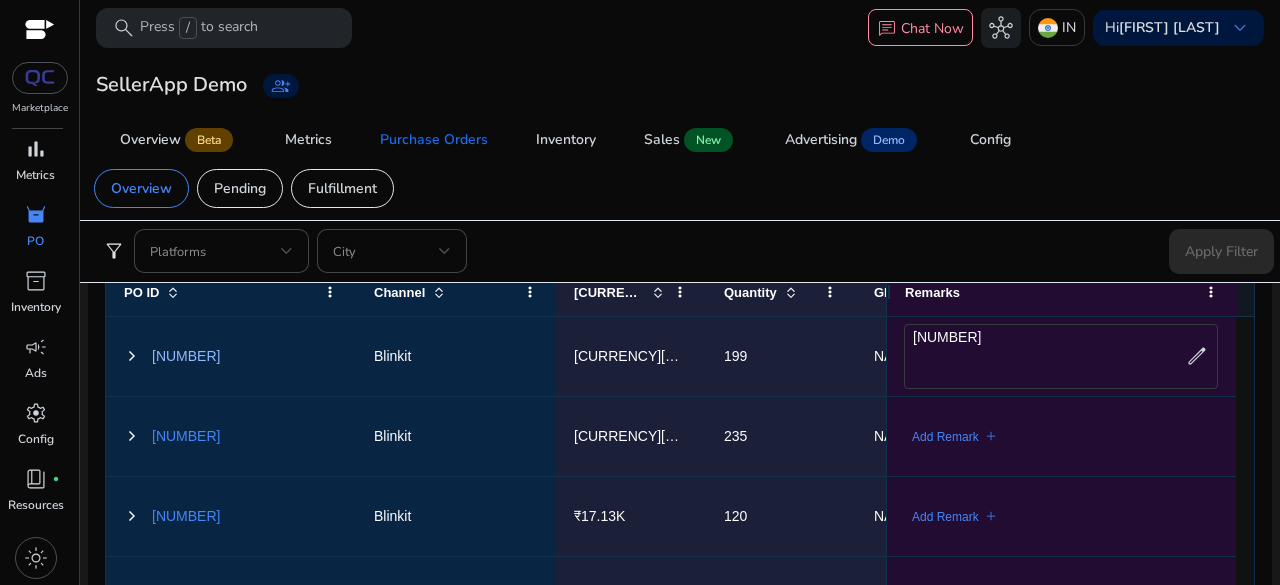 click on "[NUMBER]" 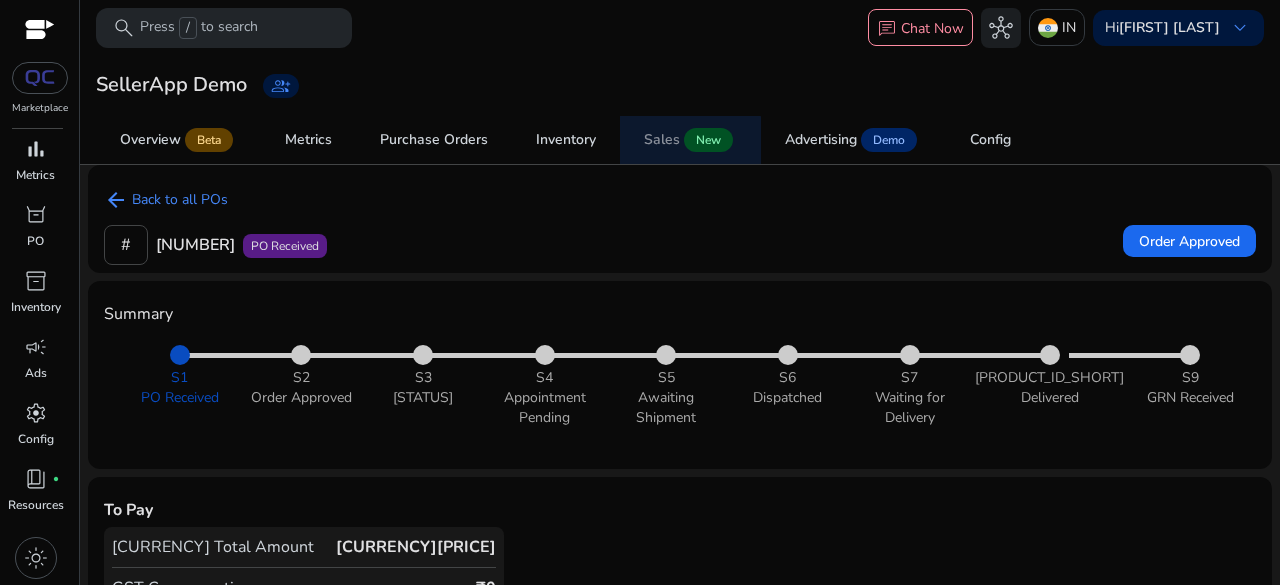 click on "Sales  New" at bounding box center [690, 140] 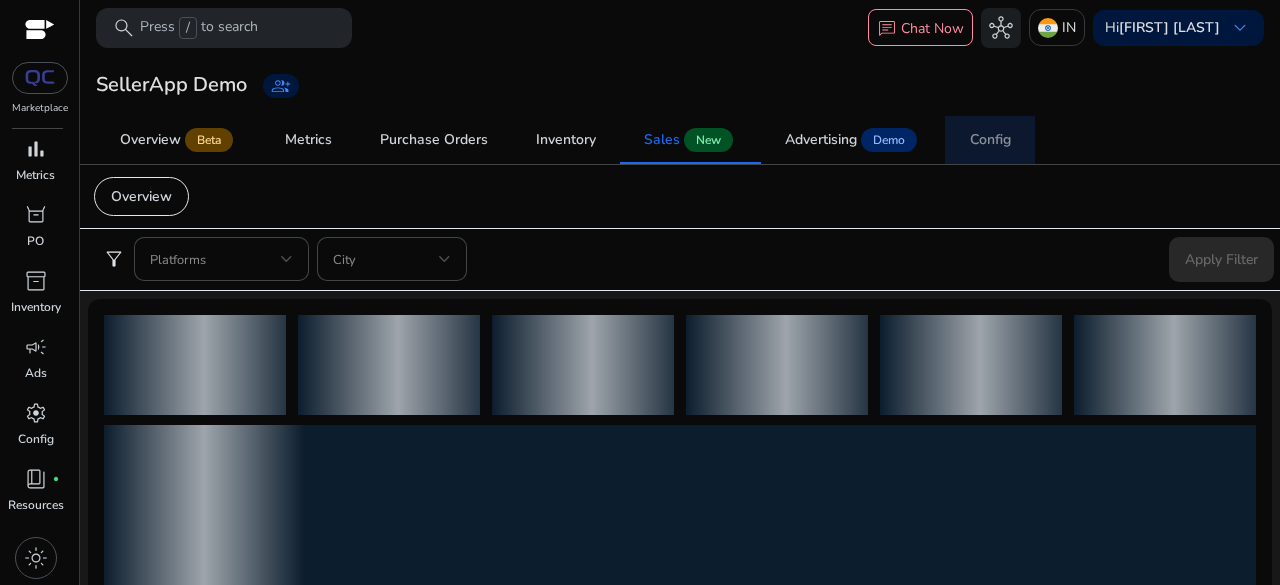 click on "Config" at bounding box center (990, 140) 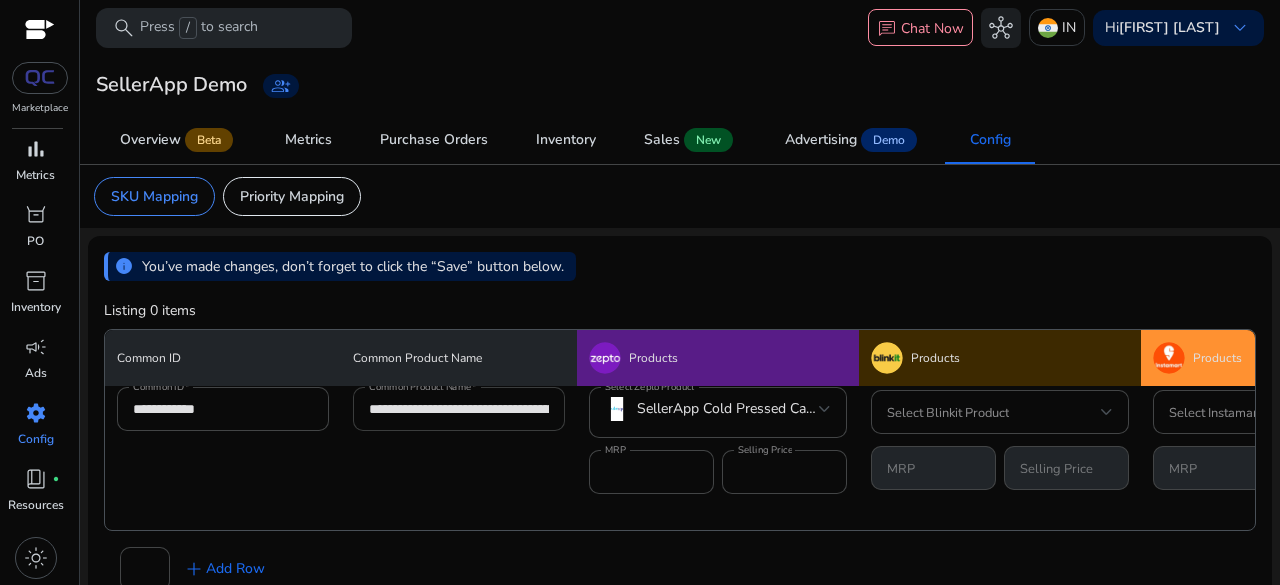 scroll, scrollTop: 18, scrollLeft: 0, axis: vertical 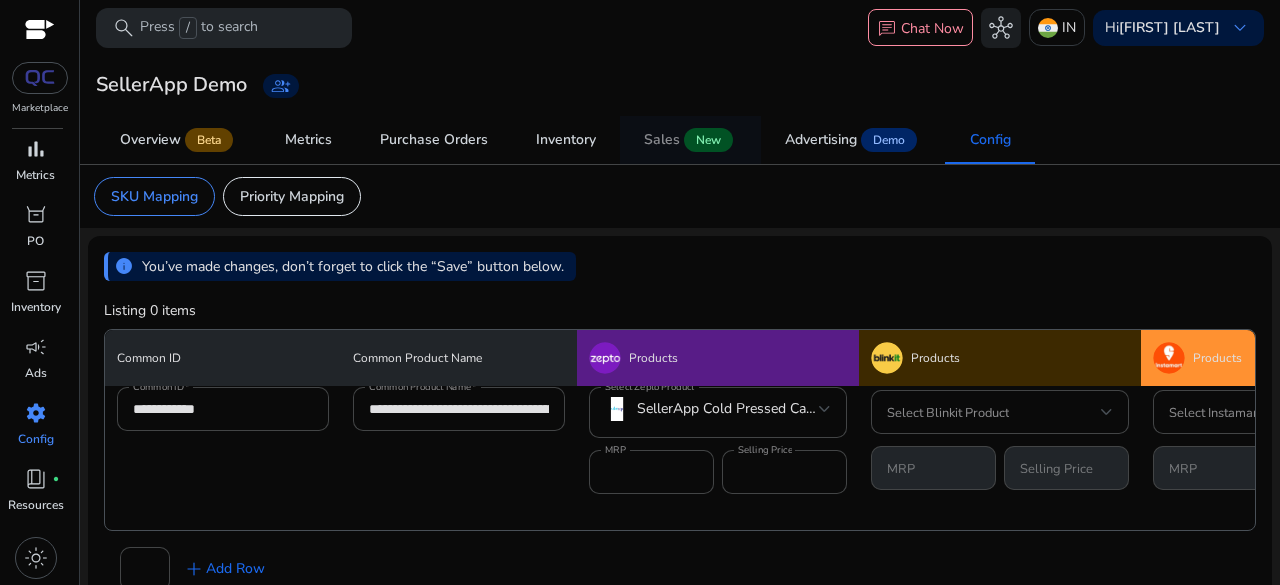 click on "New" at bounding box center [708, 140] 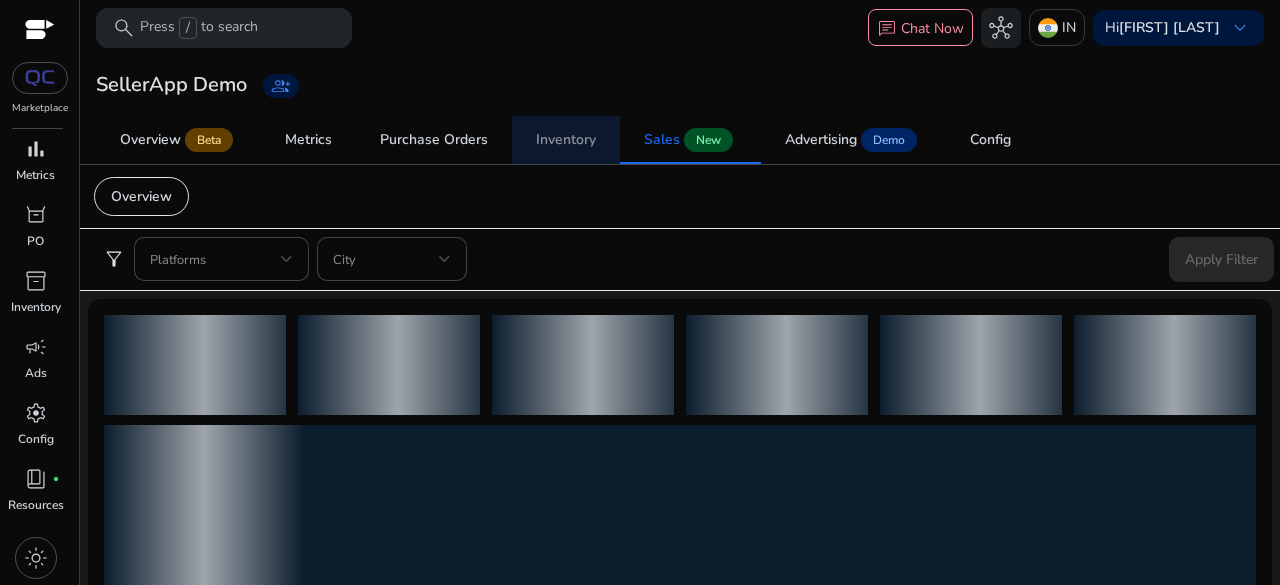 click on "Inventory" at bounding box center [566, 140] 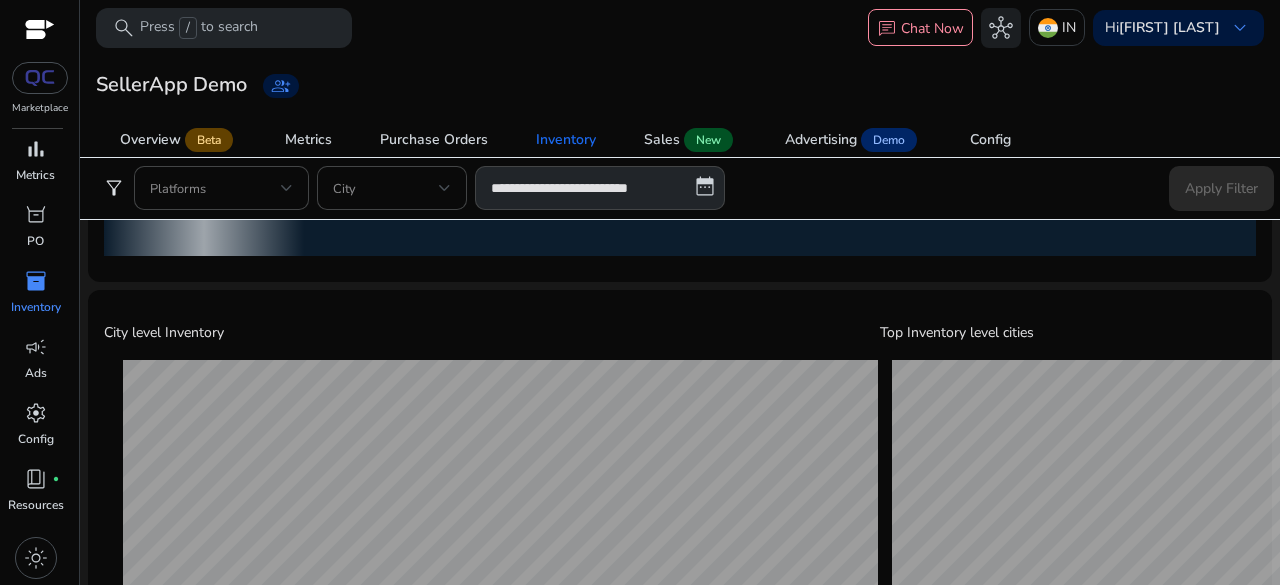 scroll, scrollTop: 826, scrollLeft: 0, axis: vertical 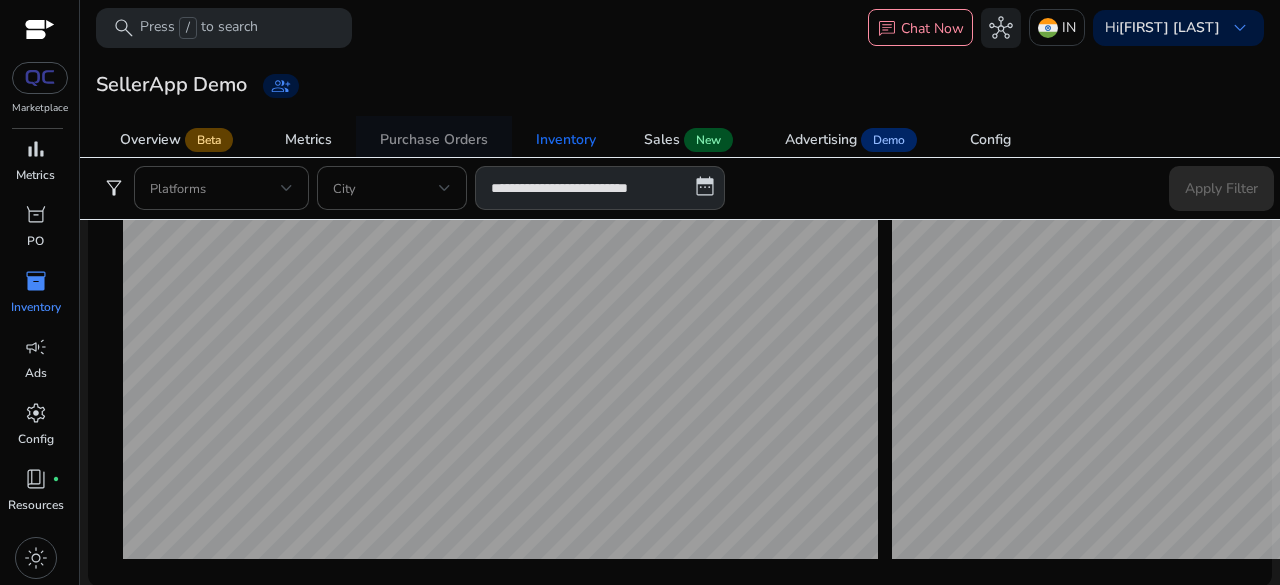 click on "Purchase Orders" at bounding box center [434, 140] 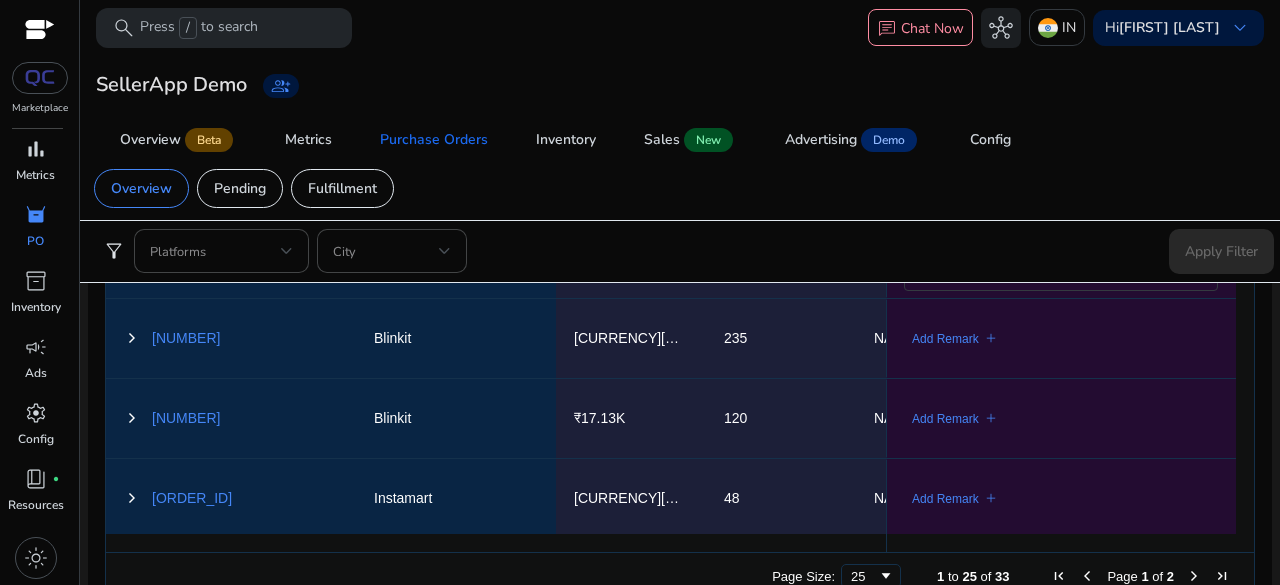scroll, scrollTop: 1158, scrollLeft: 0, axis: vertical 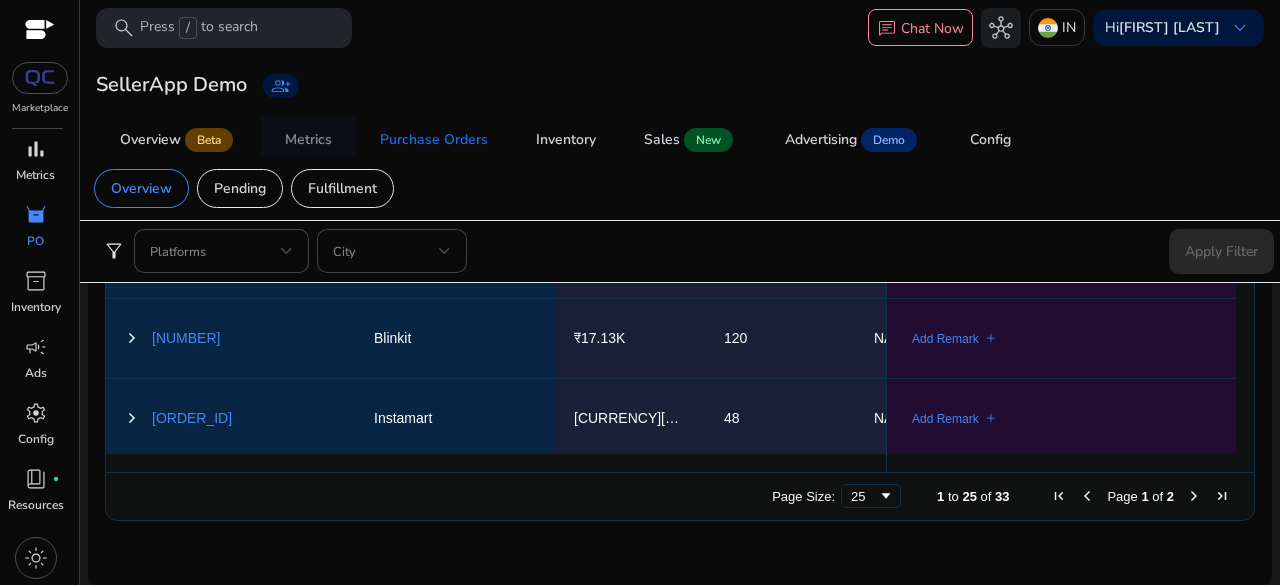 click on "Metrics" at bounding box center [308, 140] 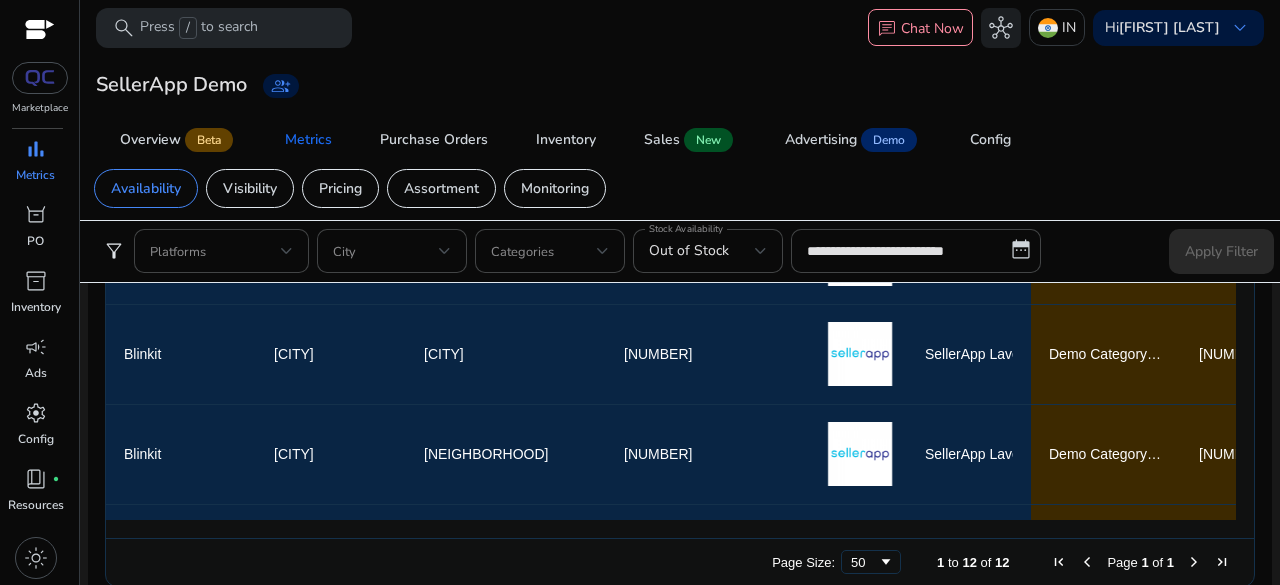scroll, scrollTop: 1587, scrollLeft: 0, axis: vertical 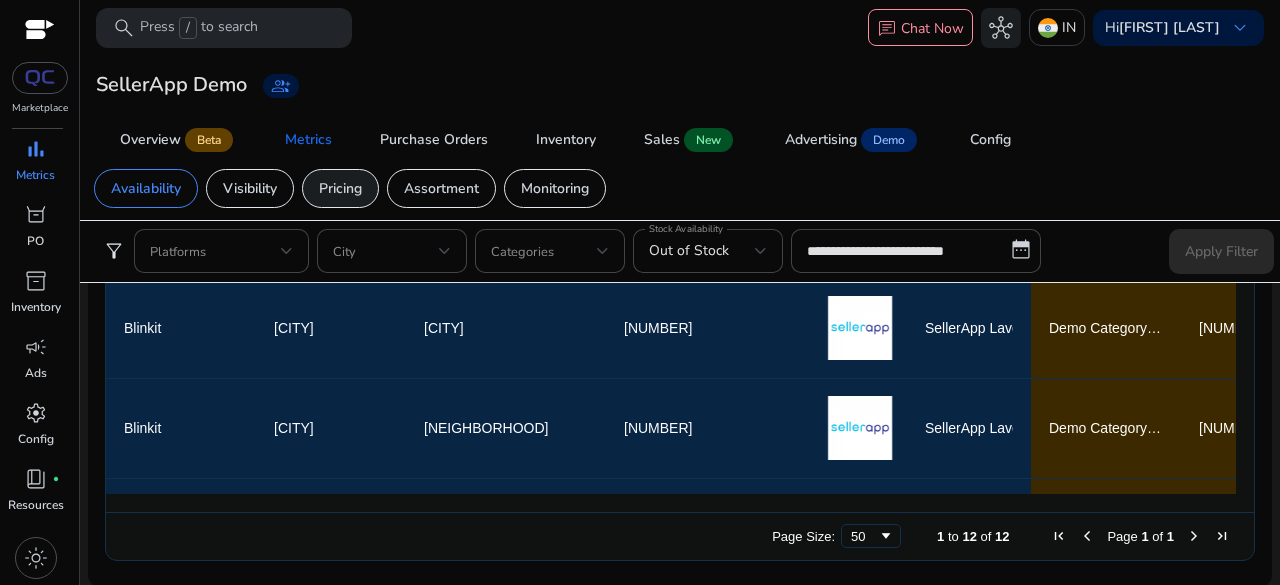 click on "Pricing" 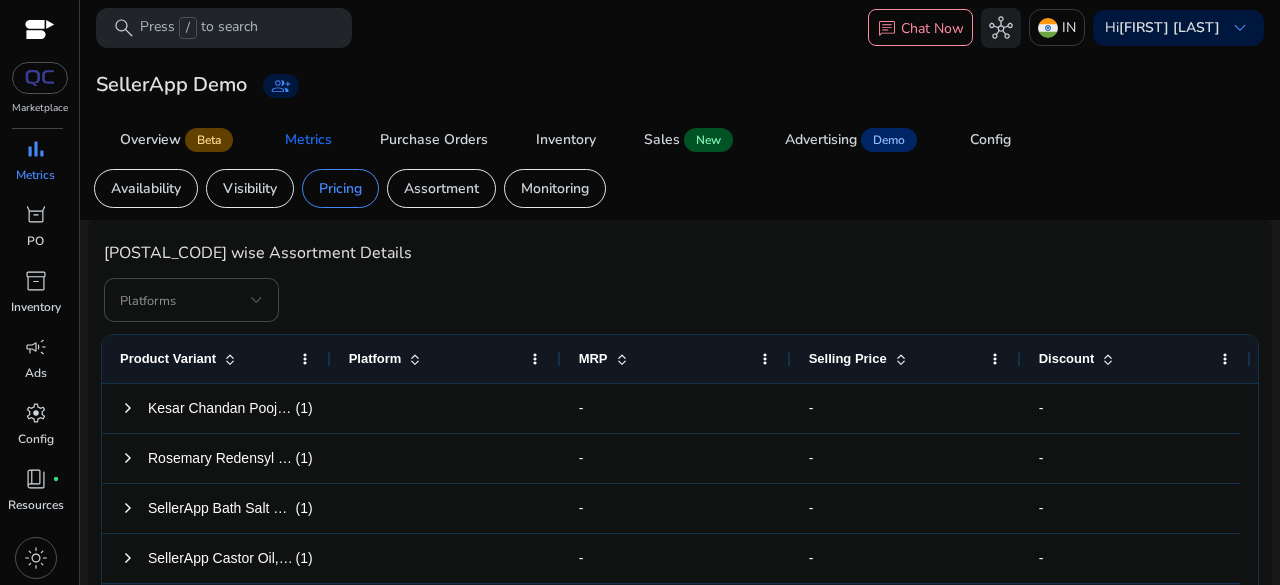 scroll, scrollTop: 700, scrollLeft: 0, axis: vertical 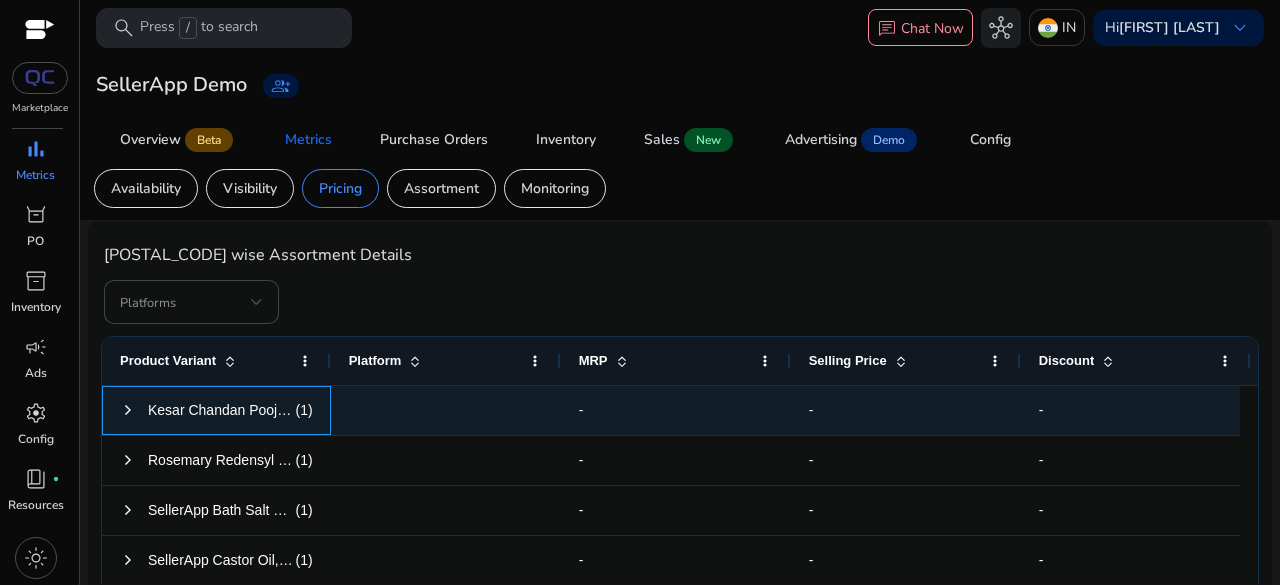 click on "[PRODUCT_NAME]" 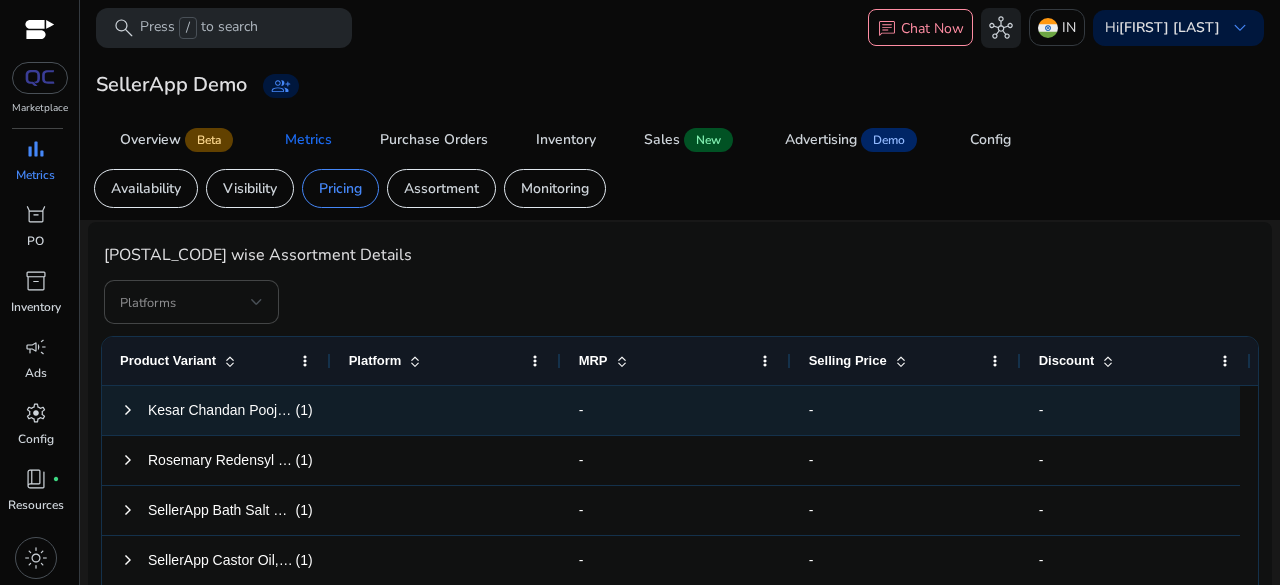 click 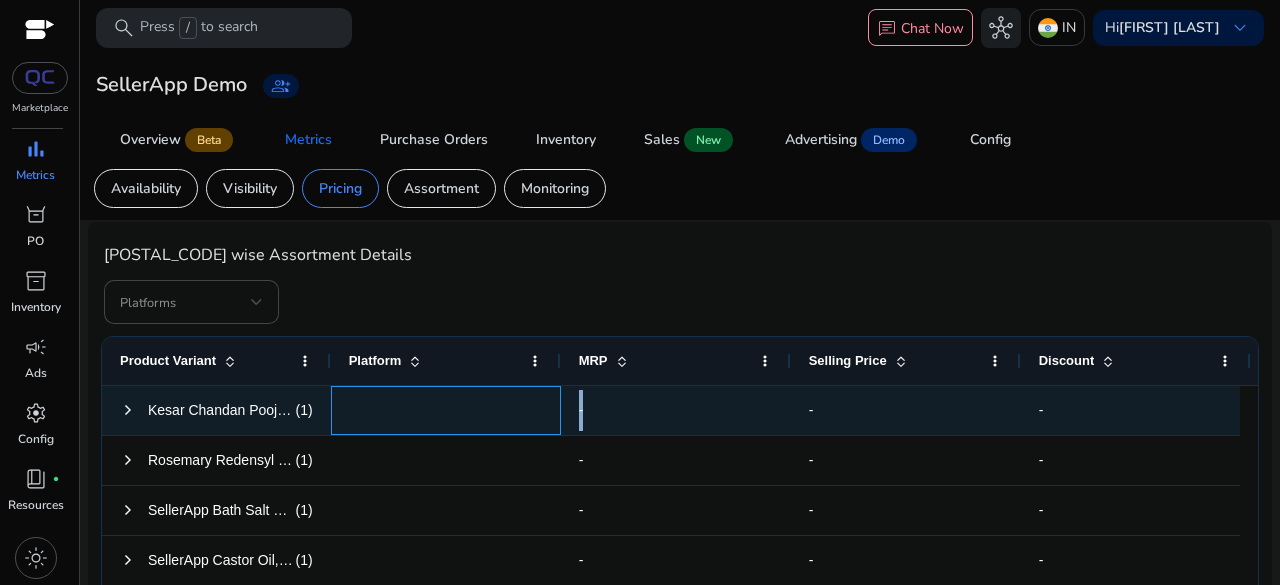 click 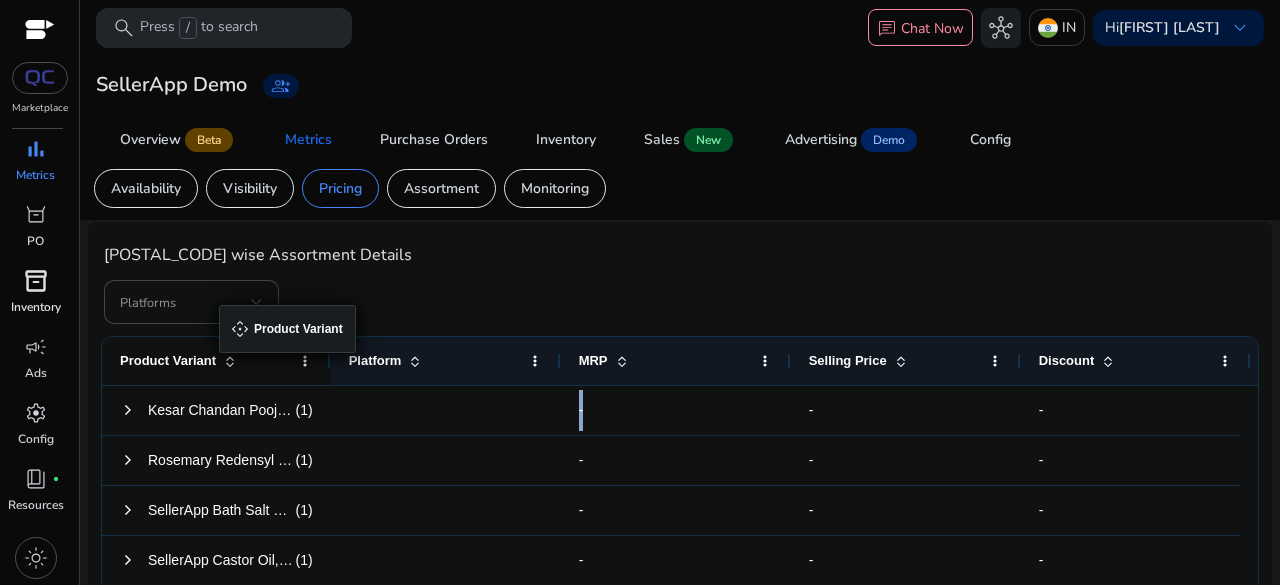 drag, startPoint x: 243, startPoint y: 339, endPoint x: 50, endPoint y: 297, distance: 197.51709 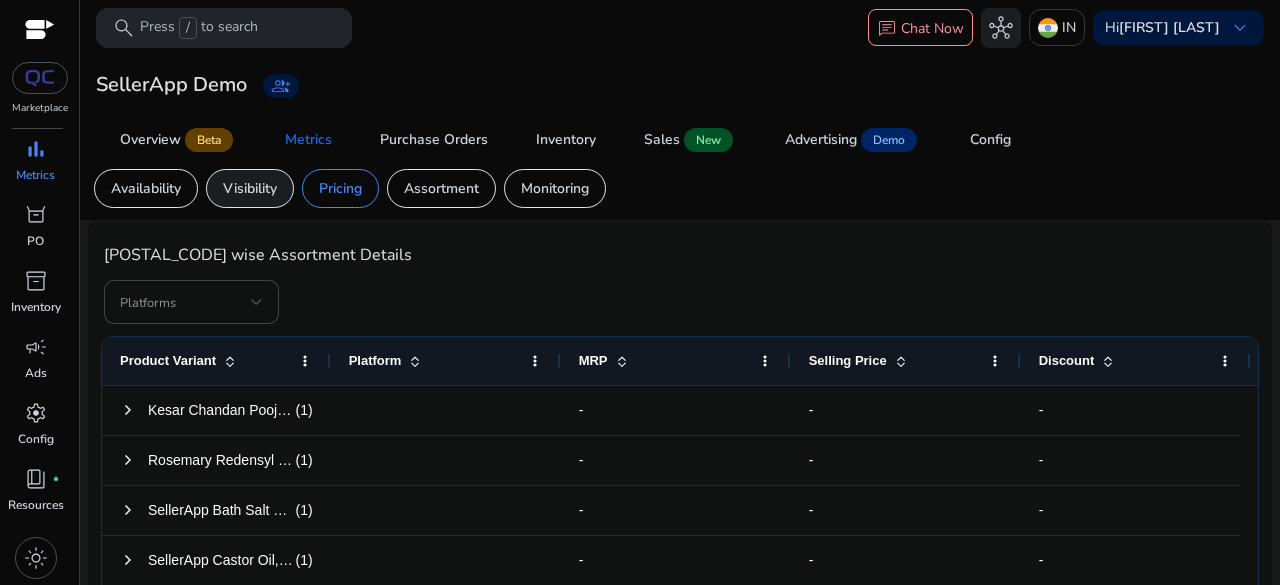 click on "Visibility" 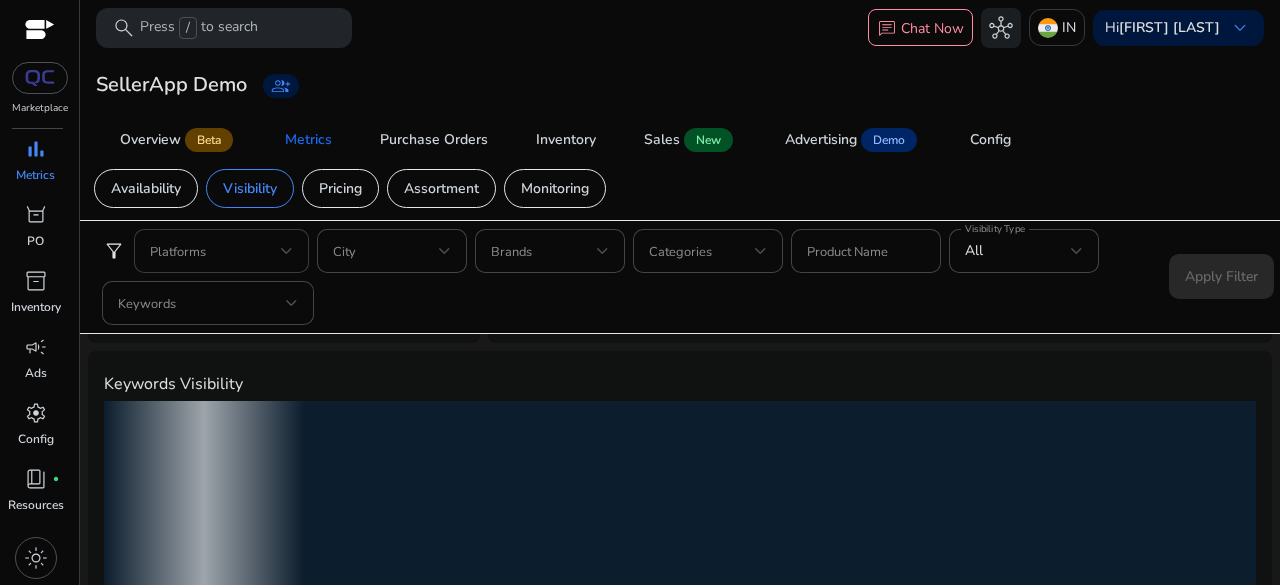 scroll, scrollTop: 0, scrollLeft: 0, axis: both 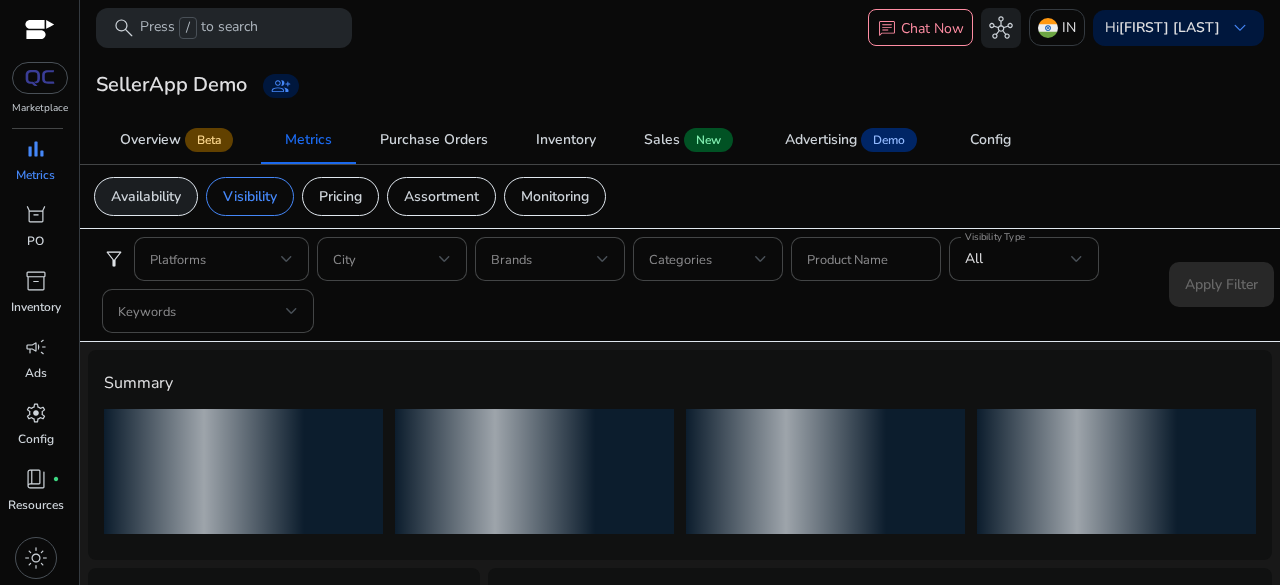 click on "Availability" 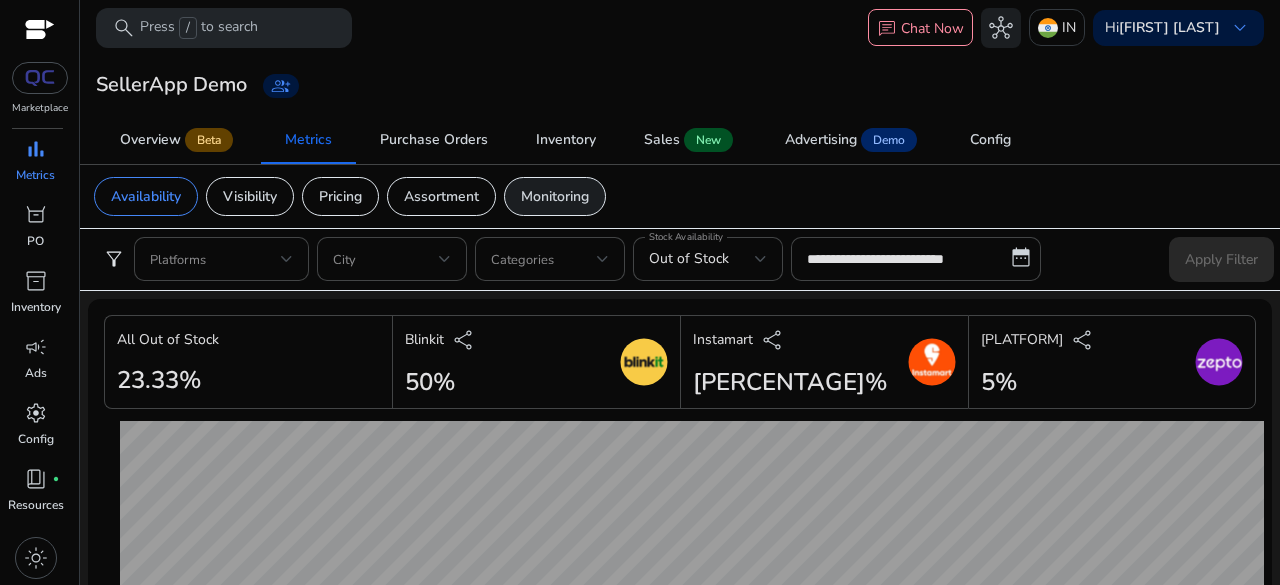 click on "Monitoring" 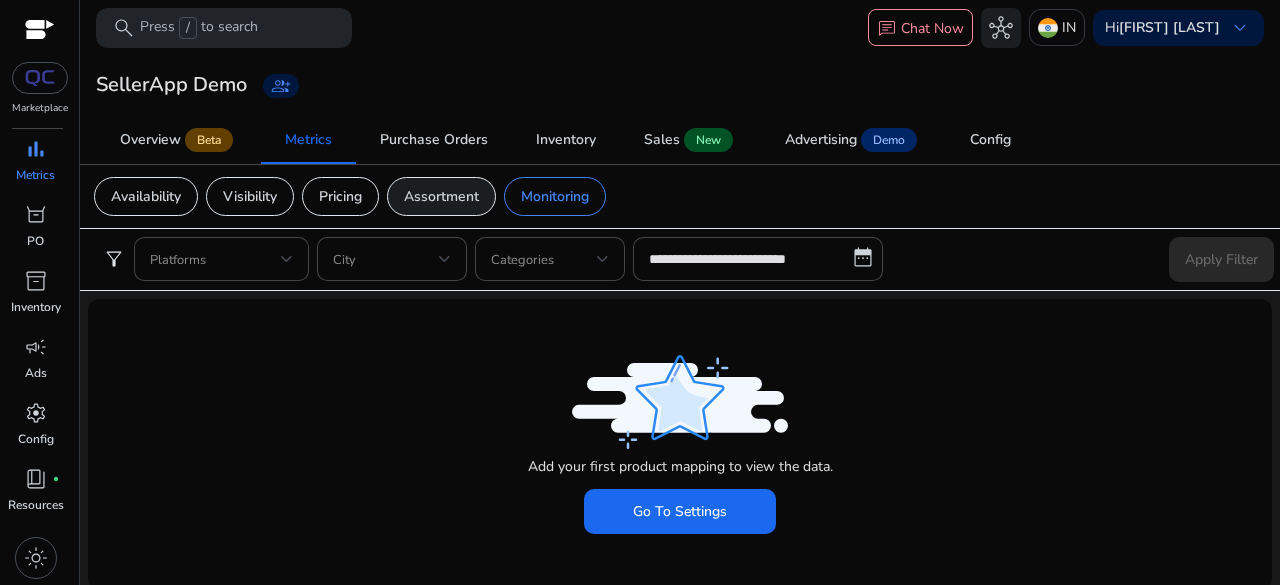 click on "Assortment" 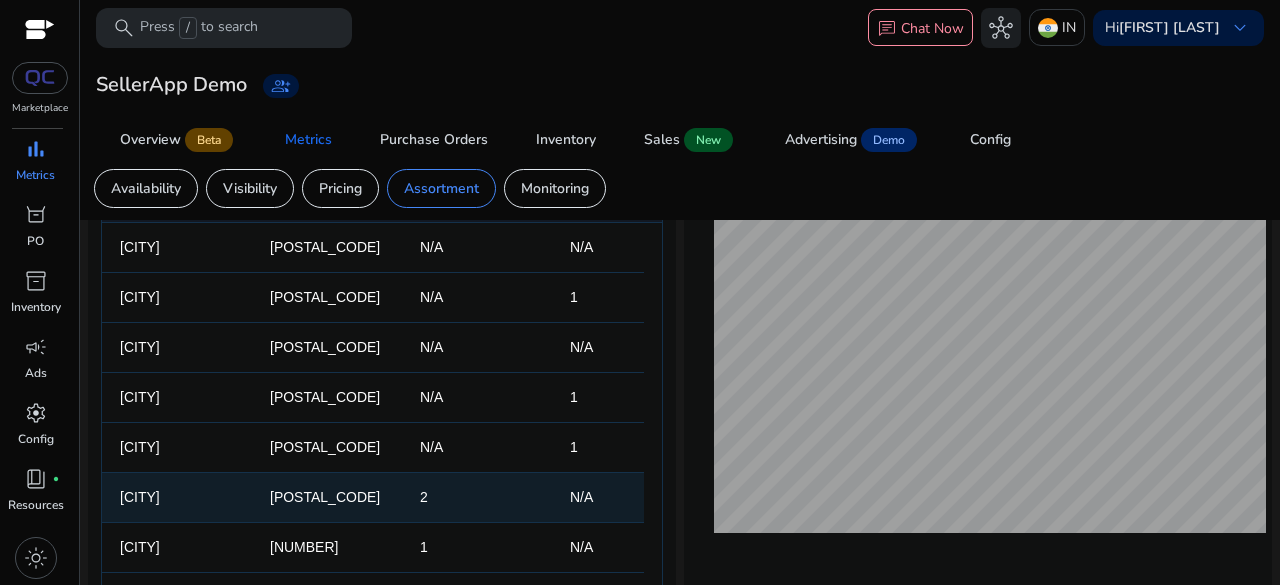 scroll, scrollTop: 600, scrollLeft: 0, axis: vertical 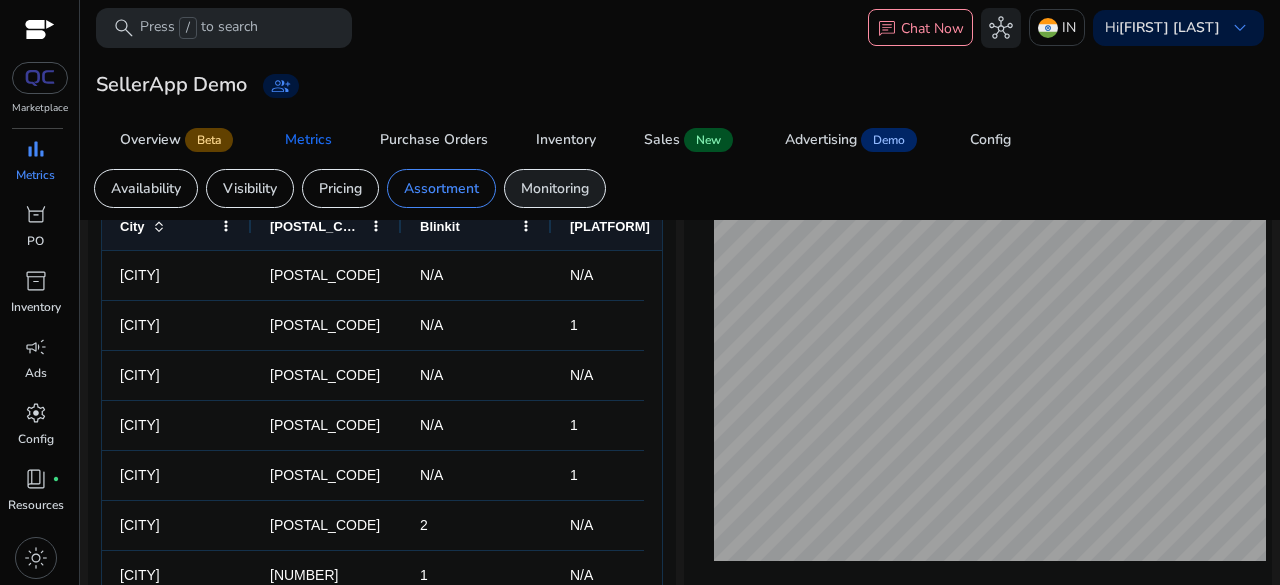 click on "Monitoring" 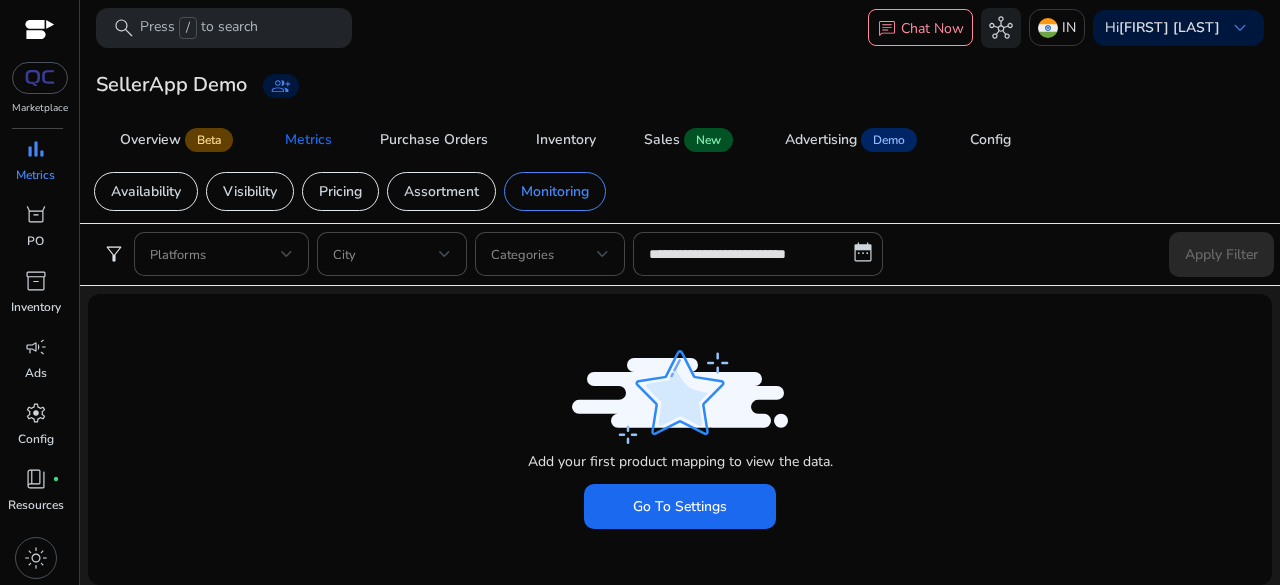 scroll, scrollTop: 0, scrollLeft: 0, axis: both 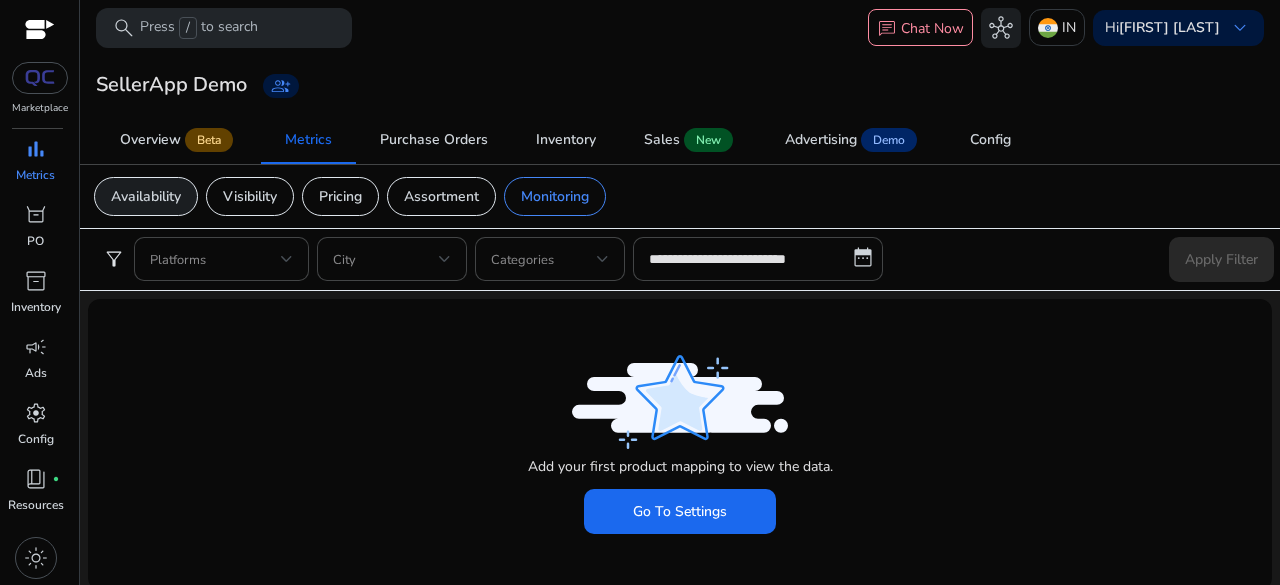 click on "Availability" 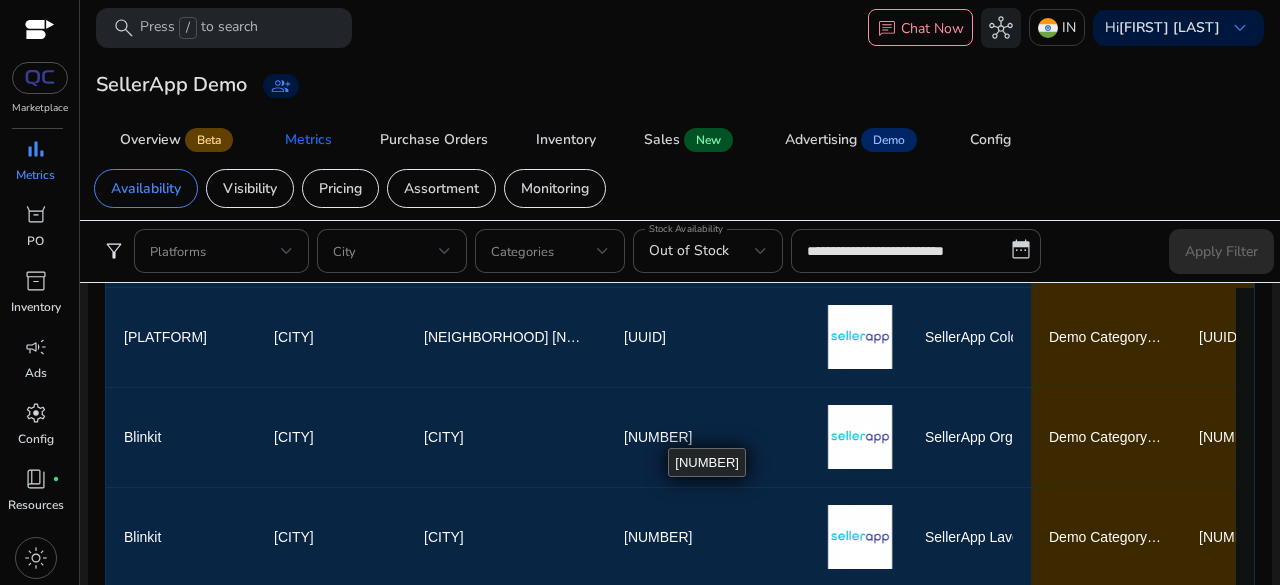 scroll, scrollTop: 1400, scrollLeft: 0, axis: vertical 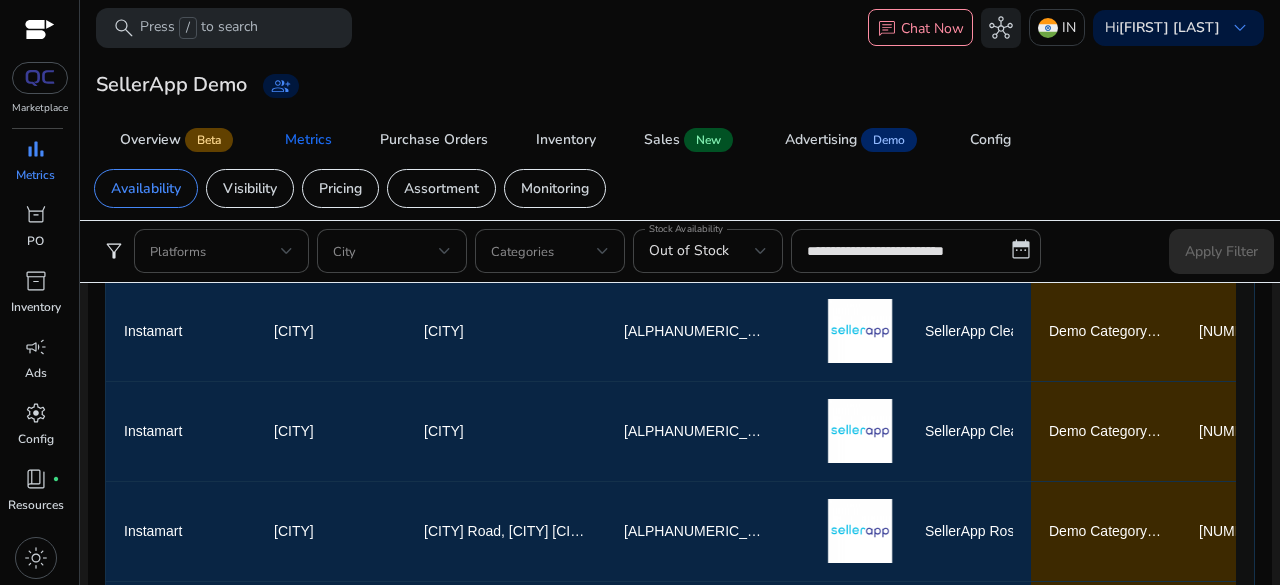 click on "Marketplace" at bounding box center [40, 108] 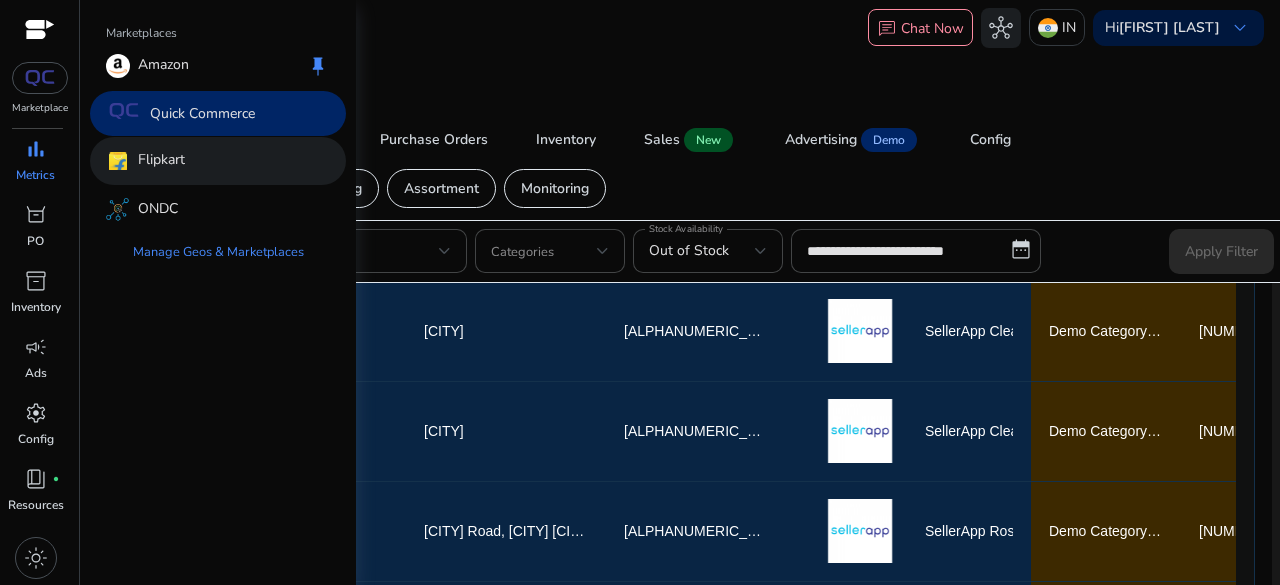 click on "Flipkart" at bounding box center [218, 161] 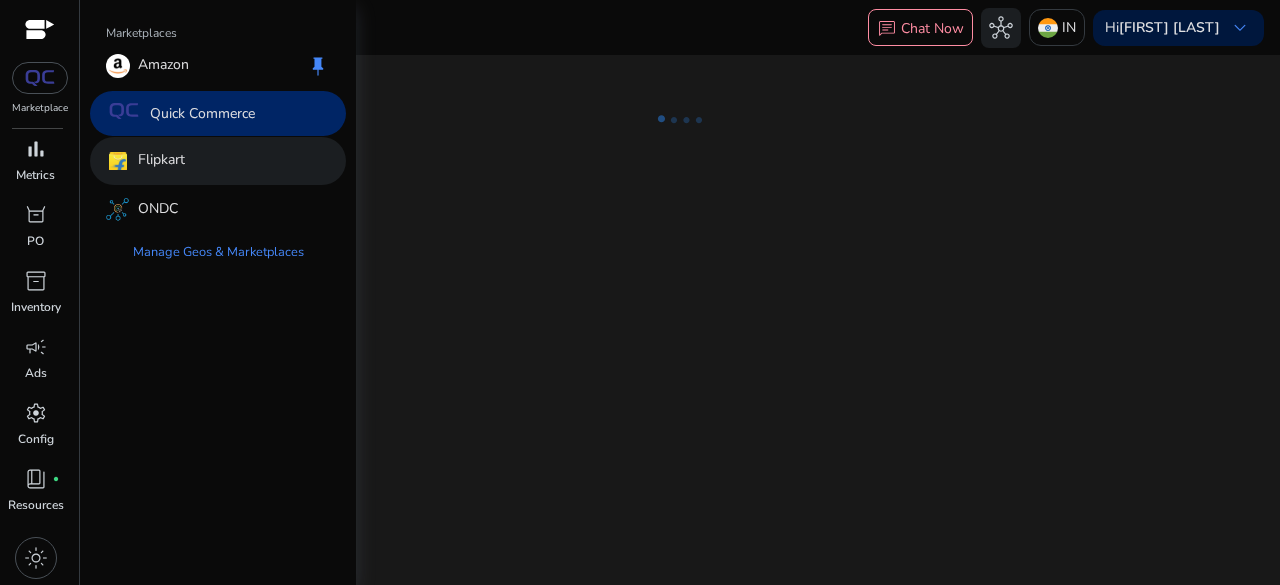 scroll, scrollTop: 0, scrollLeft: 0, axis: both 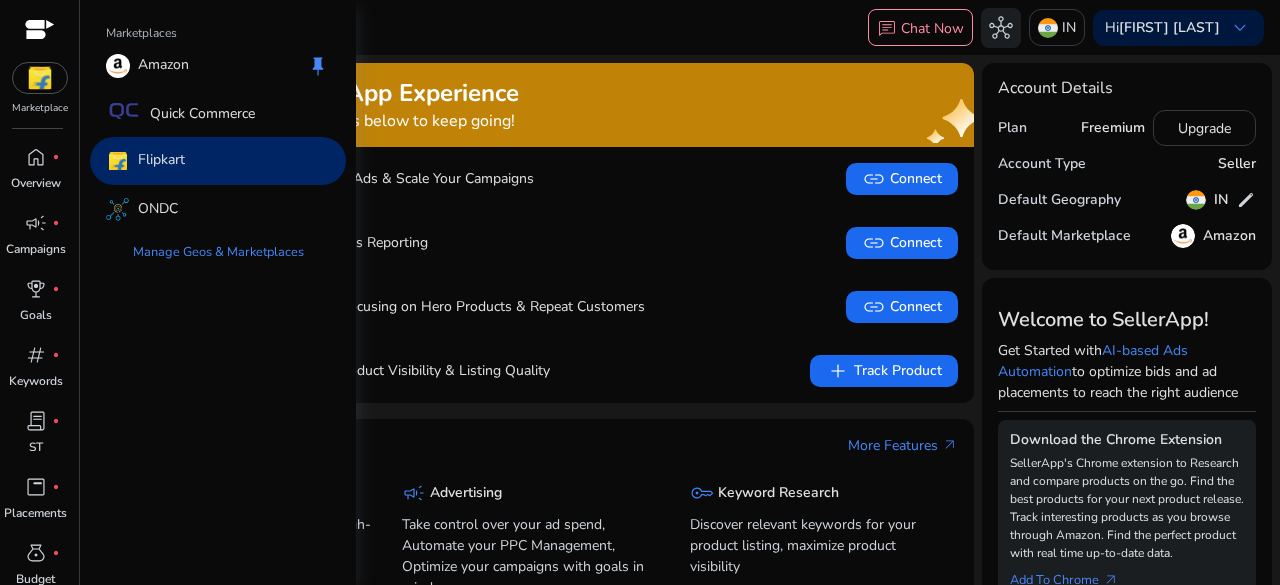 click at bounding box center [40, 78] 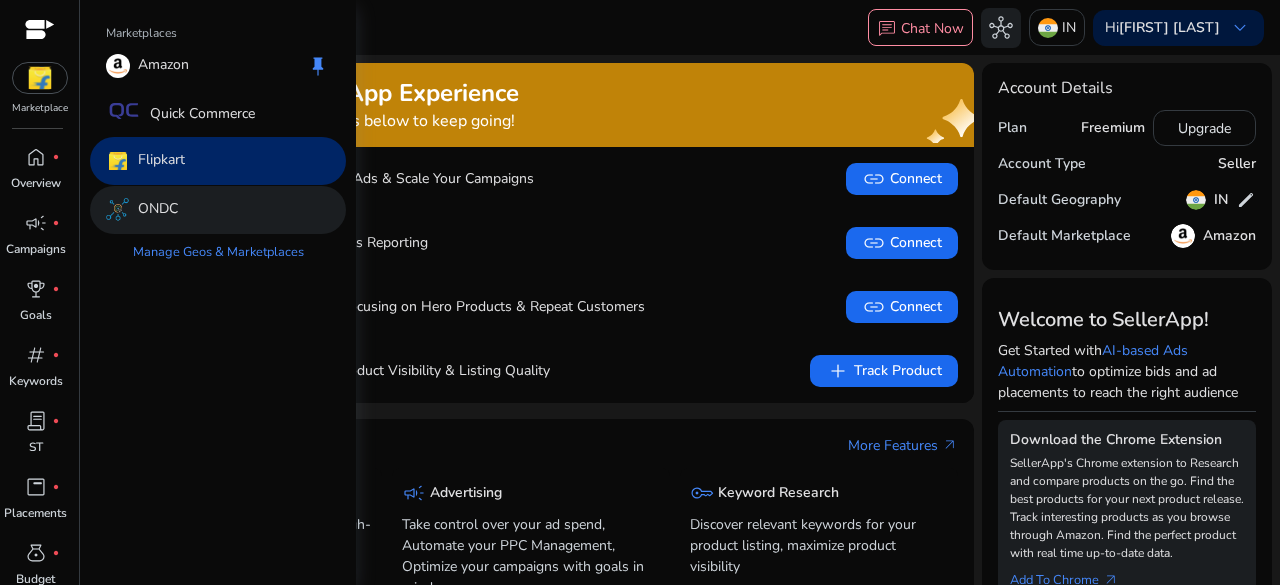 click on "ONDC" at bounding box center [218, 210] 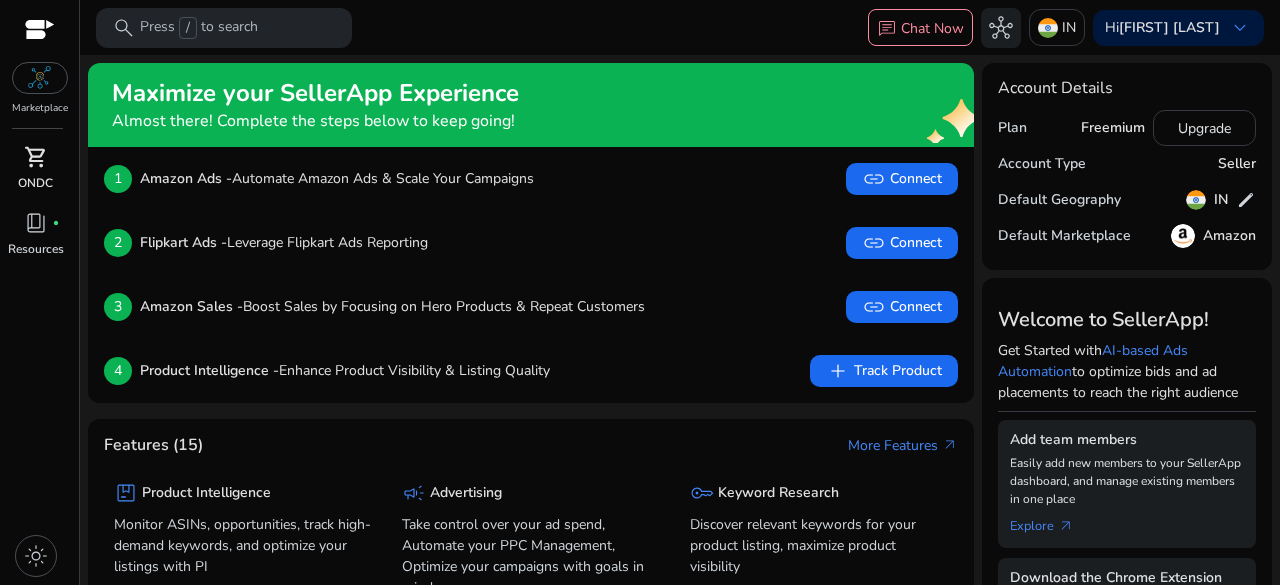 click on "ONDC" at bounding box center [35, 183] 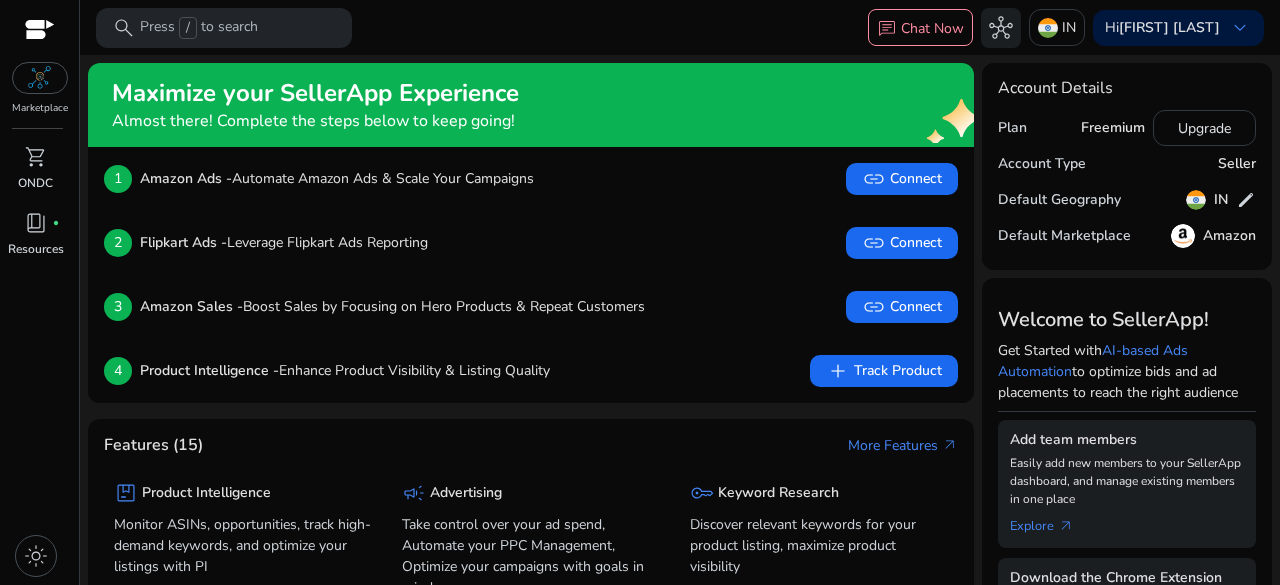 scroll, scrollTop: 300, scrollLeft: 0, axis: vertical 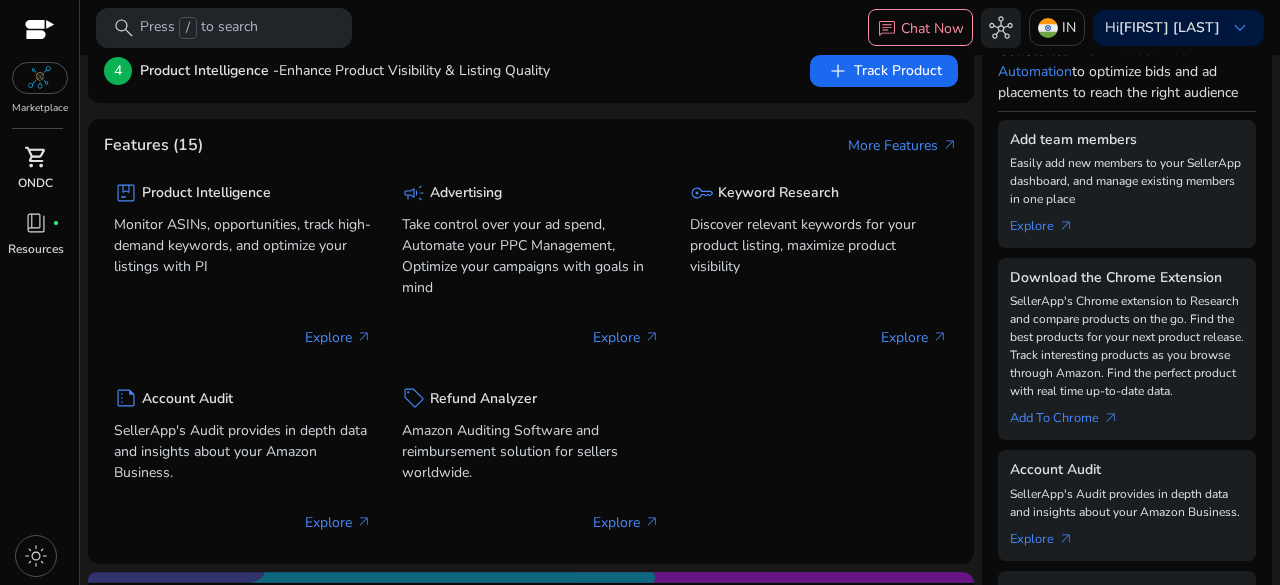 click on "shopping_cart" at bounding box center (36, 157) 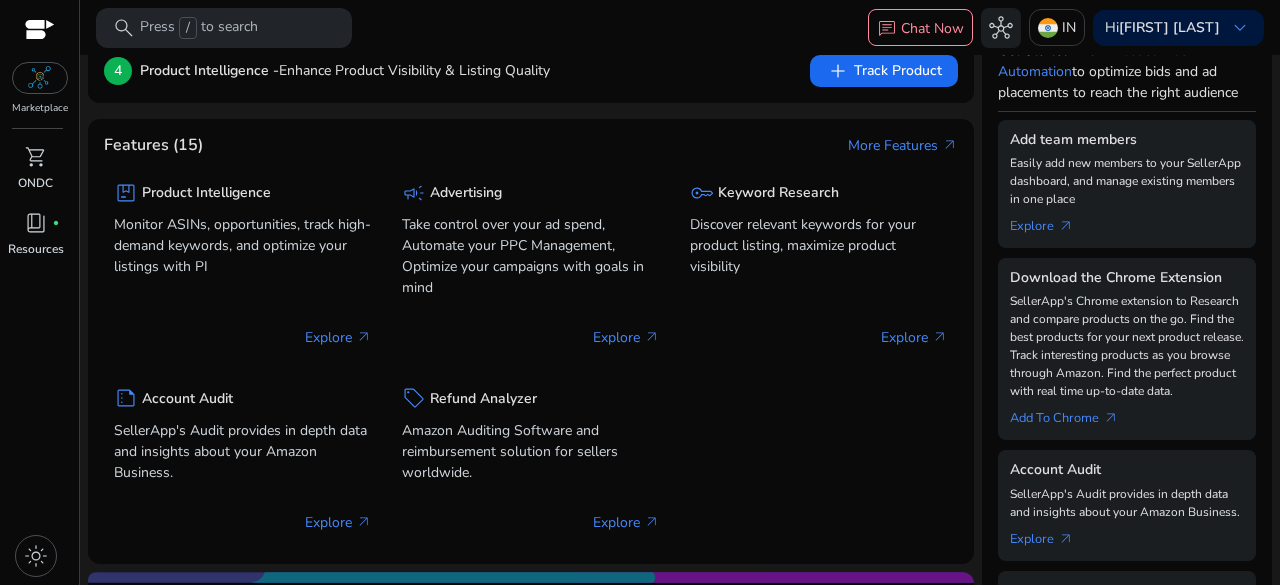 drag, startPoint x: 50, startPoint y: 80, endPoint x: 56, endPoint y: 103, distance: 23.769728 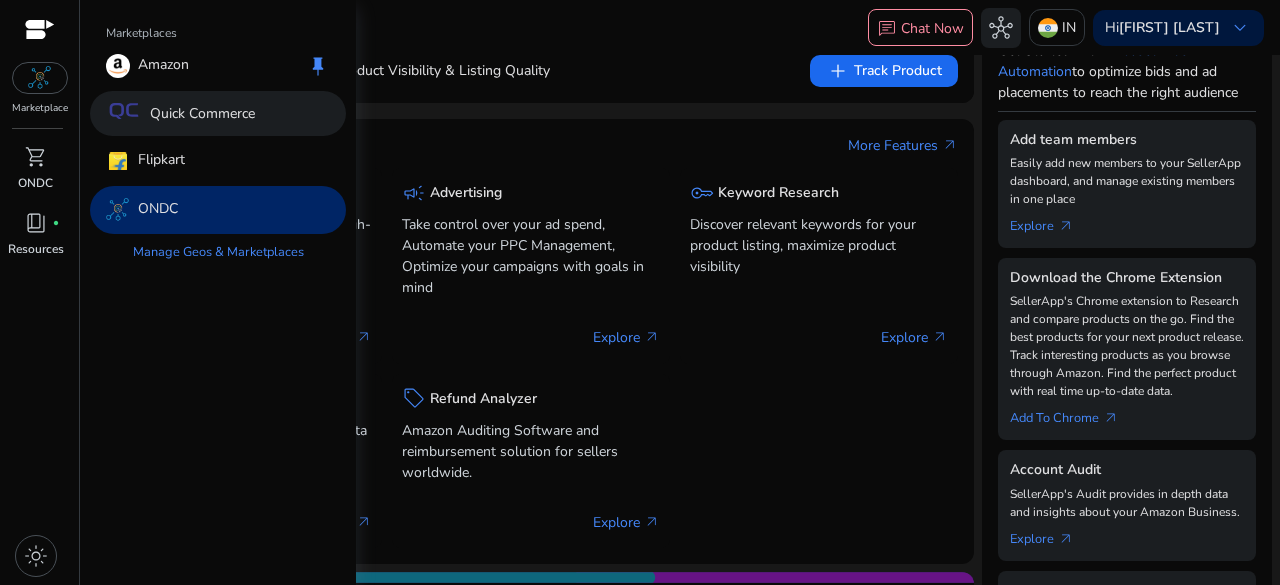 click on "Quick Commerce" at bounding box center [202, 113] 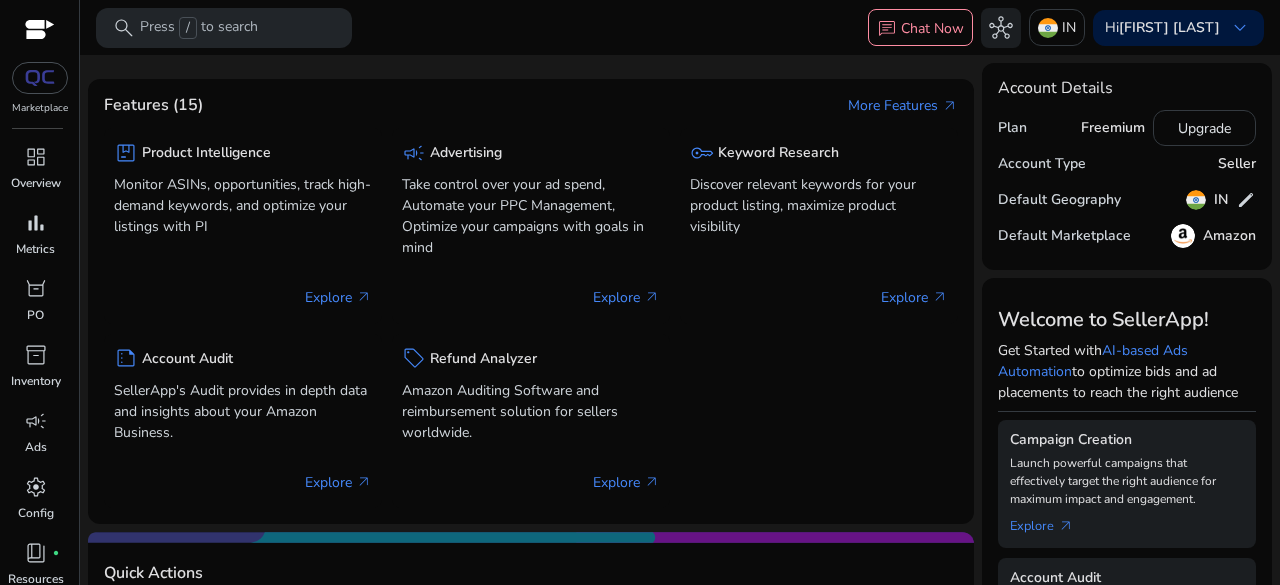 click on "Amazon" 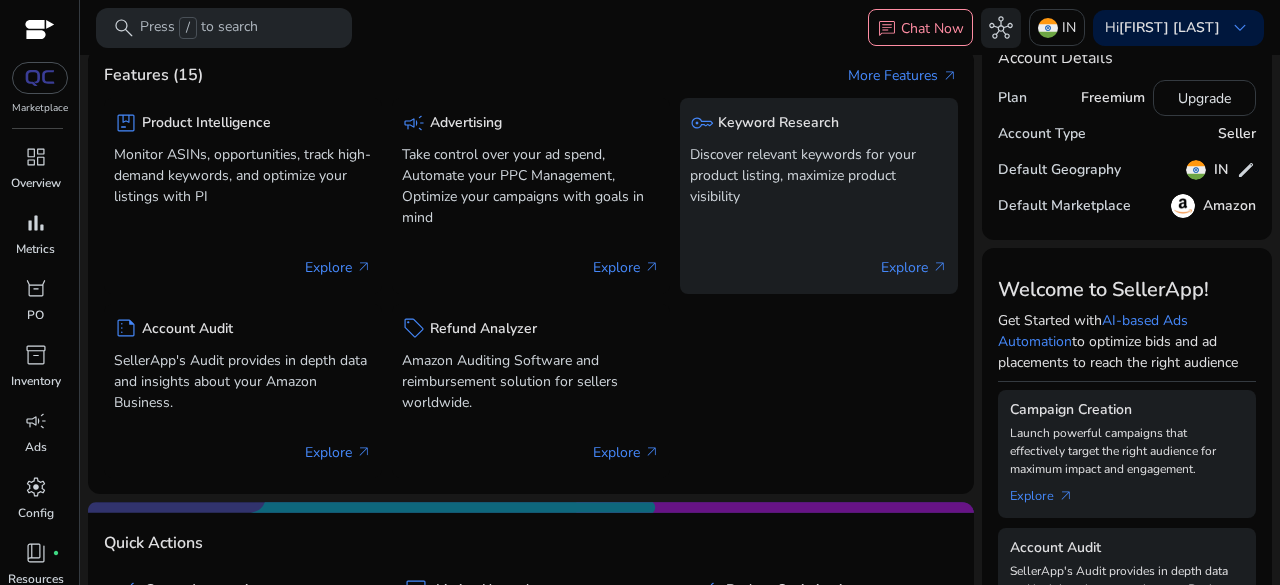 scroll, scrollTop: 0, scrollLeft: 0, axis: both 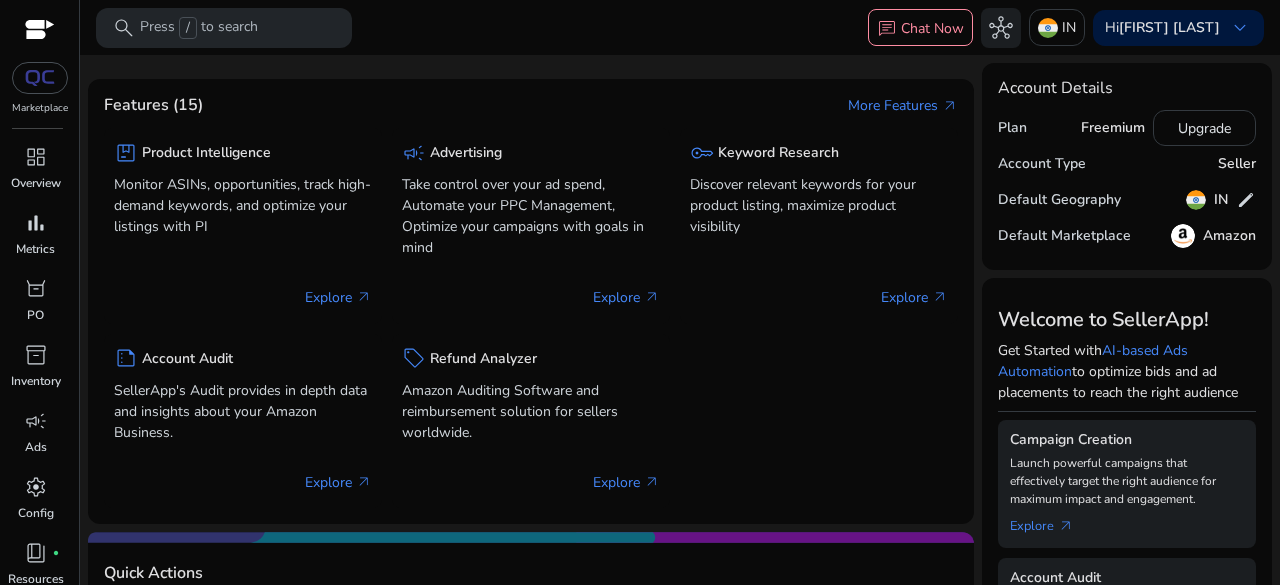 click on "Freemium" 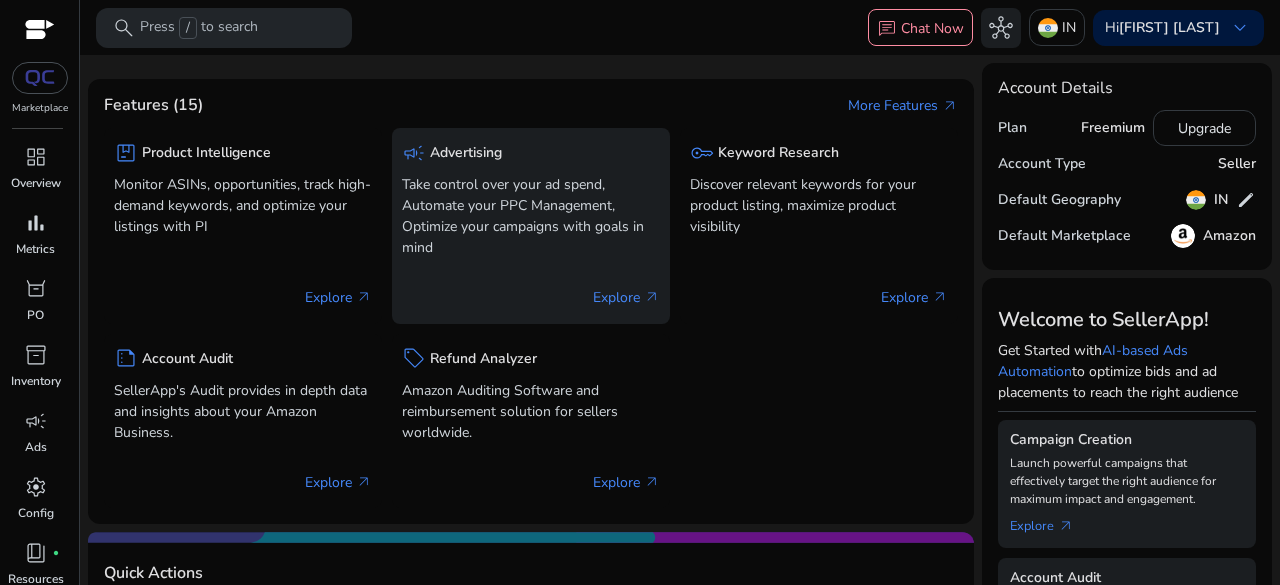 drag, startPoint x: 1001, startPoint y: 139, endPoint x: 580, endPoint y: 218, distance: 428.348 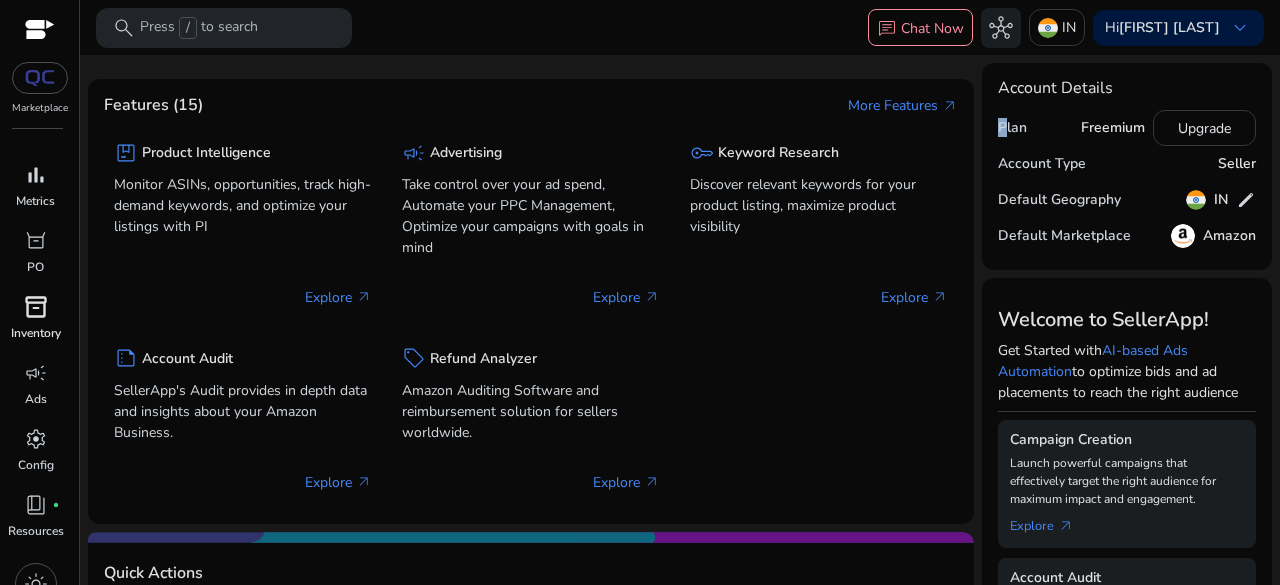 scroll, scrollTop: 74, scrollLeft: 0, axis: vertical 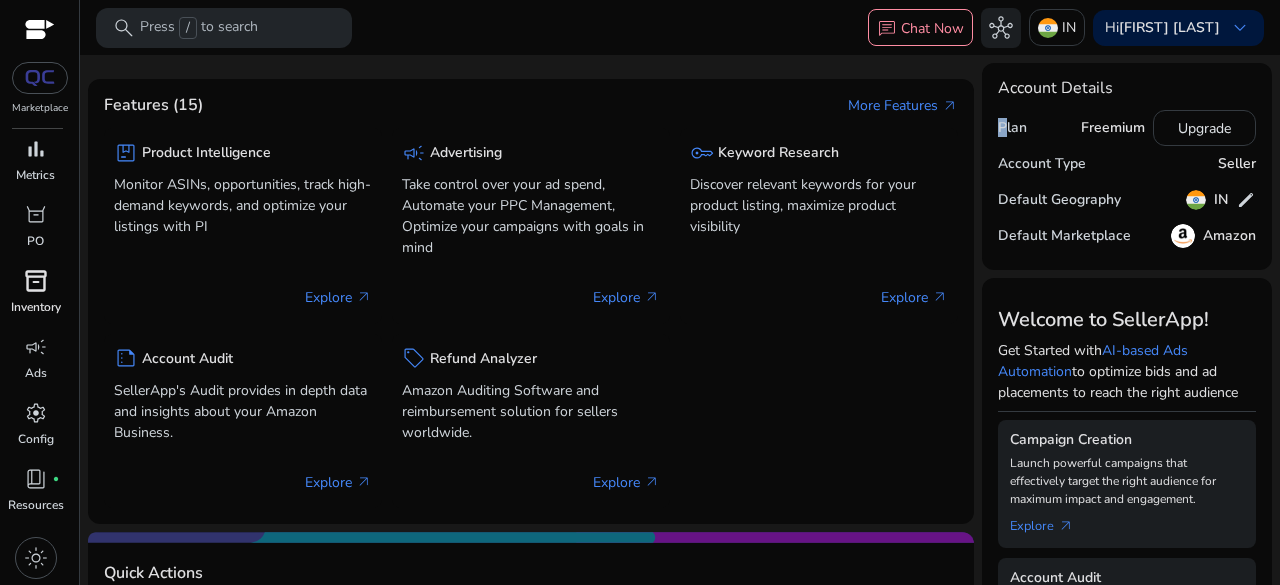 click on "Inventory" at bounding box center [36, 307] 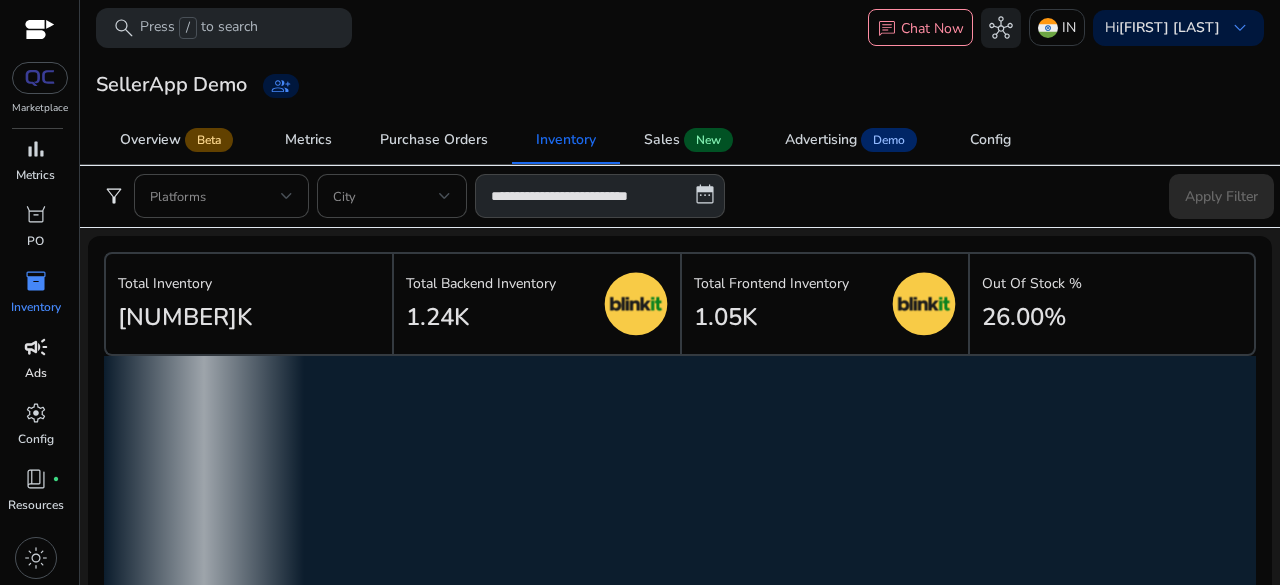 click on "Ads" at bounding box center [36, 373] 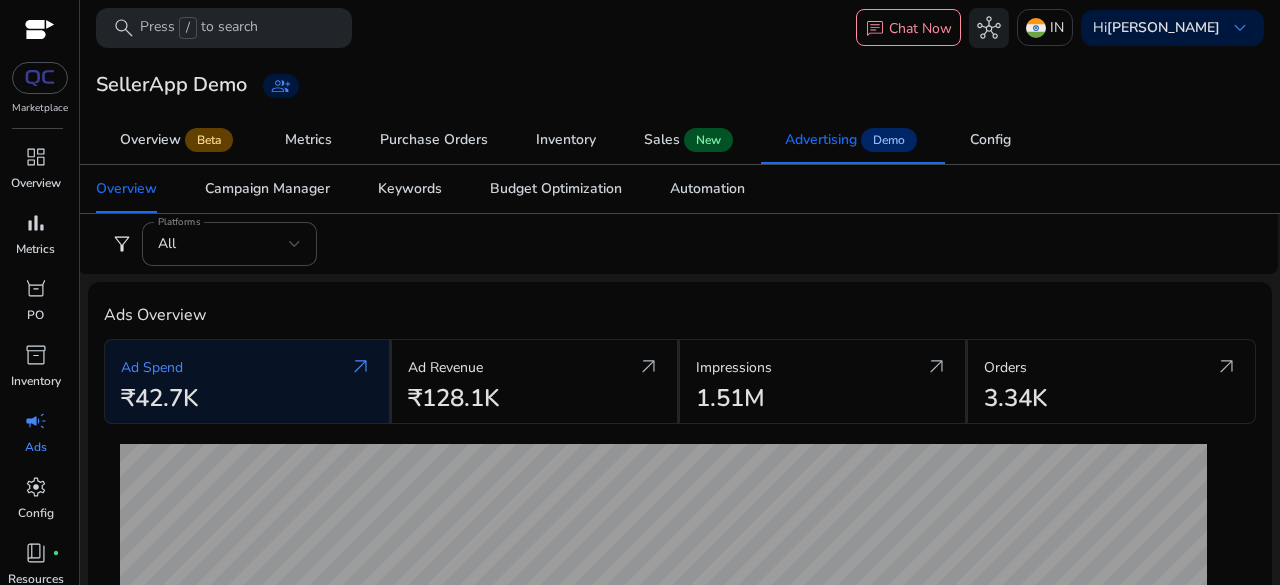 scroll, scrollTop: 0, scrollLeft: 0, axis: both 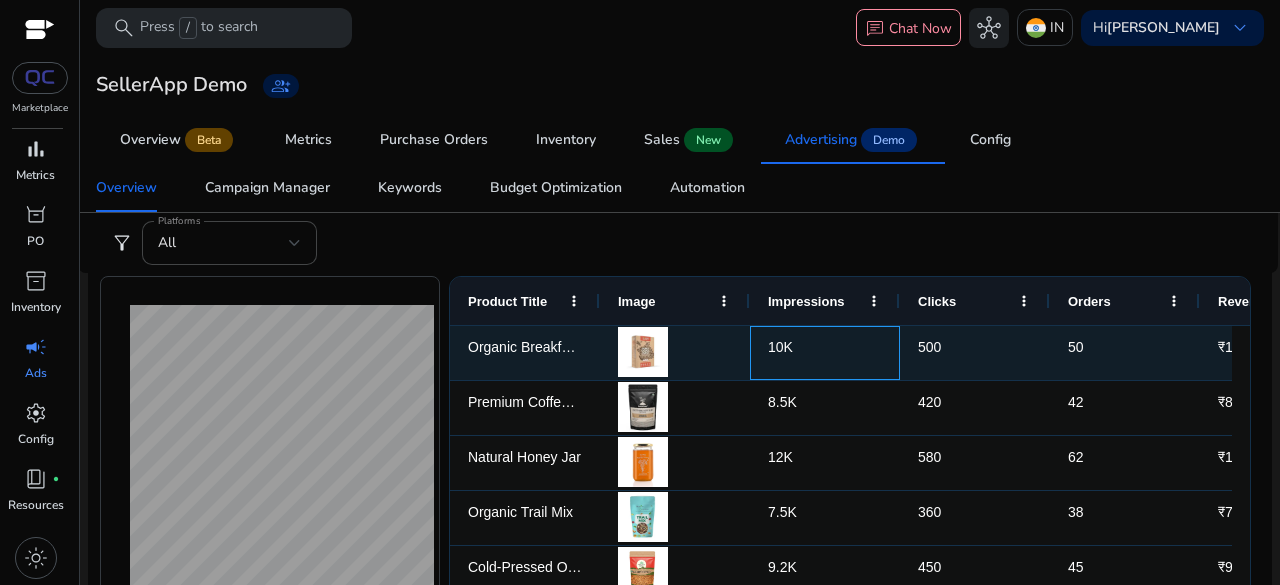 click on "10K" 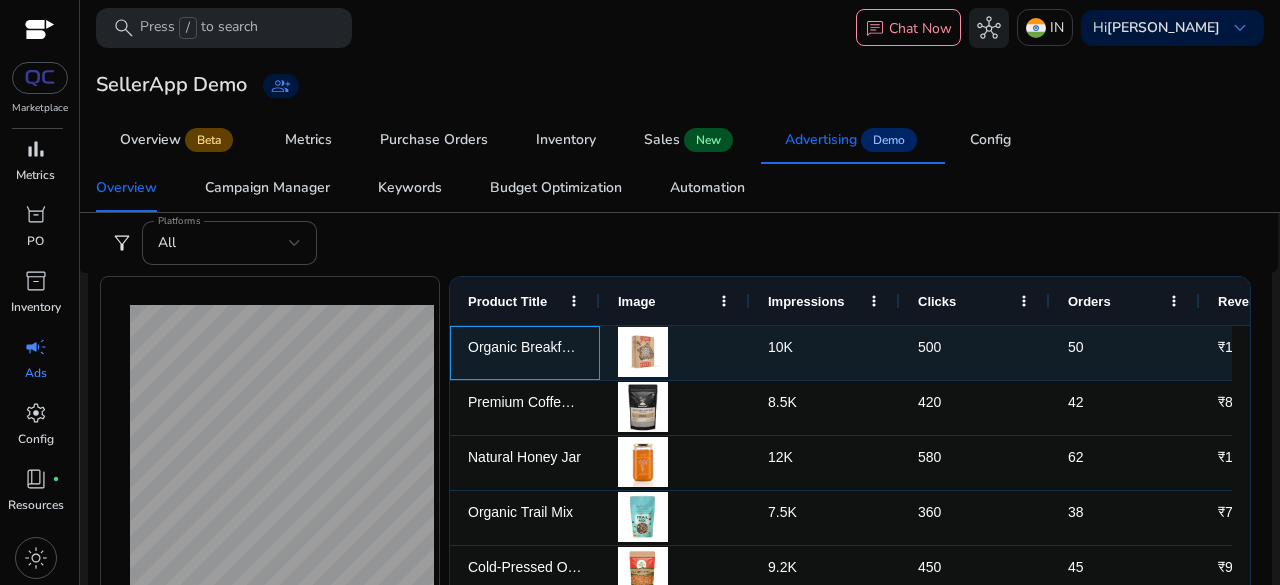 click on "Organic Breakfast Cereal" 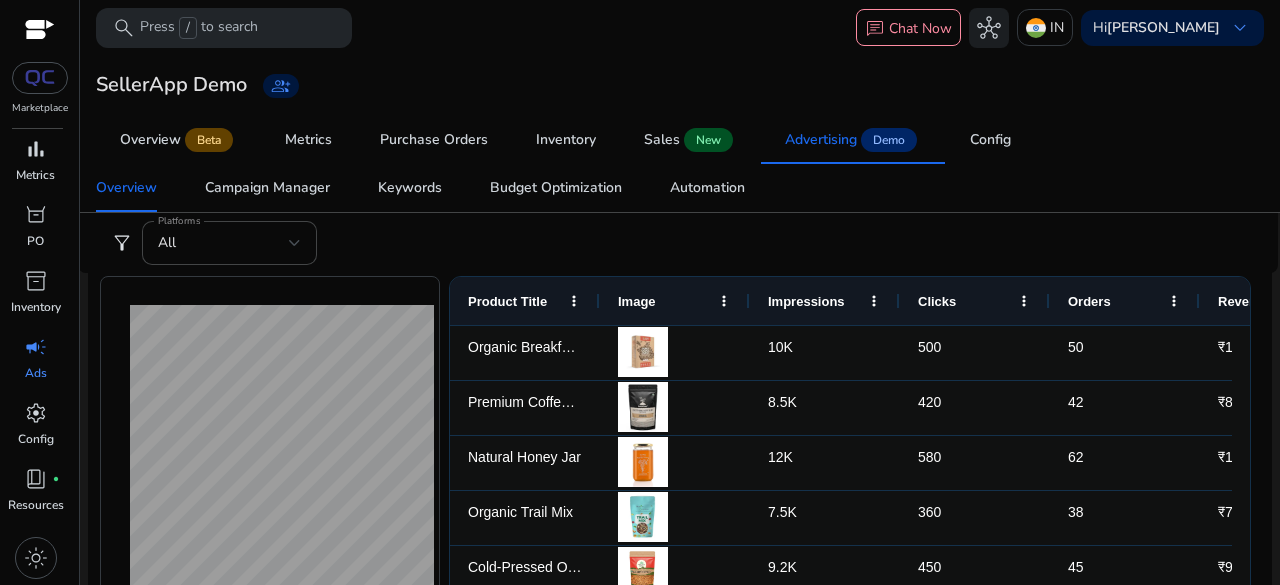 click on "Product Title" 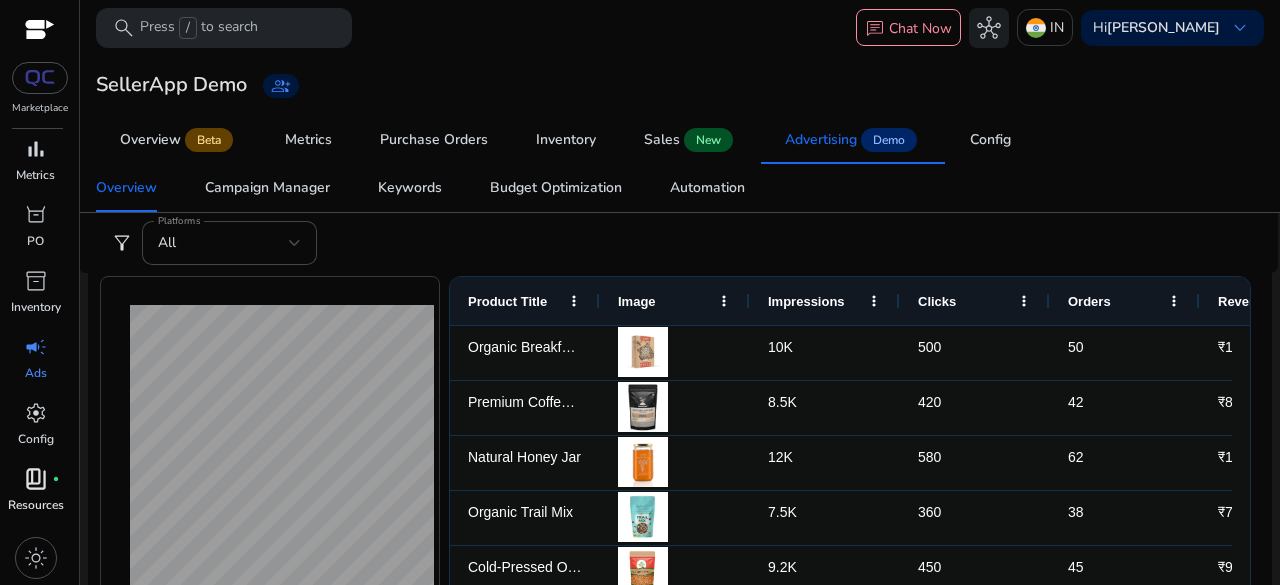 click on "book_4   fiber_manual_record   Resources" at bounding box center [35, 496] 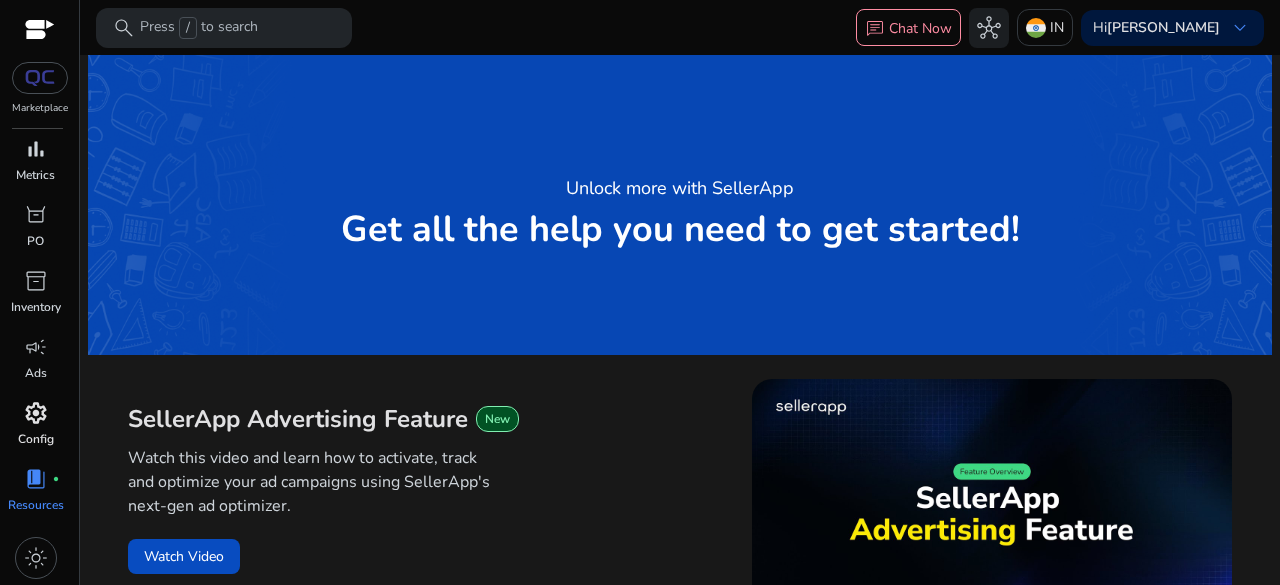 click on "settings" at bounding box center (36, 413) 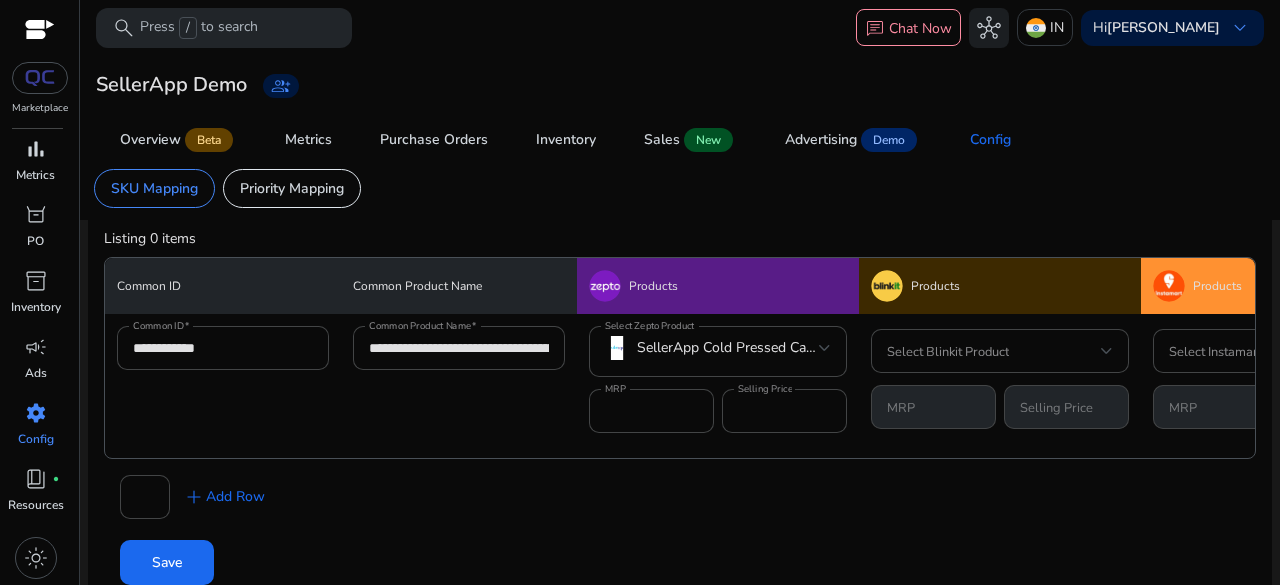 scroll, scrollTop: 103, scrollLeft: 0, axis: vertical 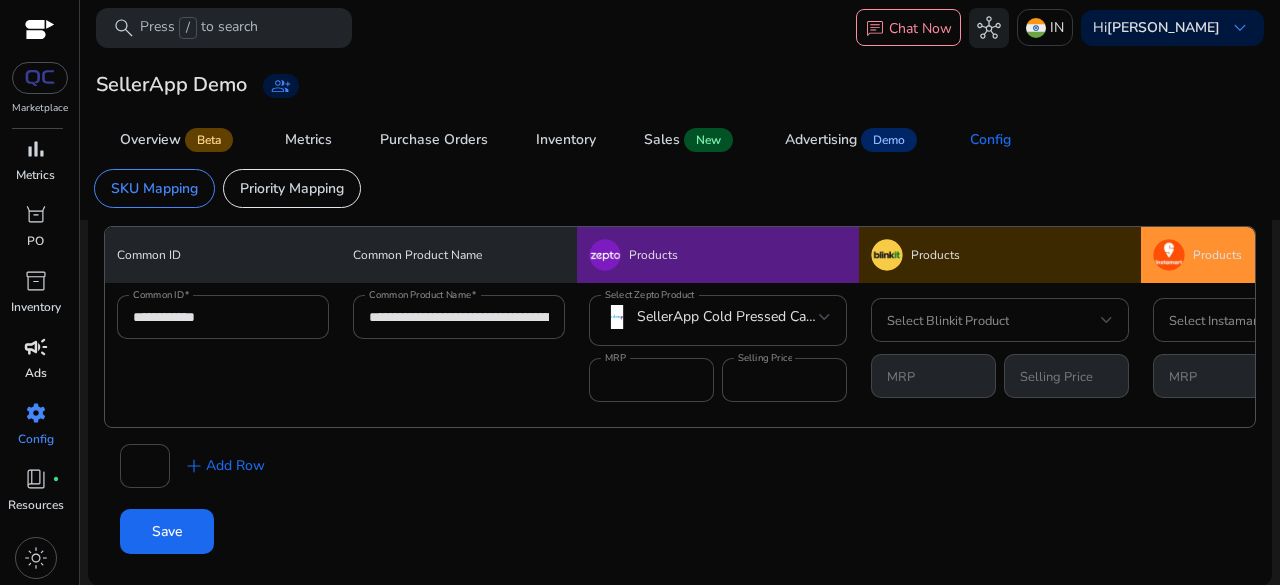 click on "campaign" at bounding box center [36, 347] 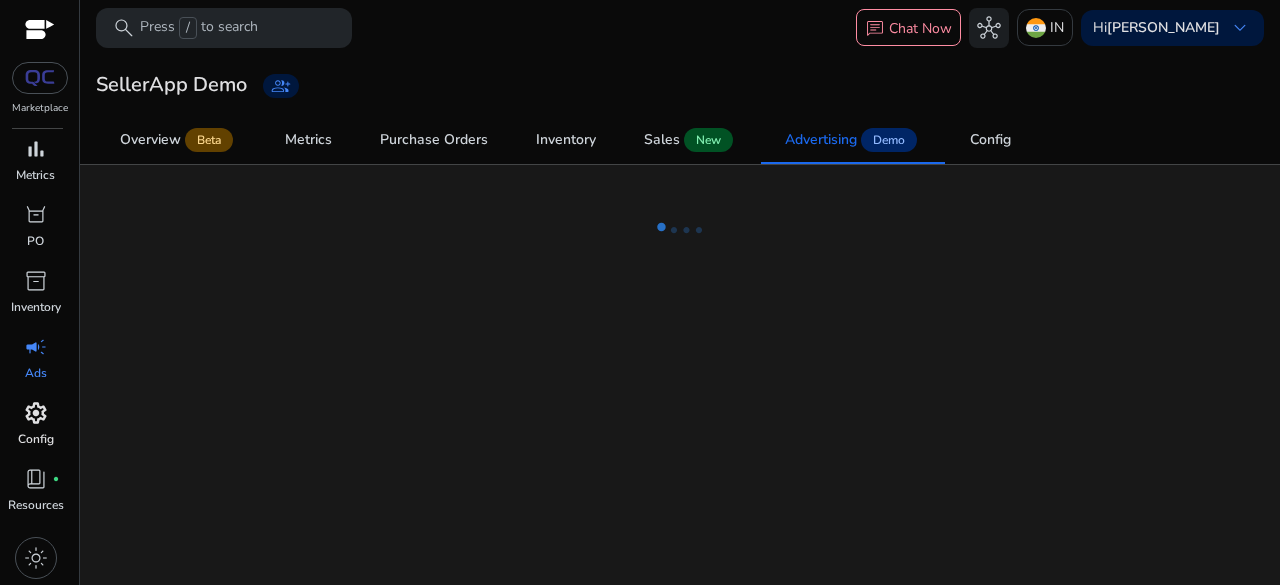 scroll, scrollTop: 0, scrollLeft: 0, axis: both 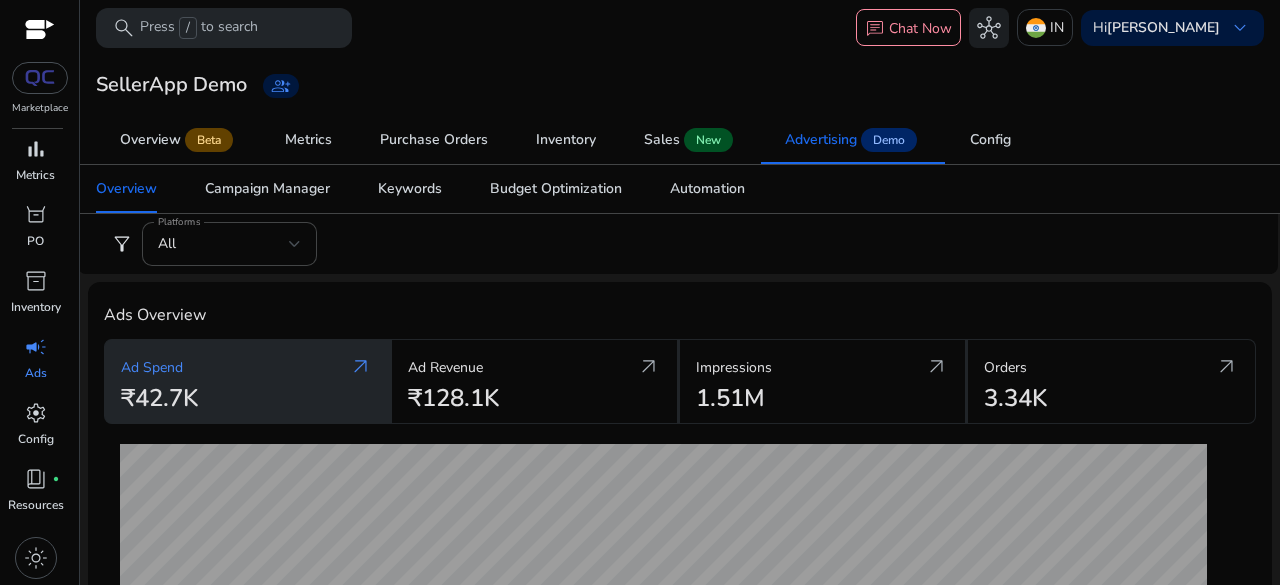click on "[CURRENCY][NUMBER]K" 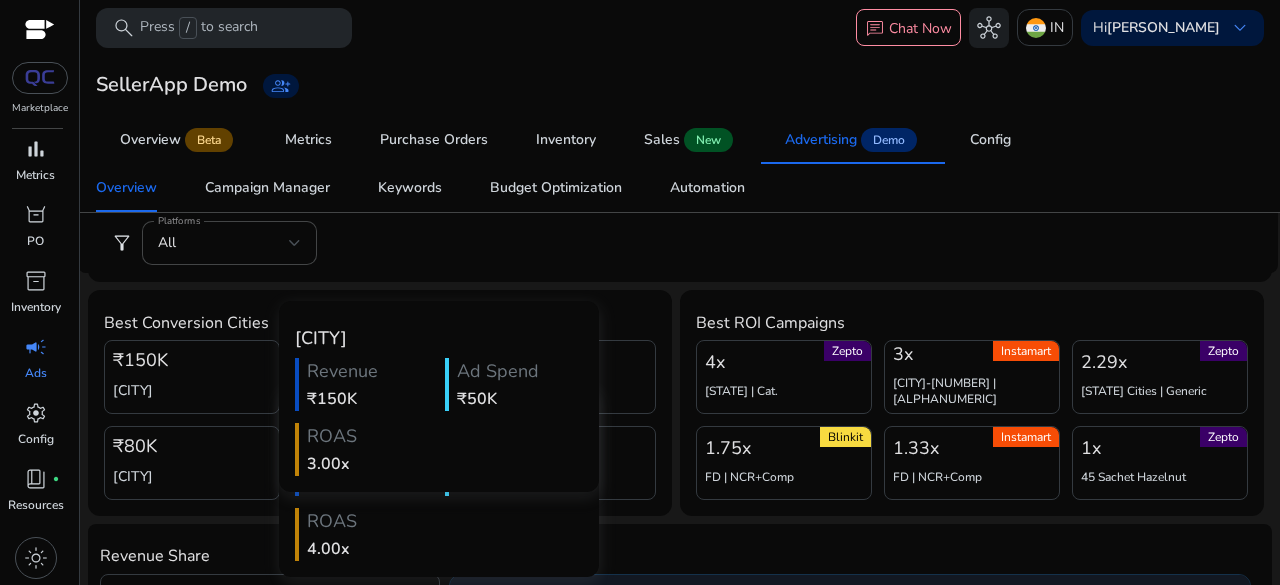 scroll, scrollTop: 600, scrollLeft: 0, axis: vertical 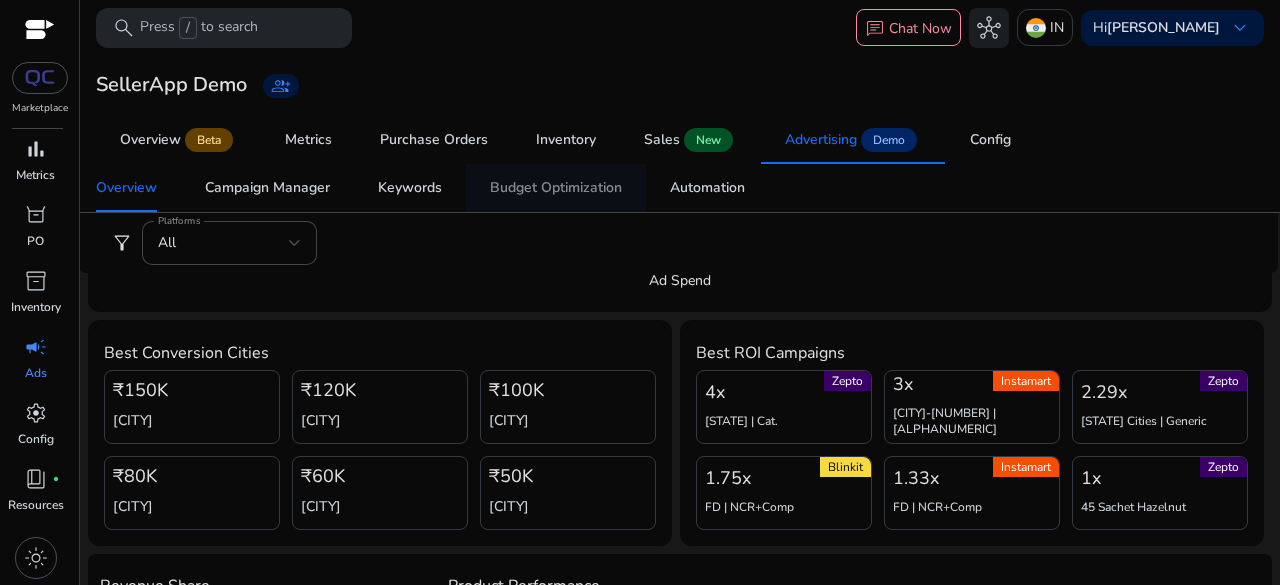 click on "Budget Optimization" at bounding box center (556, 188) 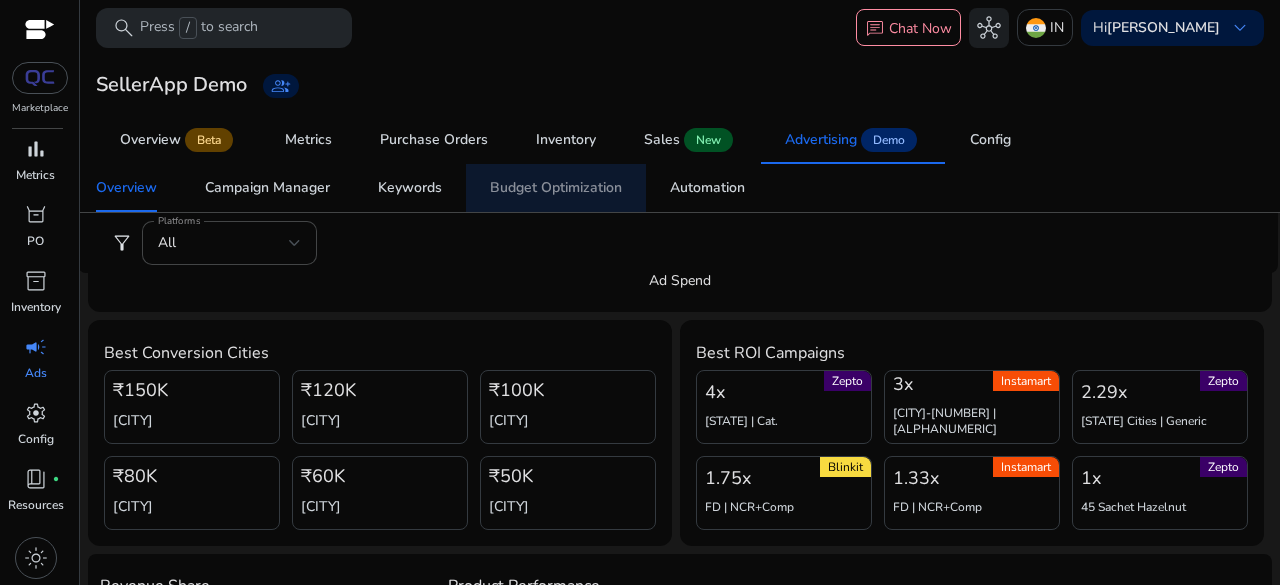 click on "Budget Optimization" at bounding box center (556, 188) 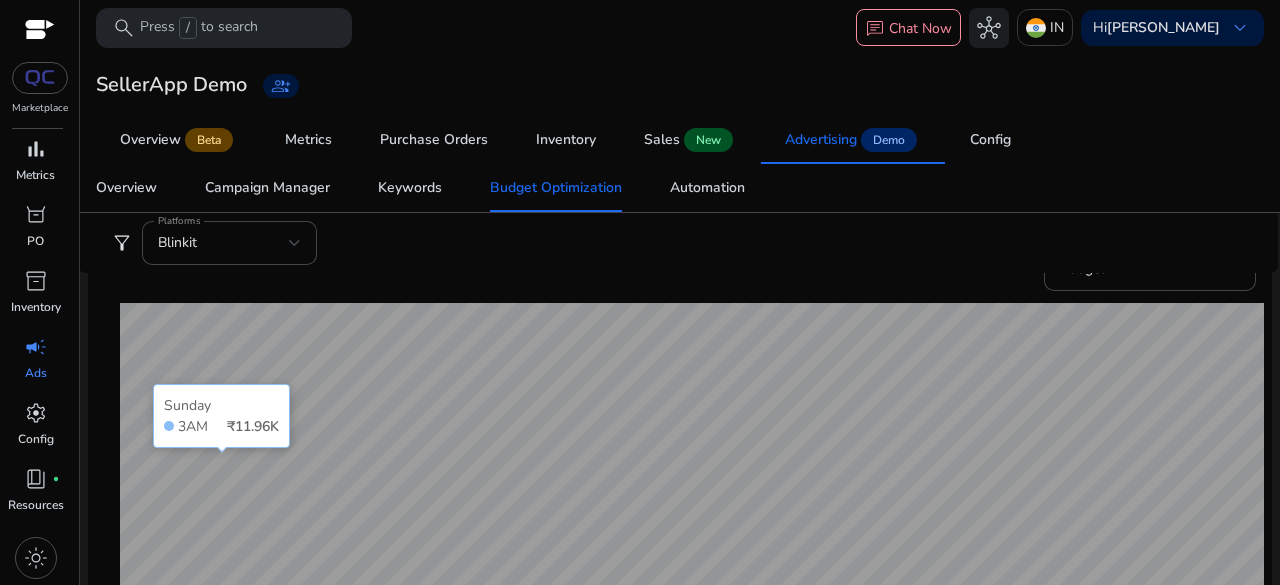scroll, scrollTop: 400, scrollLeft: 0, axis: vertical 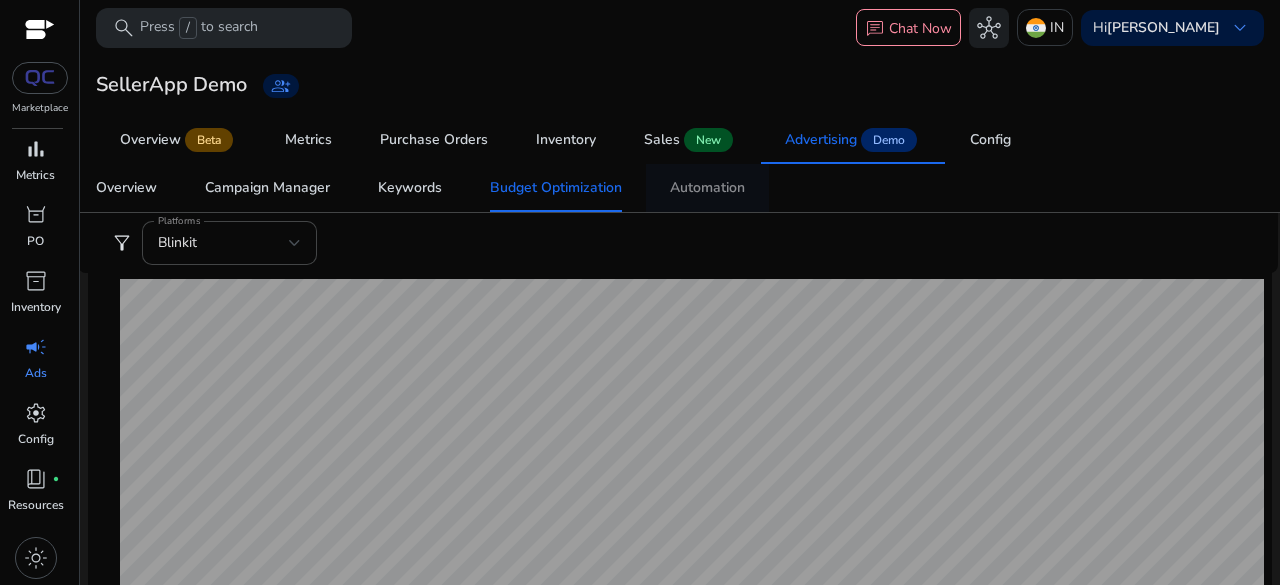 click on "Automation" at bounding box center (707, 188) 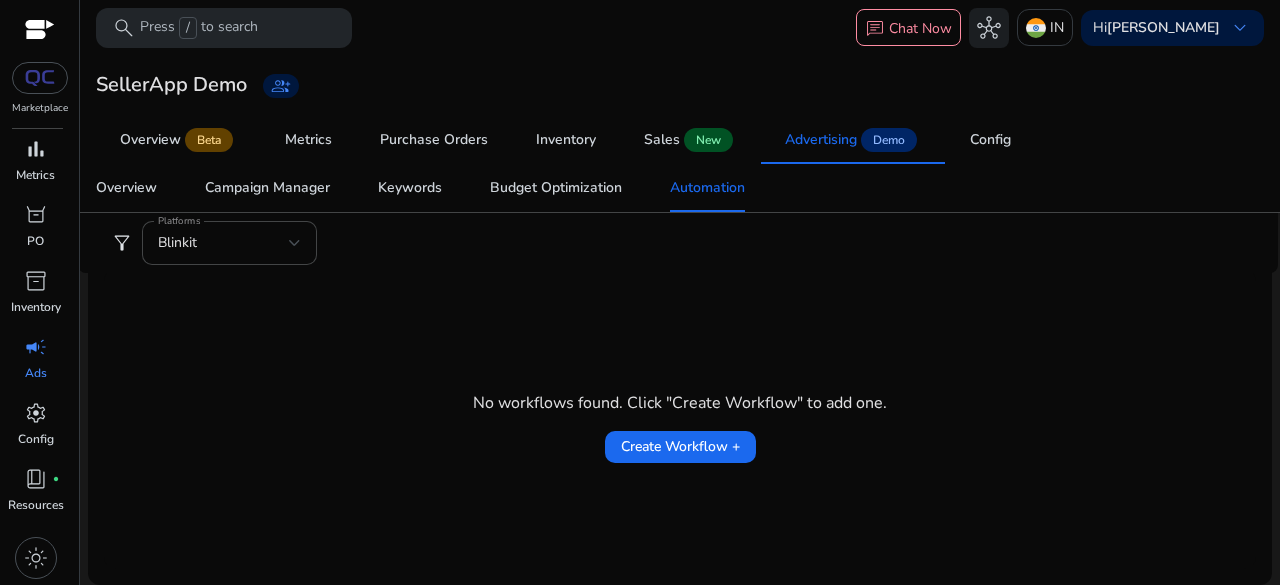 scroll, scrollTop: 0, scrollLeft: 0, axis: both 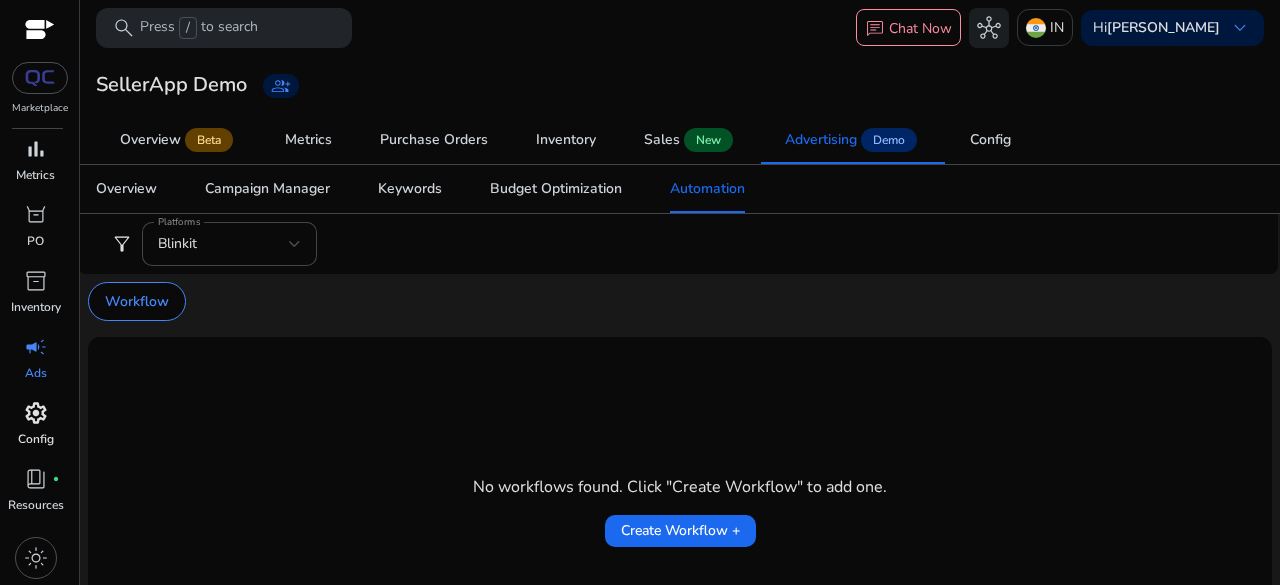 click on "settings" at bounding box center [36, 413] 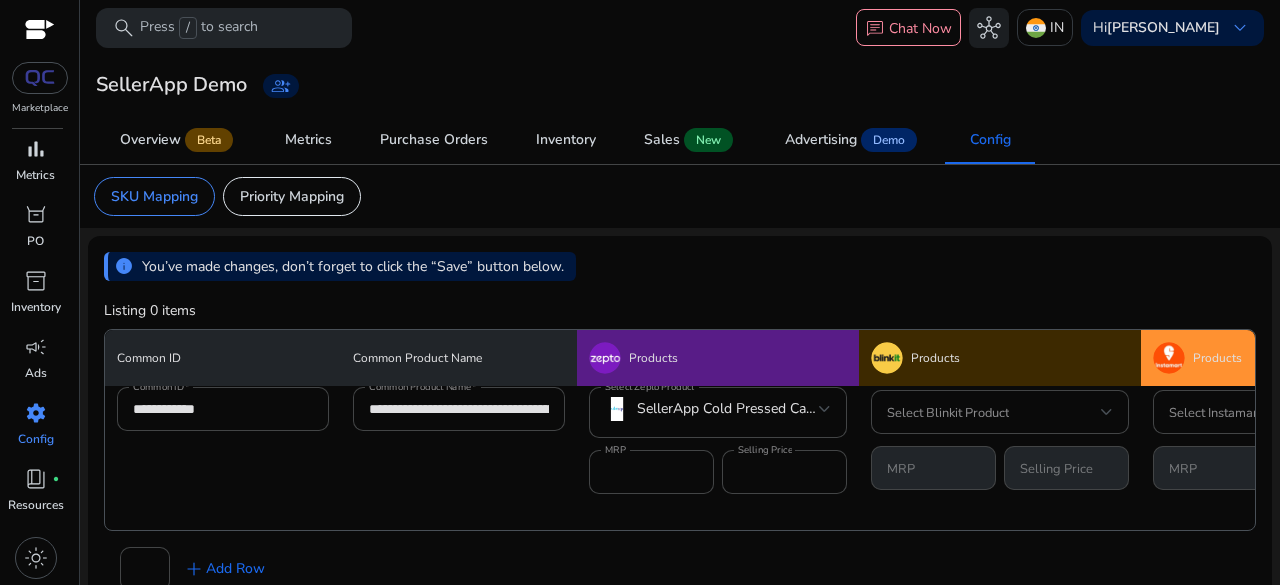 scroll, scrollTop: 18, scrollLeft: 0, axis: vertical 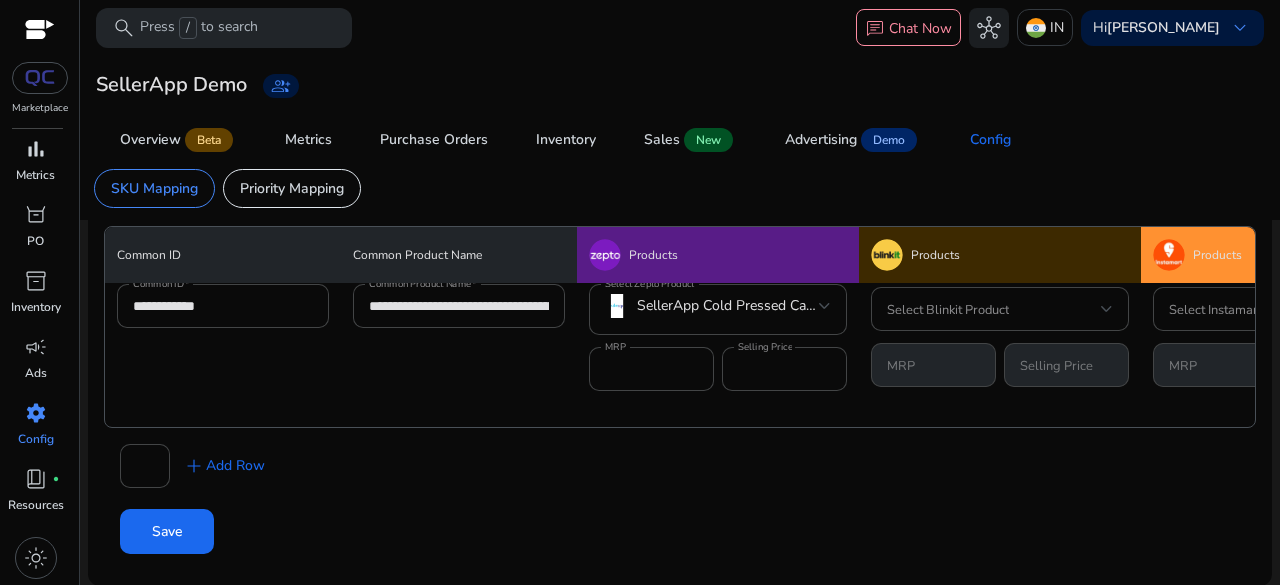 drag, startPoint x: 157, startPoint y: 535, endPoint x: 191, endPoint y: 557, distance: 40.496914 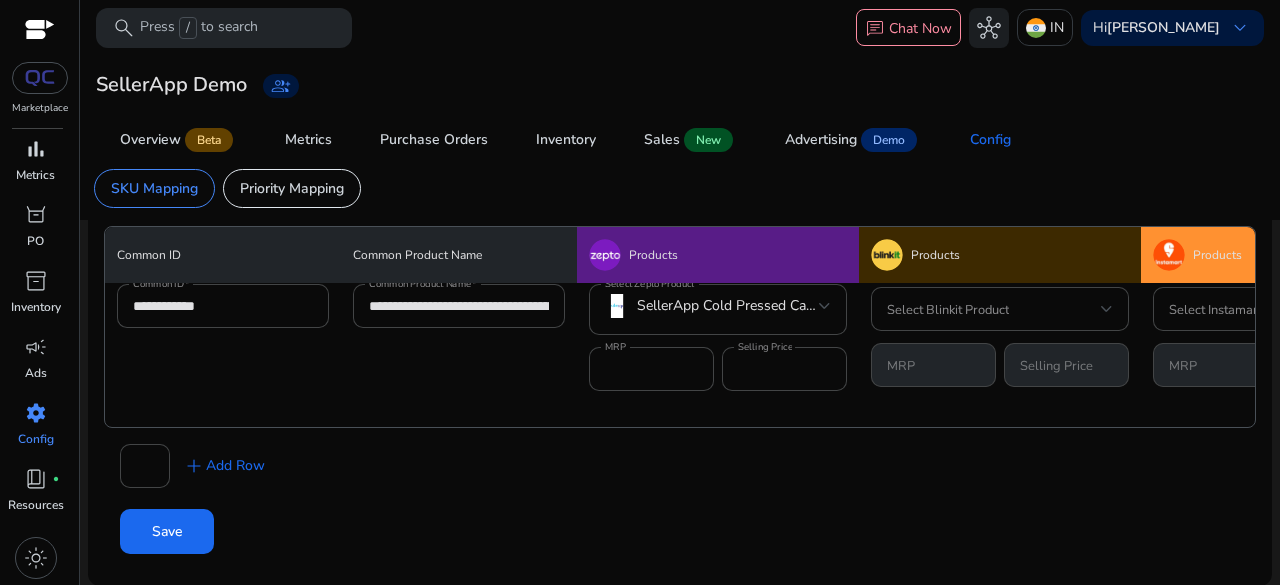 click on "Save" 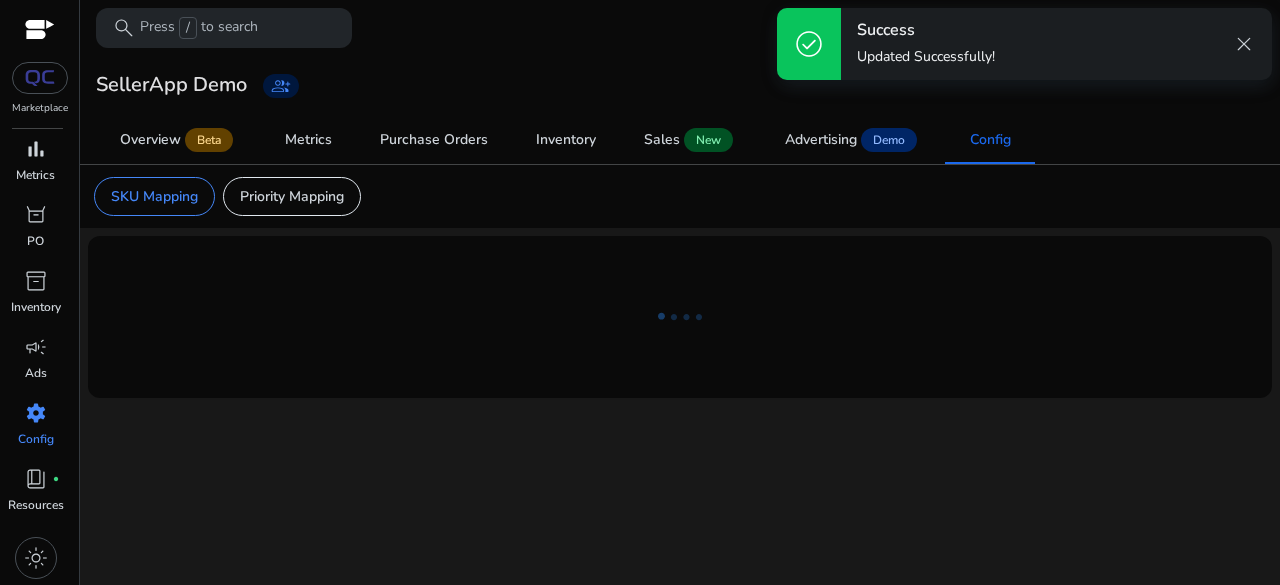 scroll, scrollTop: 0, scrollLeft: 0, axis: both 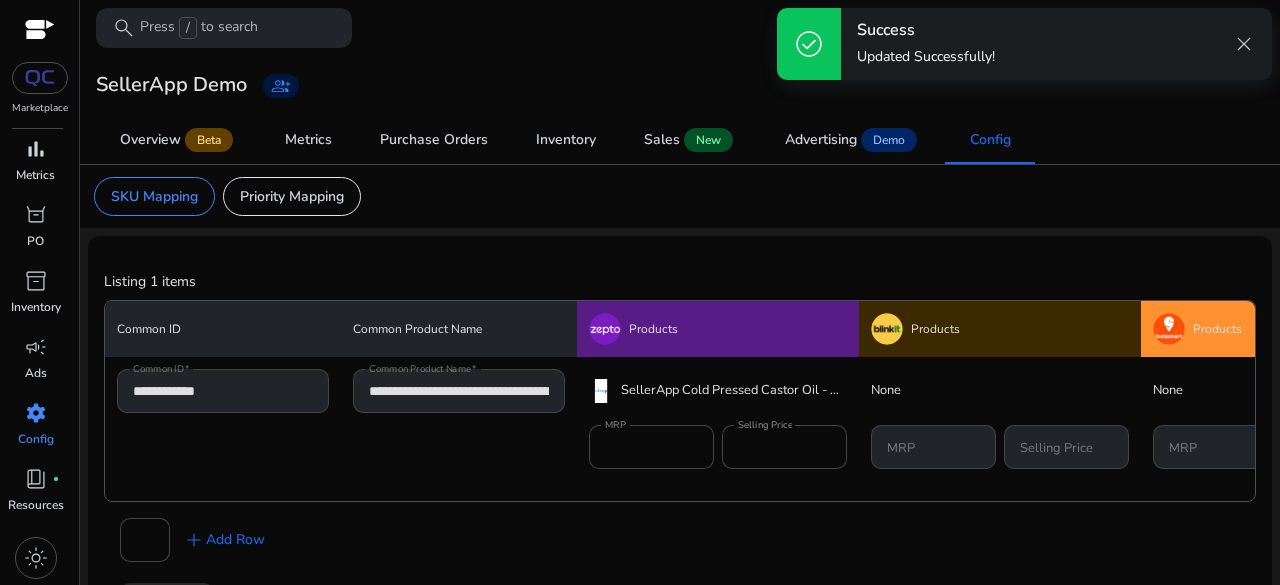 click on "Success   Updated Successfully!   close" at bounding box center (1056, 44) 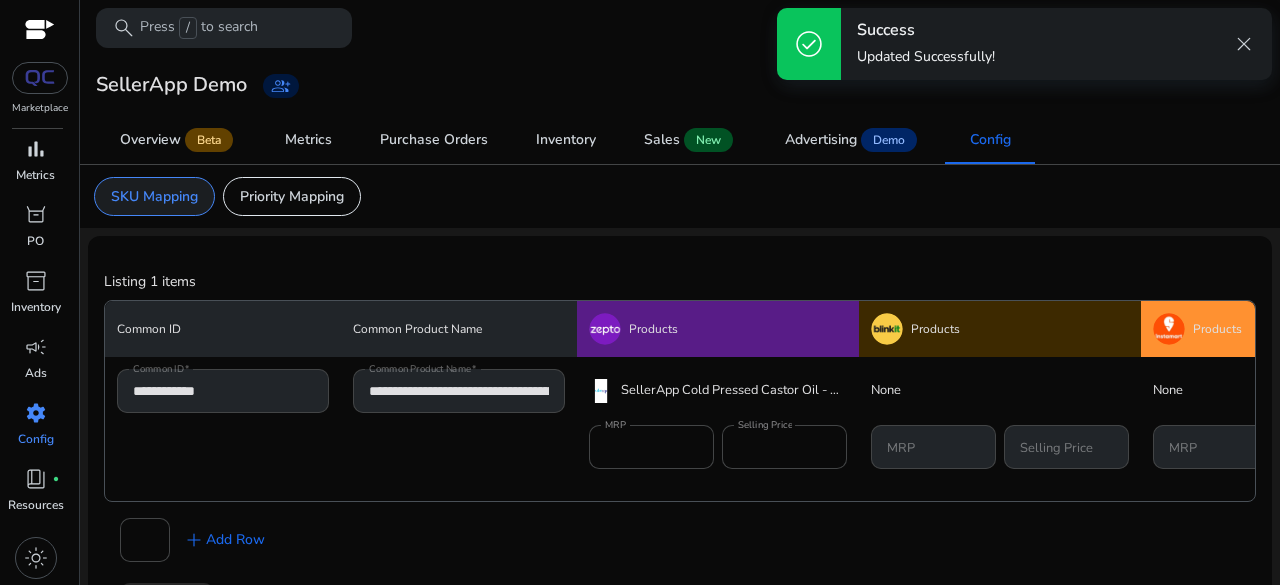 click on "SKU Mapping" 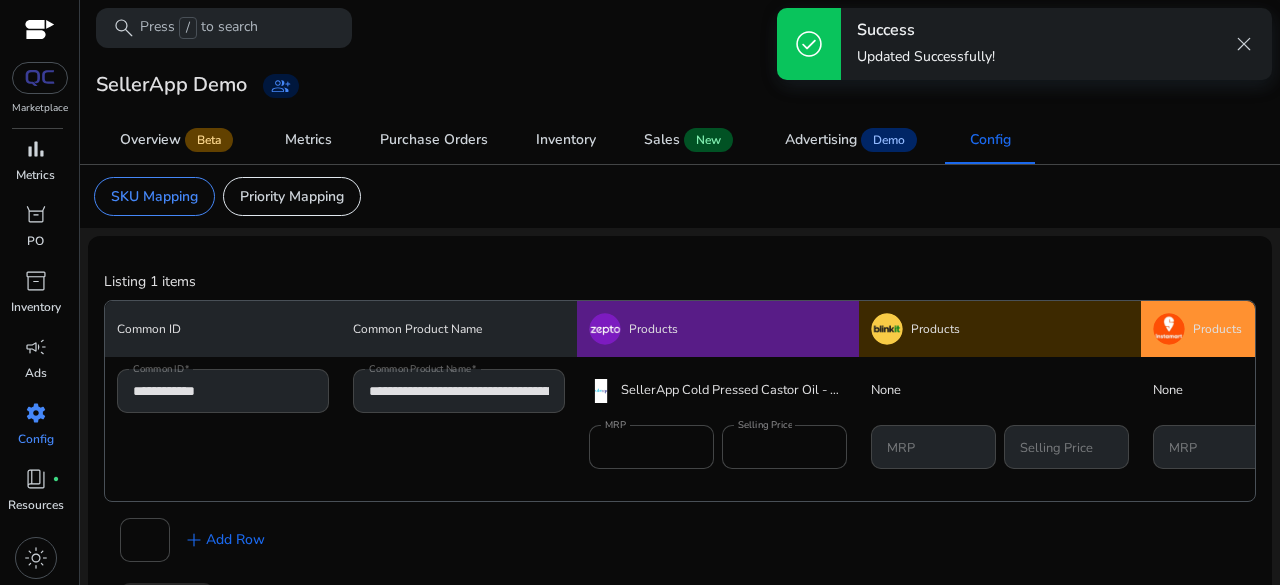 drag, startPoint x: 264, startPoint y: 197, endPoint x: 254, endPoint y: 222, distance: 26.925823 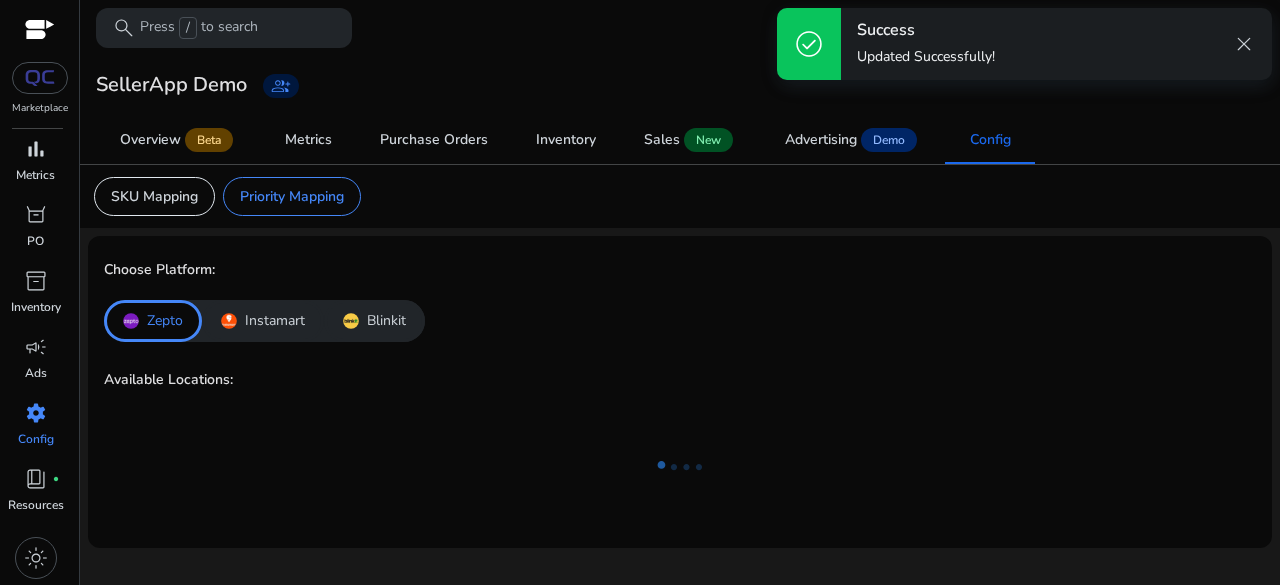 drag, startPoint x: 300, startPoint y: 307, endPoint x: 342, endPoint y: 318, distance: 43.416588 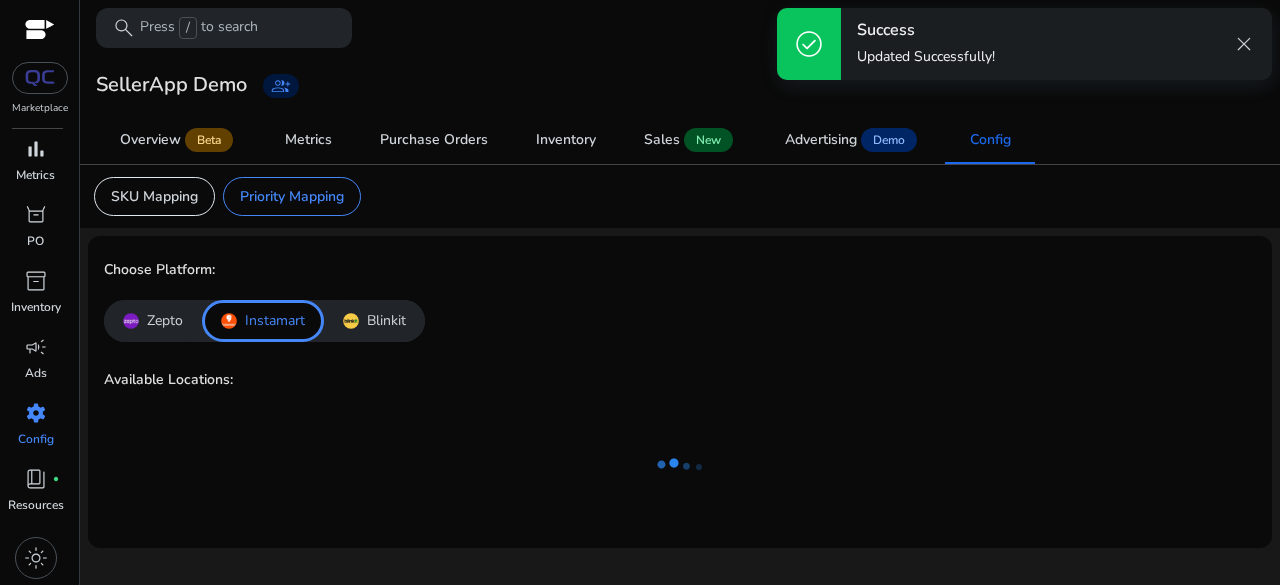 click 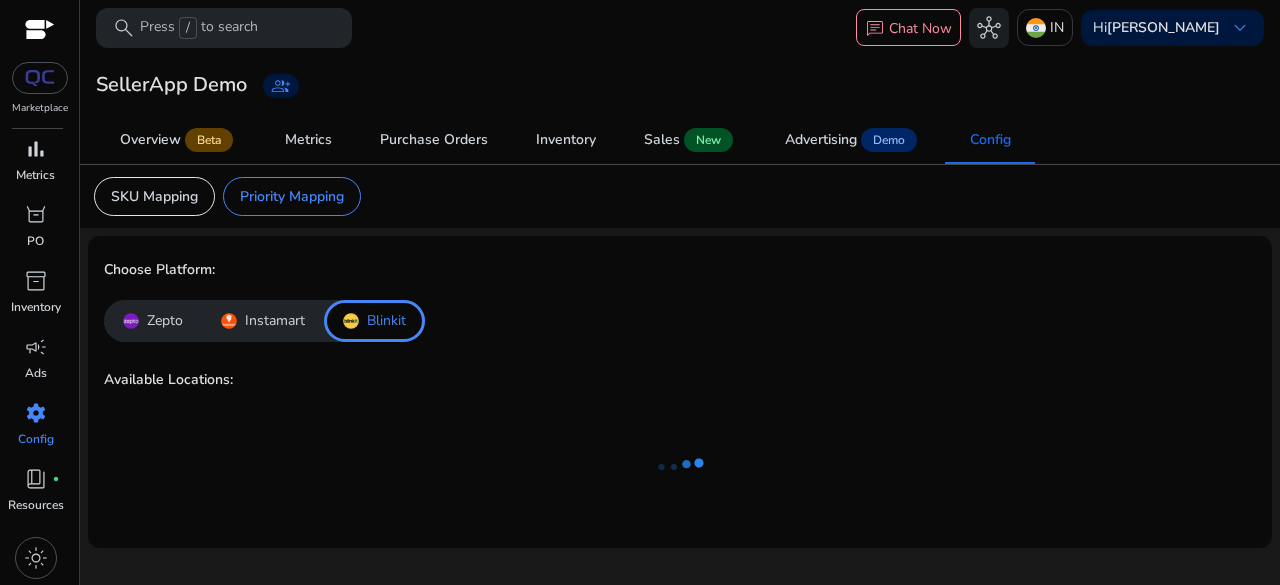 click on "[PLATFORM]" 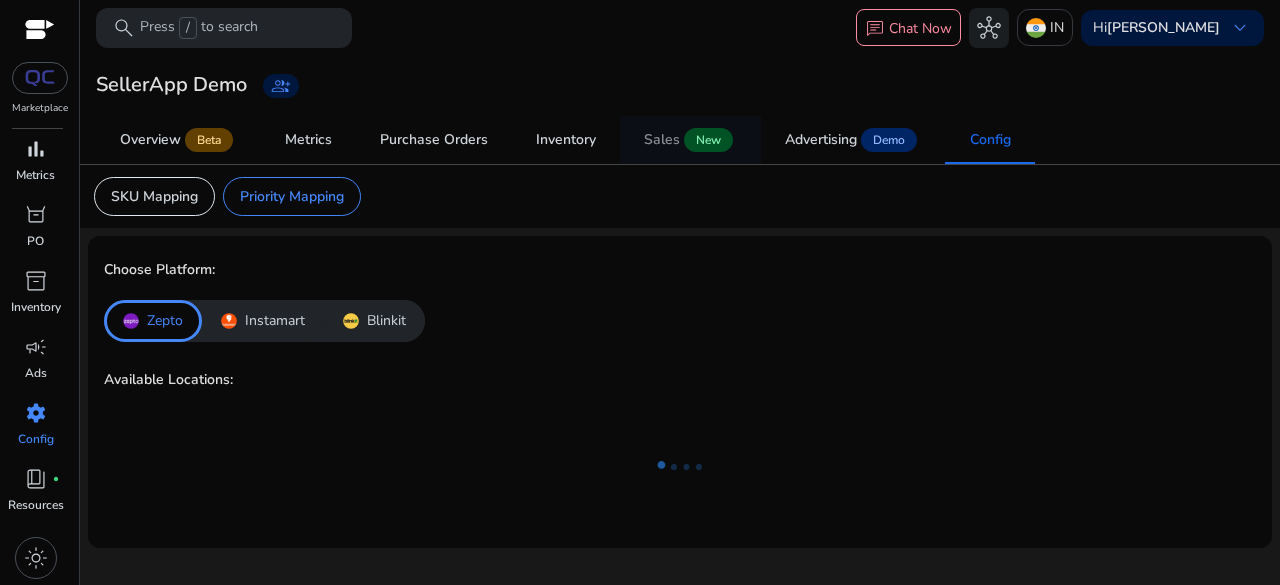 click on "Sales" at bounding box center [662, 140] 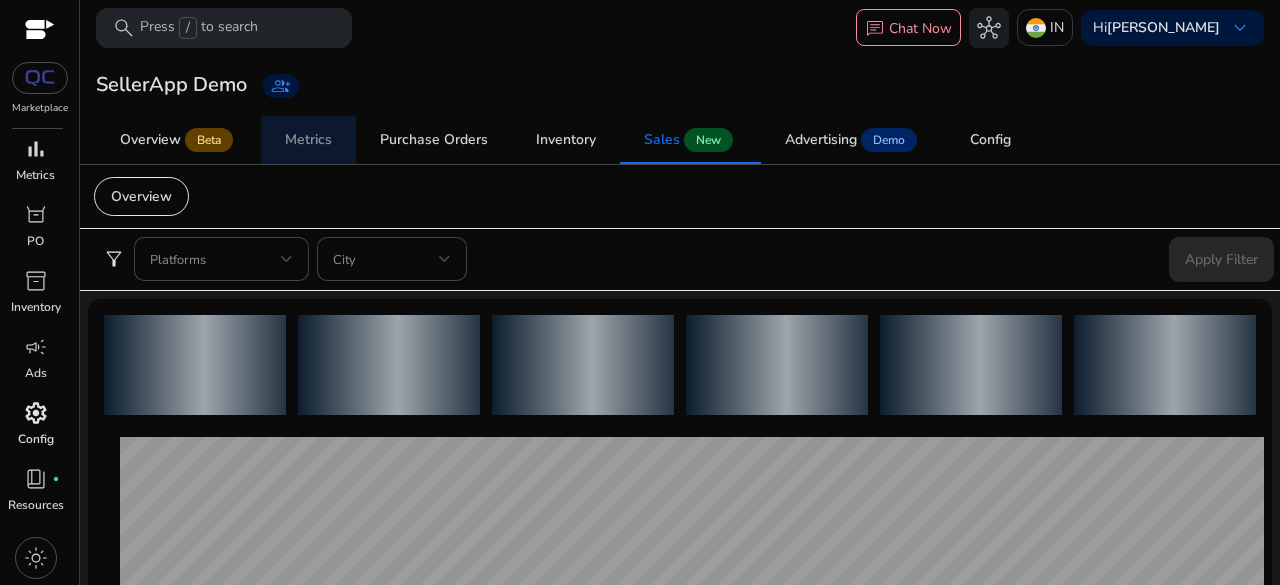 click on "Metrics" at bounding box center [308, 140] 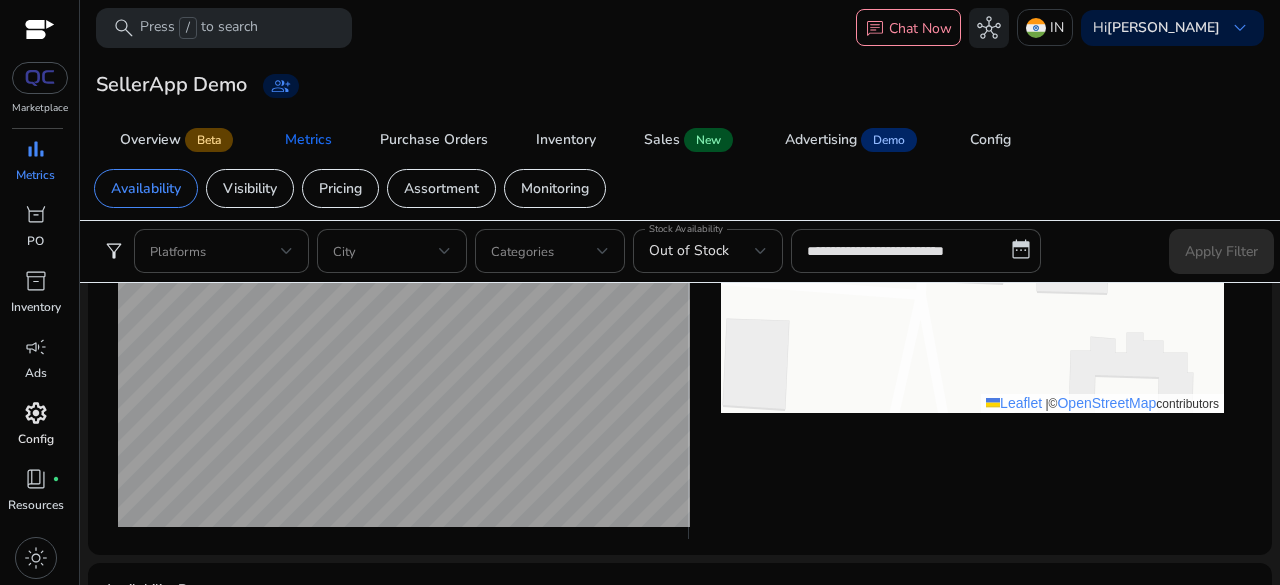 scroll, scrollTop: 900, scrollLeft: 0, axis: vertical 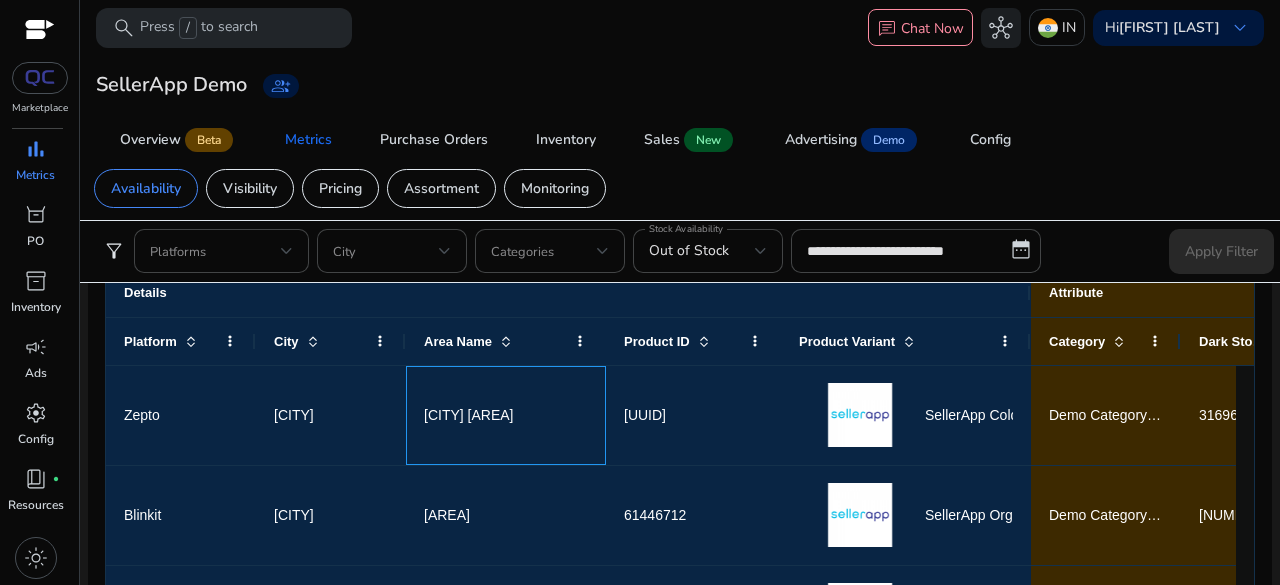 click on "[CITY] [AREA]" 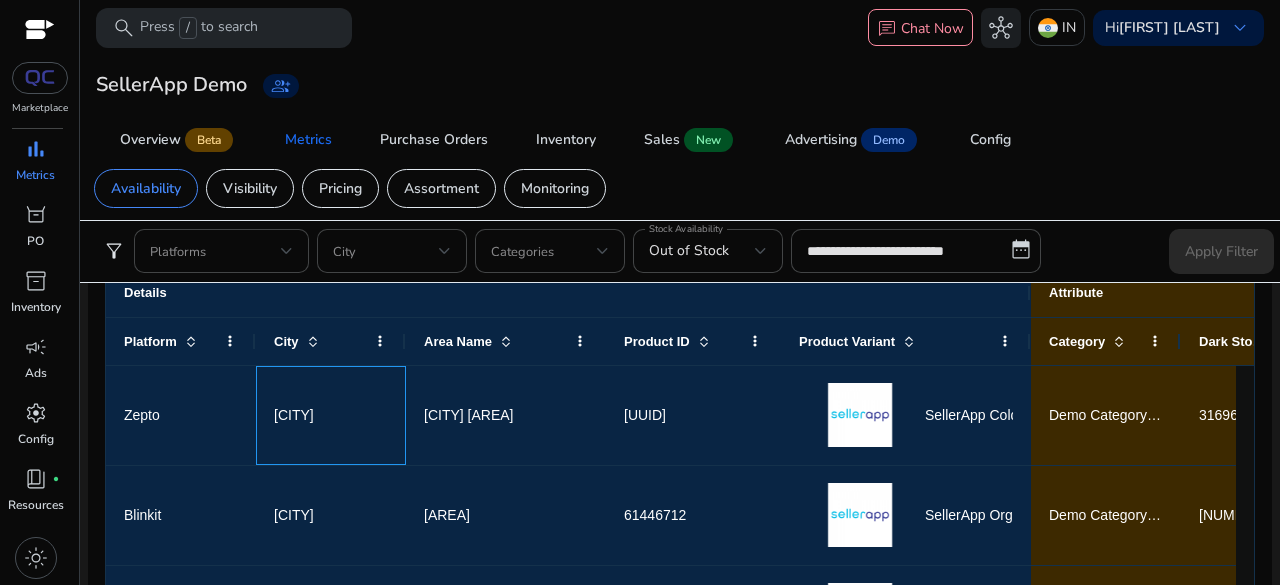 click on "[CITY]" 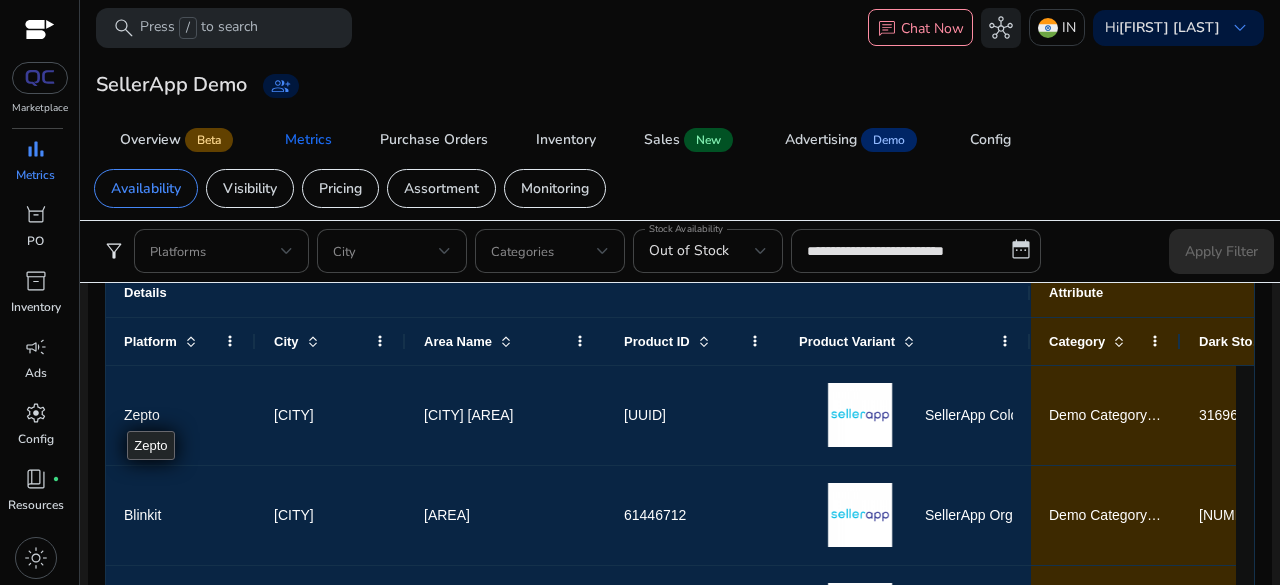 drag, startPoint x: 124, startPoint y: 413, endPoint x: 178, endPoint y: 414, distance: 54.00926 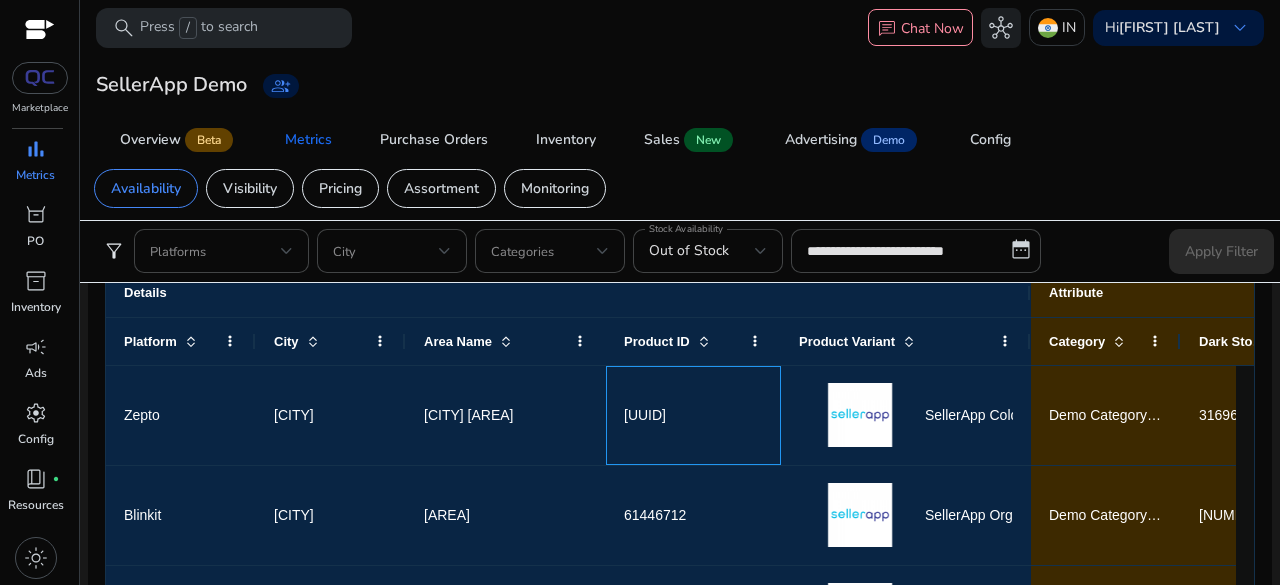 click on "[UUID]" 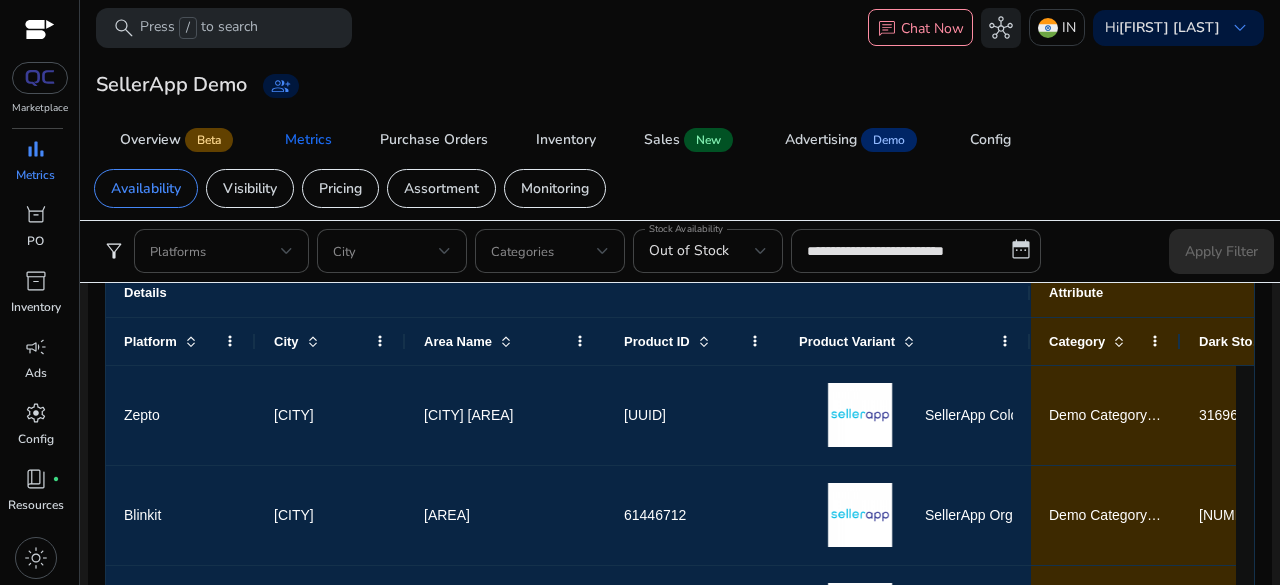 click on "Demo Category - 1" 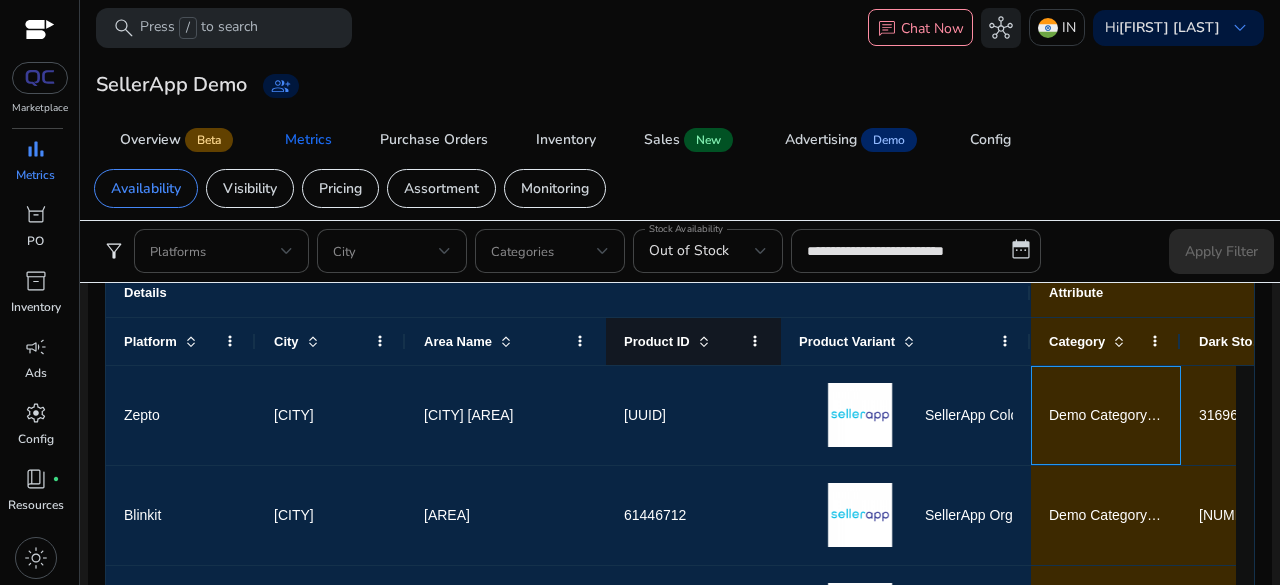 scroll, scrollTop: 1587, scrollLeft: 0, axis: vertical 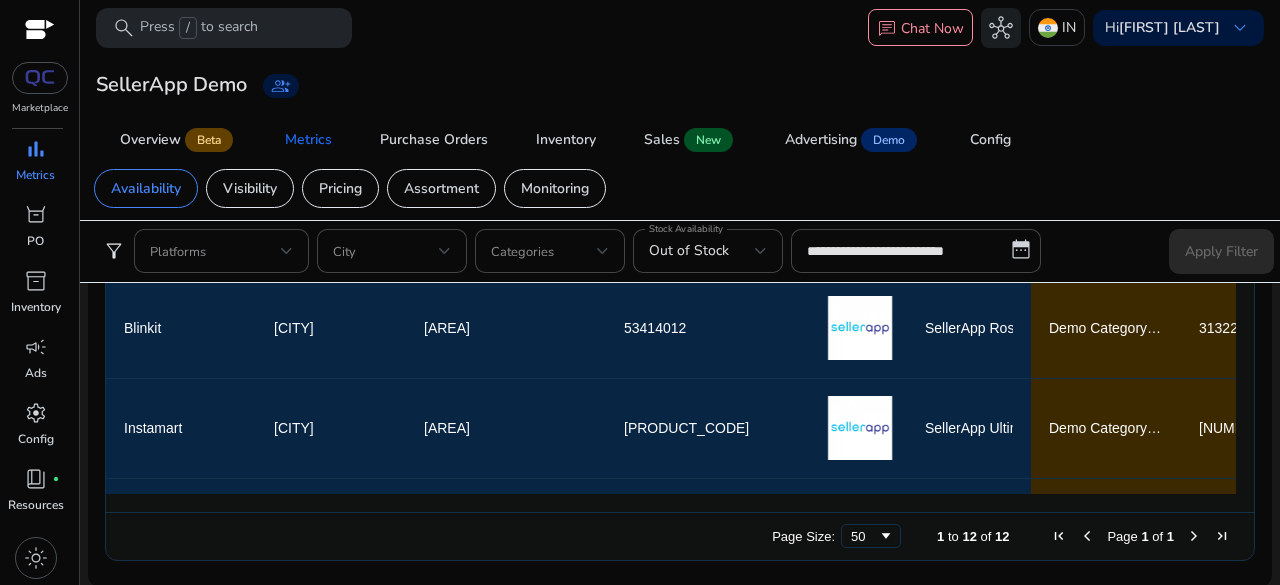 click on "Availability   Visibility   Pricing   Assortment   Monitoring" 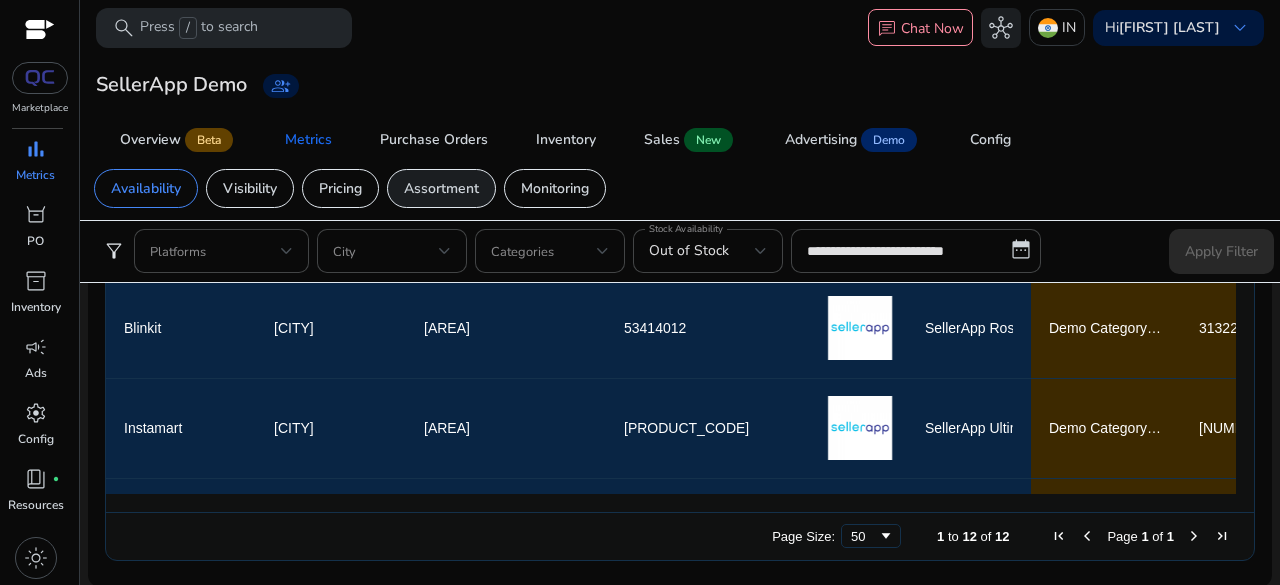 click on "Assortment" 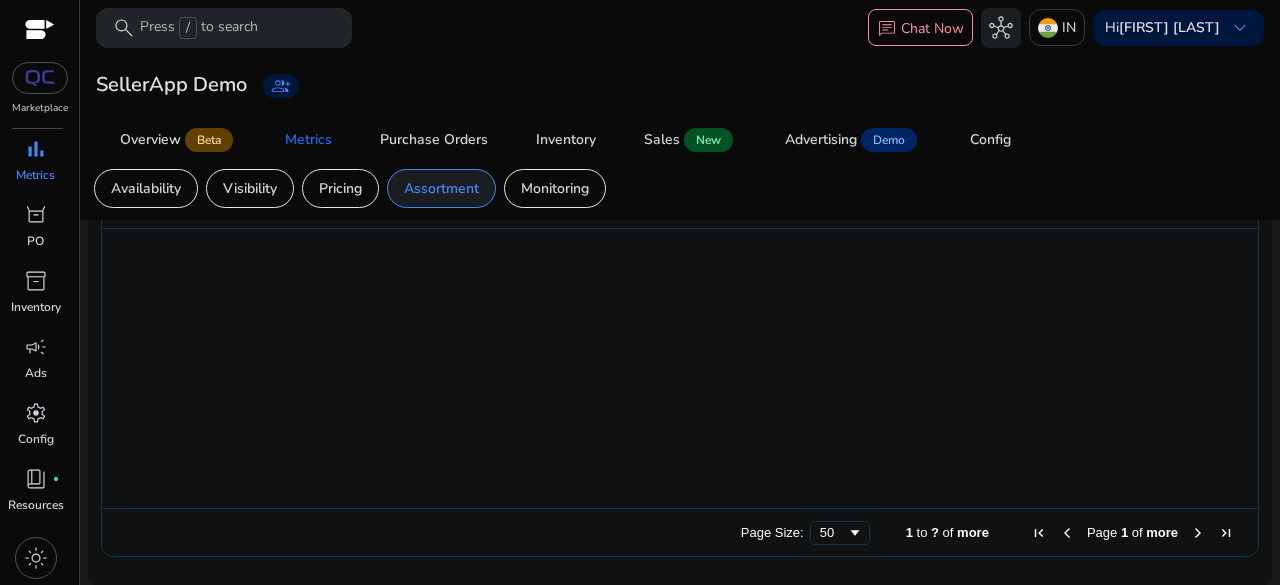 scroll, scrollTop: 0, scrollLeft: 0, axis: both 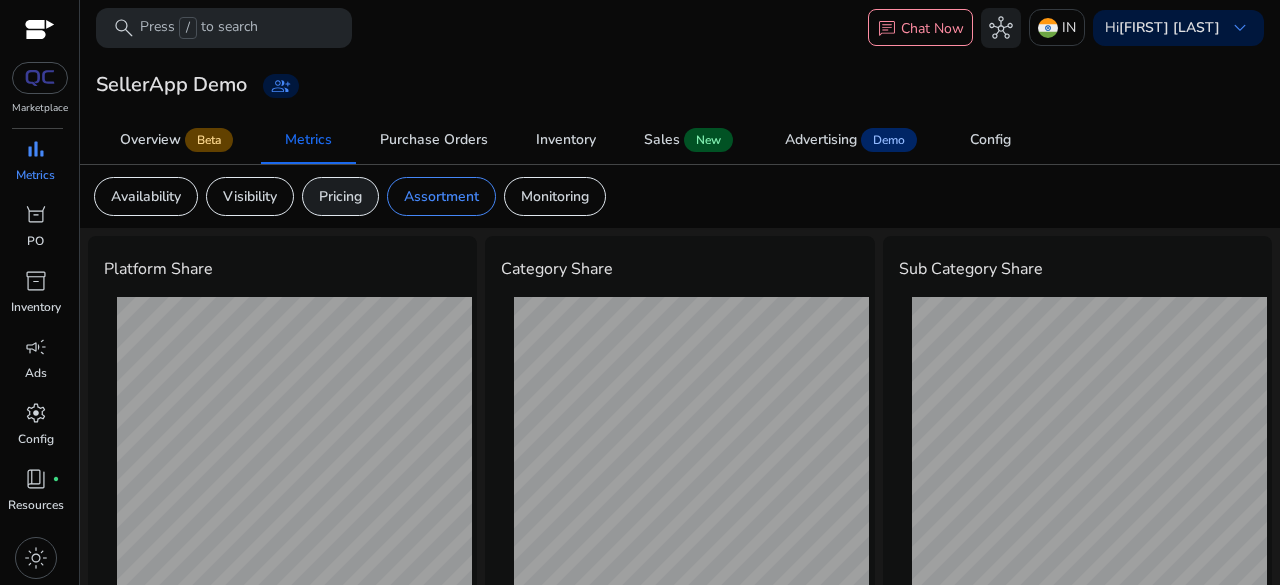 click on "Pricing" 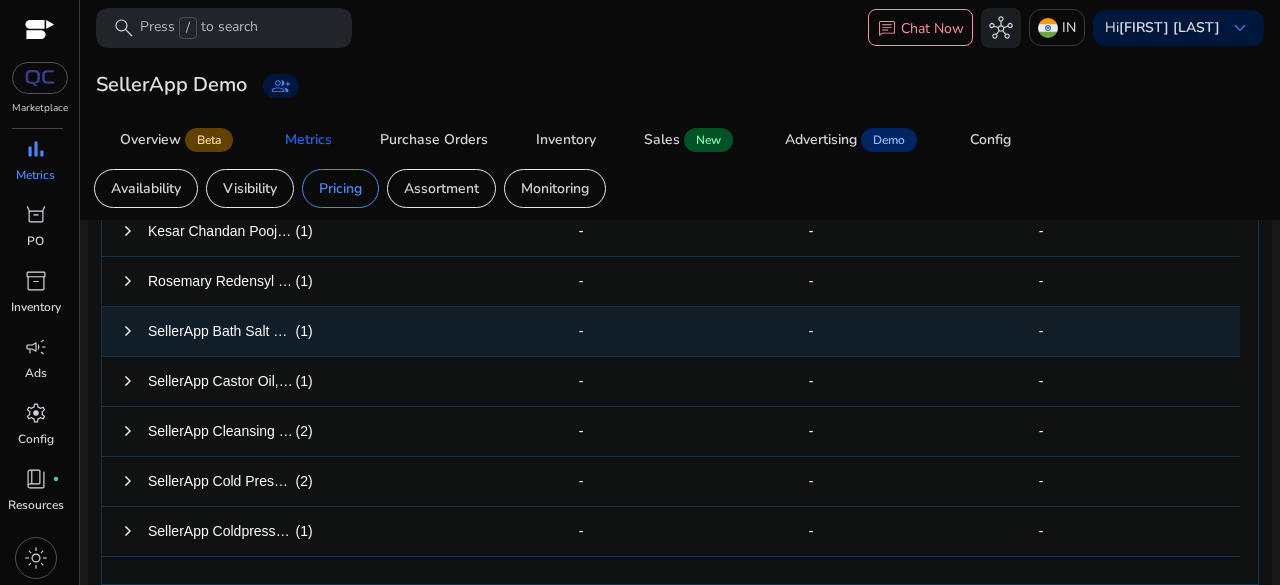 scroll, scrollTop: 900, scrollLeft: 0, axis: vertical 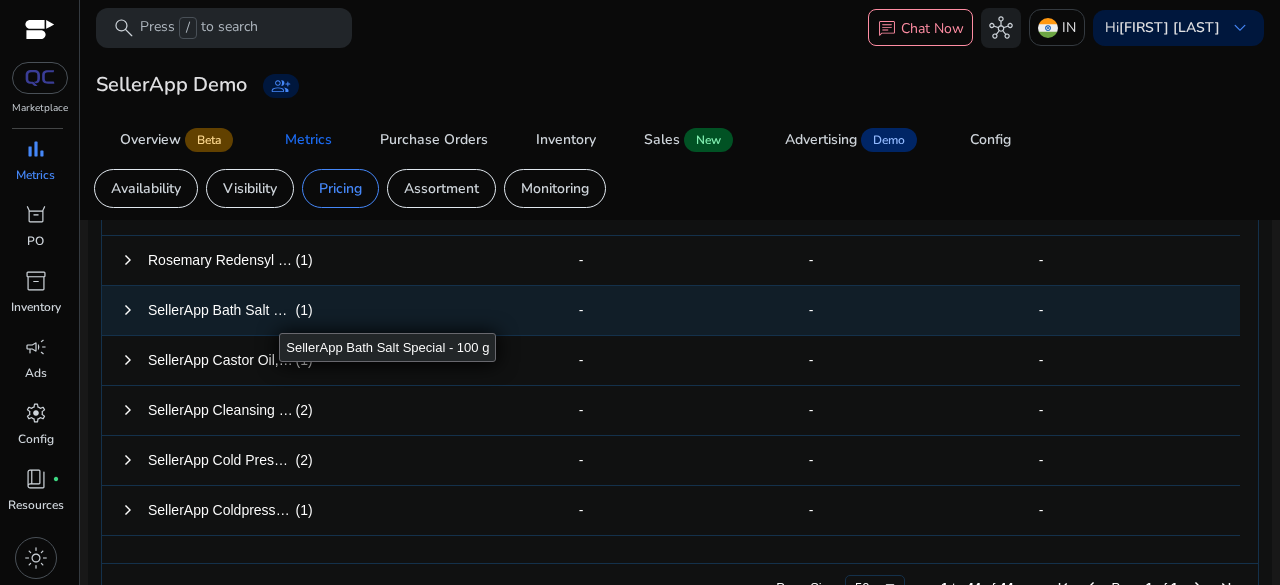 click on "SellerApp Bath Salt Special - 100 g" 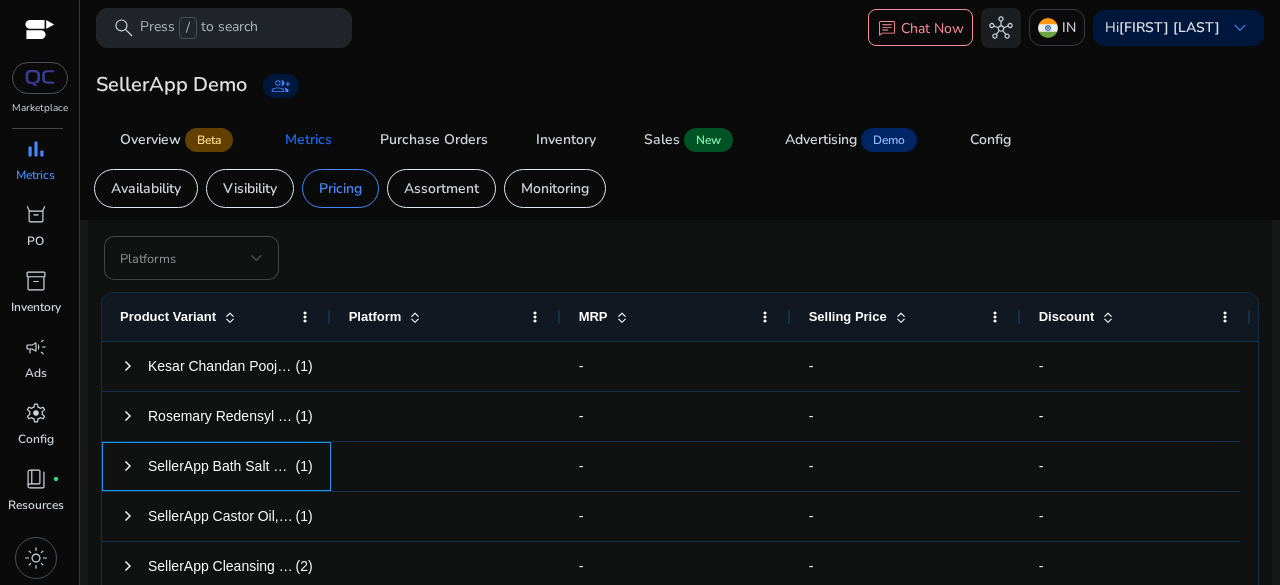 scroll, scrollTop: 600, scrollLeft: 0, axis: vertical 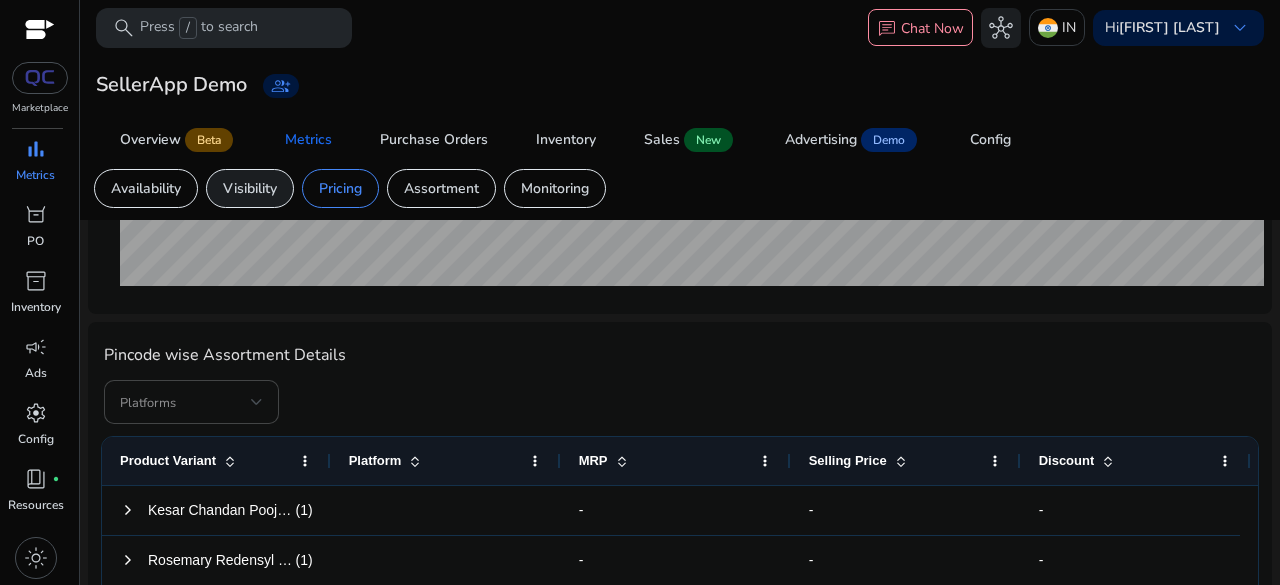 click on "Visibility" 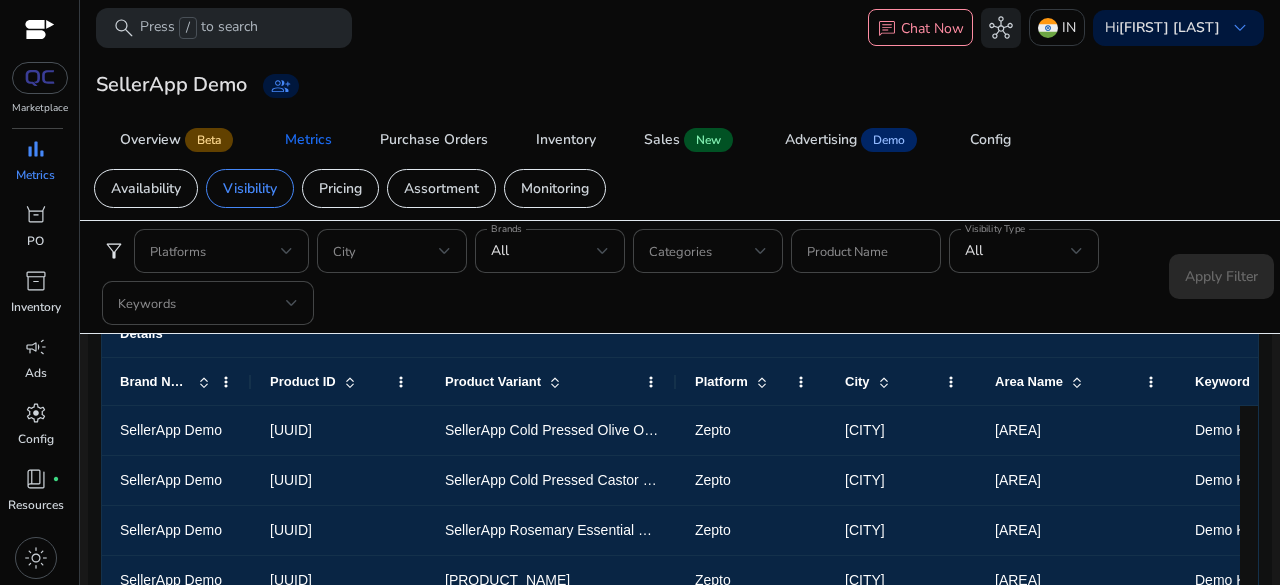 scroll, scrollTop: 1306, scrollLeft: 0, axis: vertical 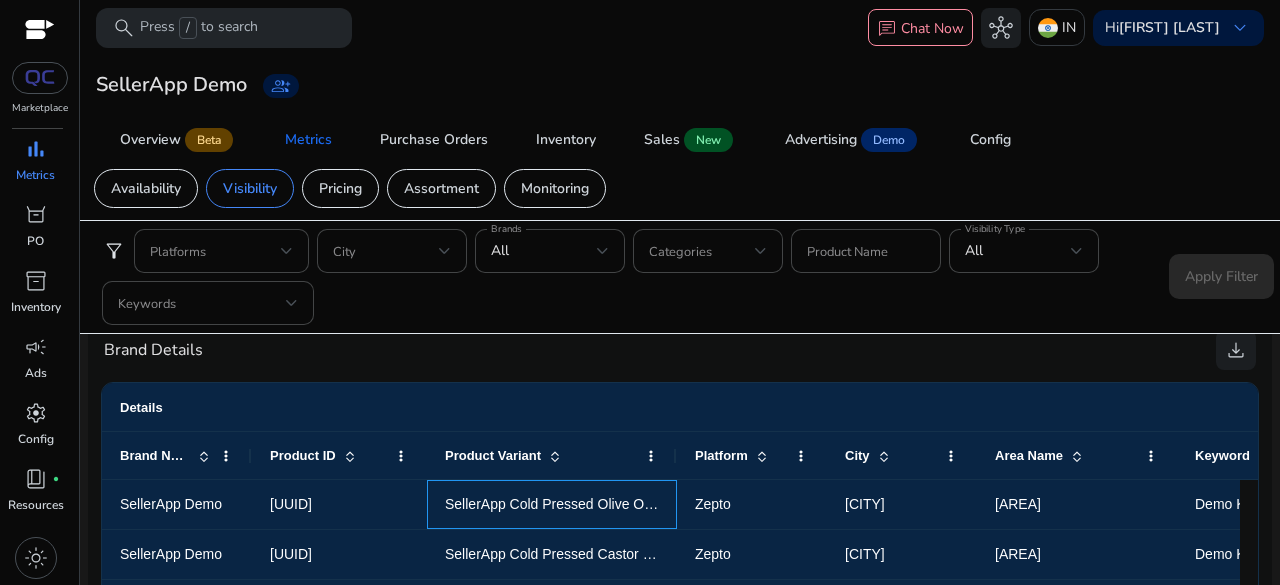 click on "SellerApp Cold Pressed Olive Oil - 120 ml" 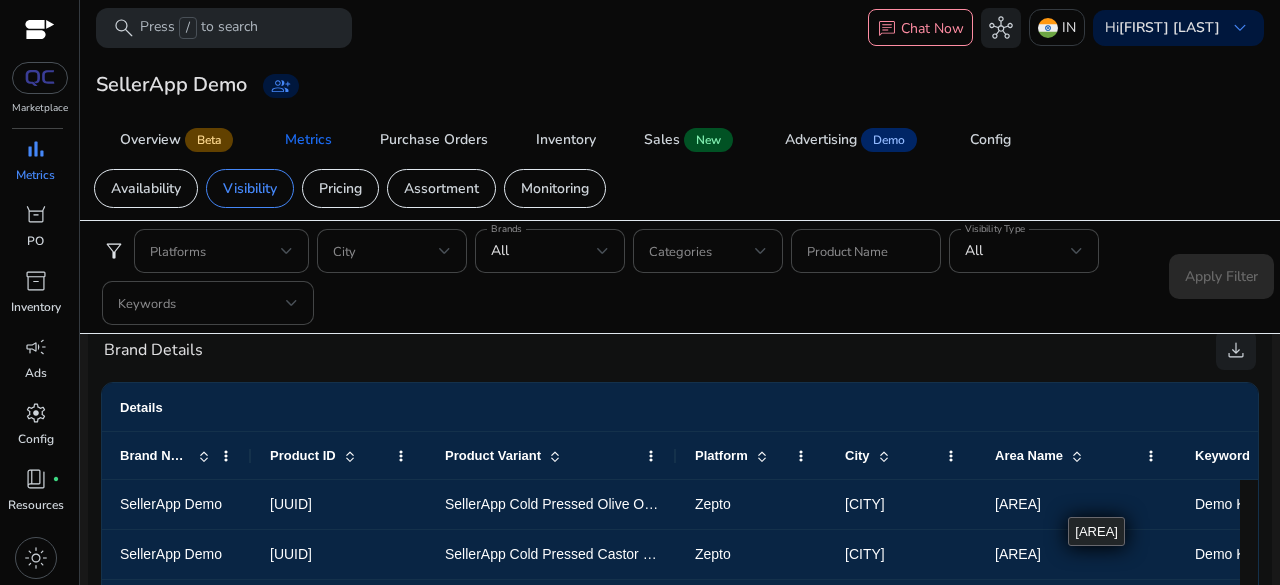 click on "[AREA]" 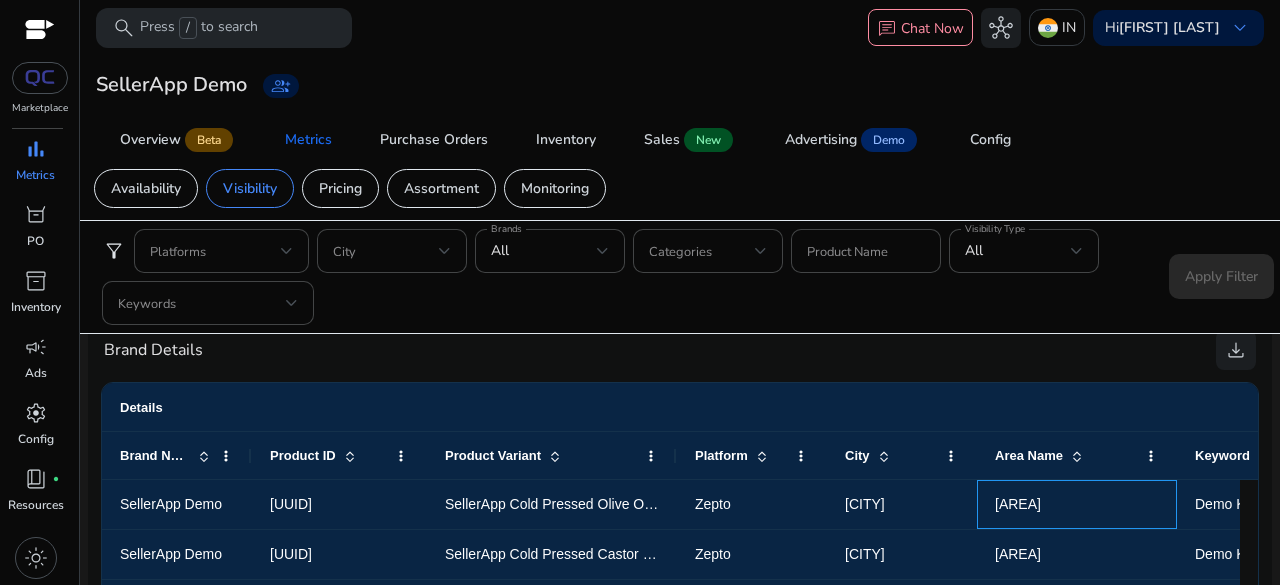 scroll, scrollTop: 1296, scrollLeft: 0, axis: vertical 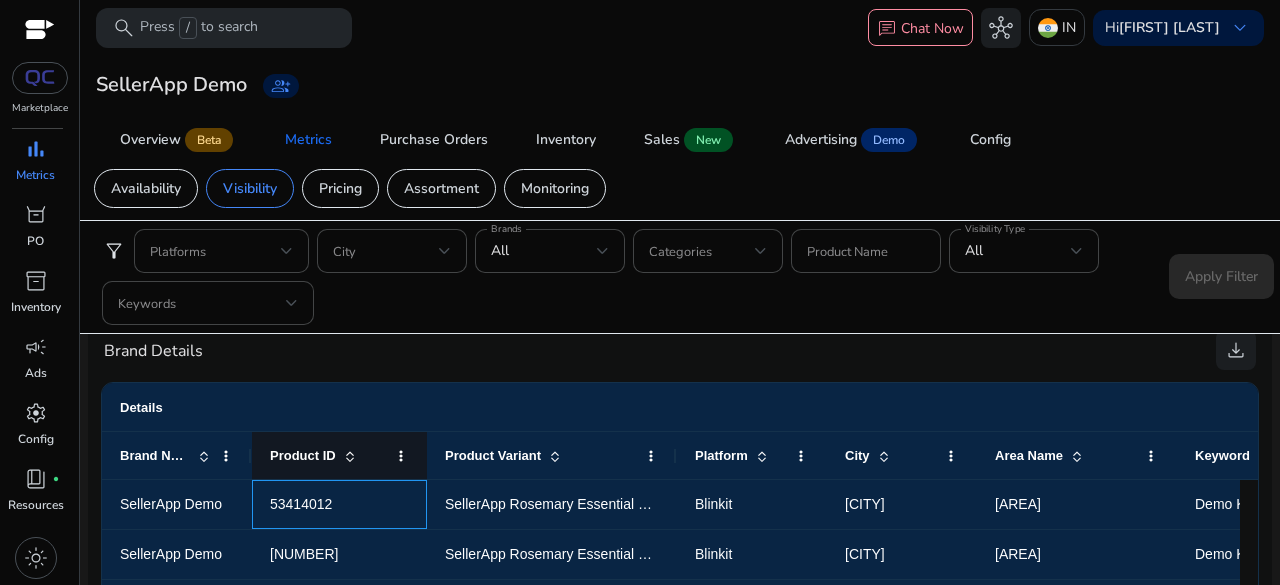 drag, startPoint x: 320, startPoint y: 509, endPoint x: 278, endPoint y: 439, distance: 81.63332 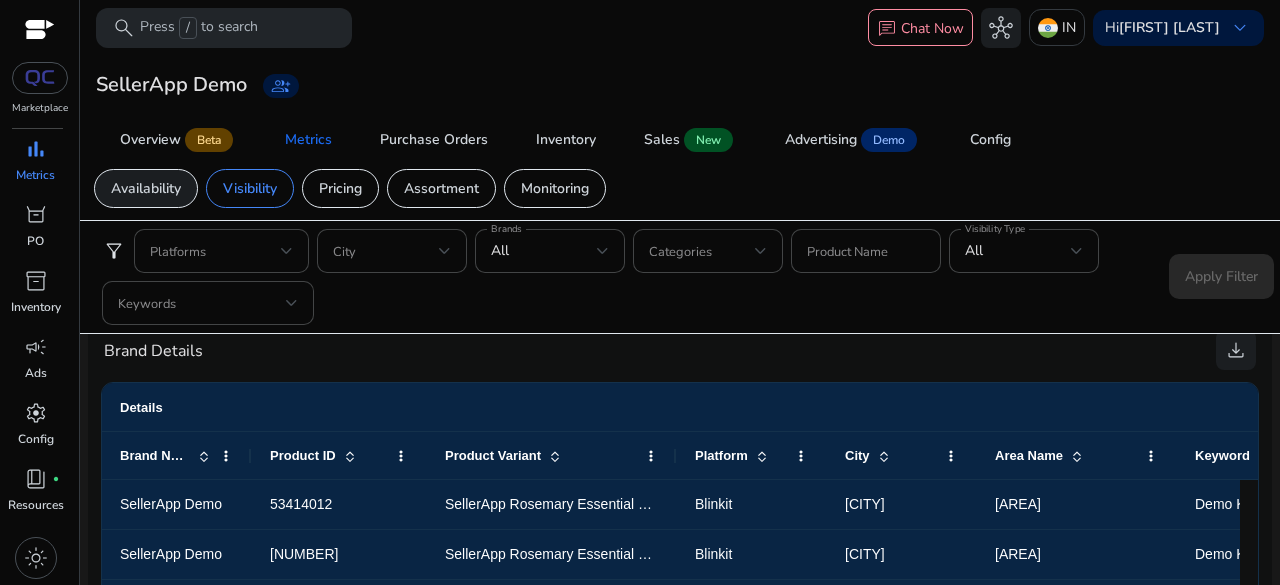 click on "Availability" 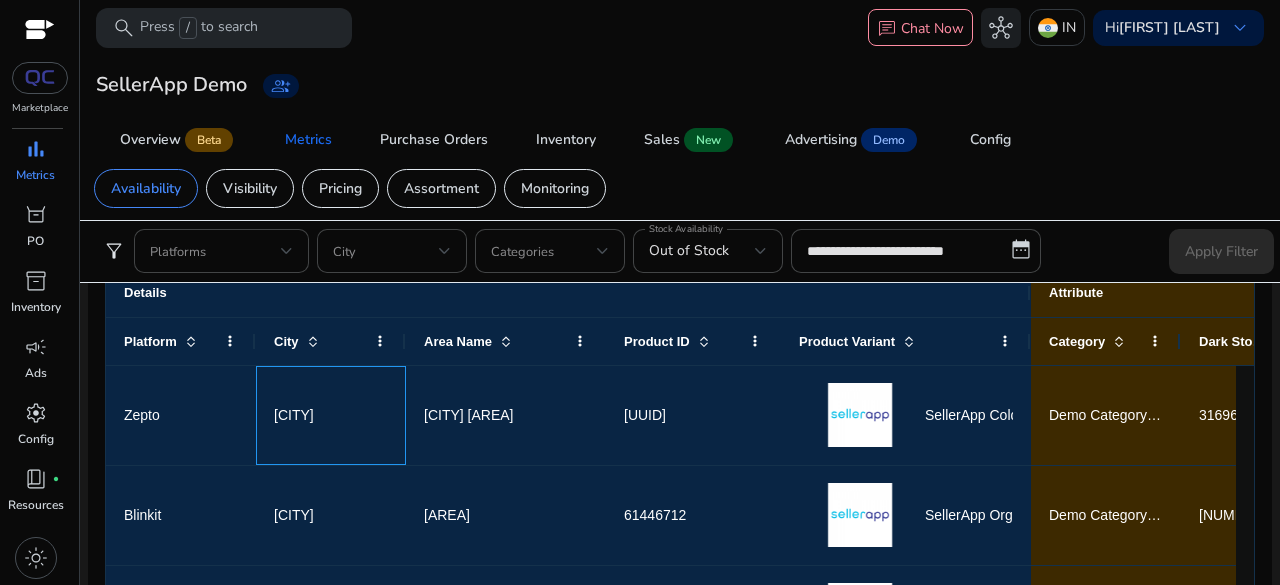 click on "[CITY]" 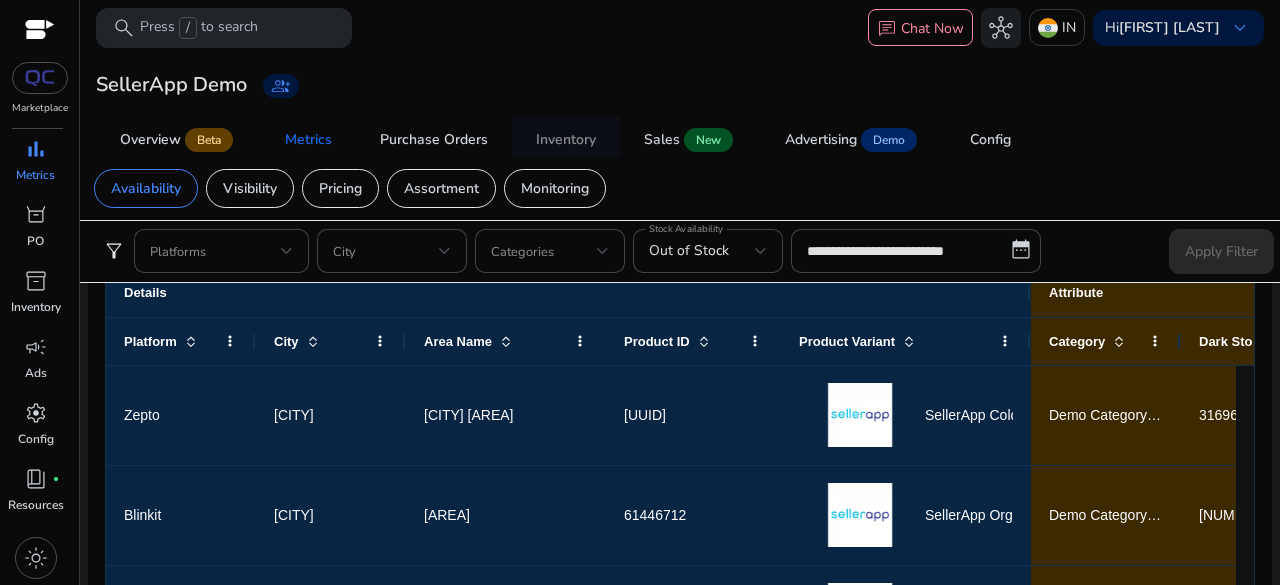drag, startPoint x: 576, startPoint y: 133, endPoint x: 566, endPoint y: 139, distance: 11.661903 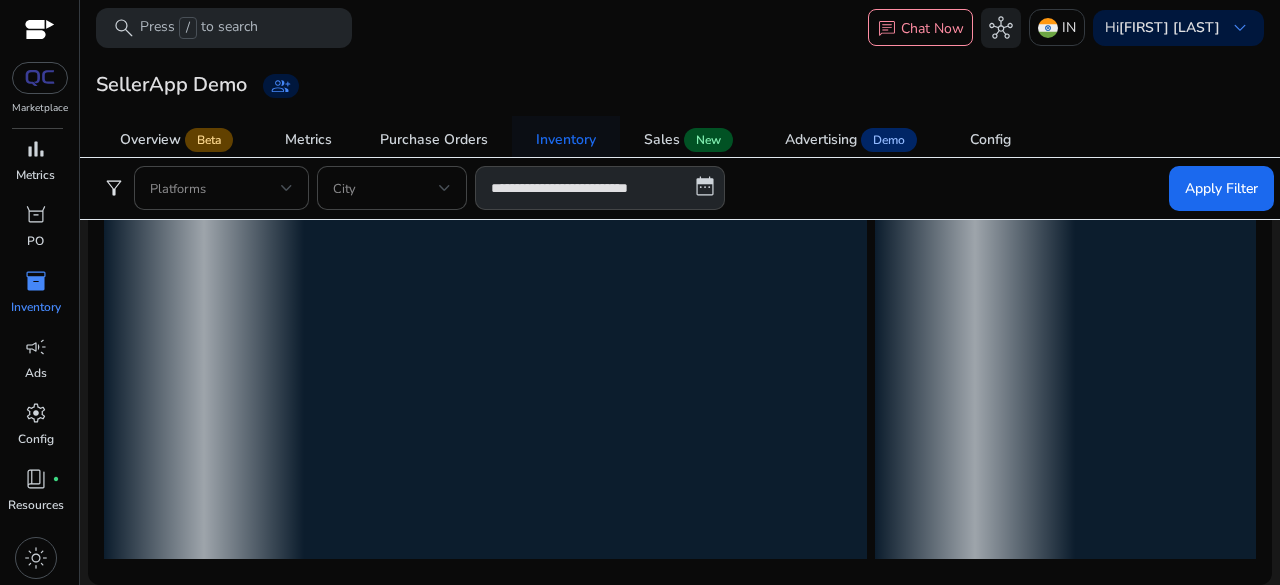 scroll, scrollTop: 0, scrollLeft: 0, axis: both 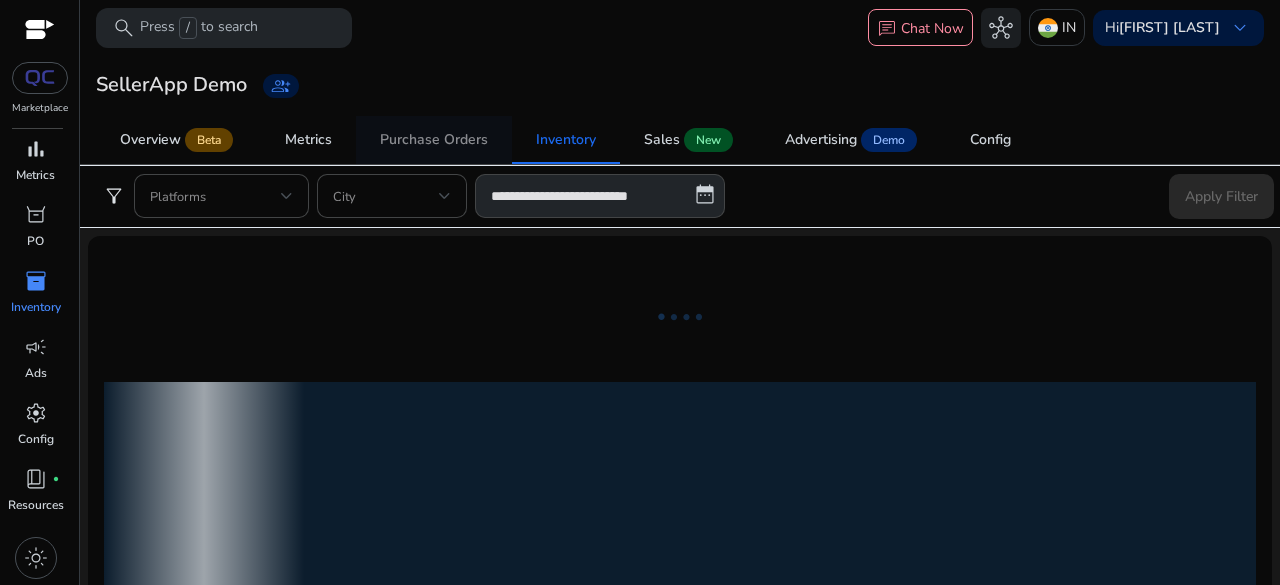 click on "Purchase Orders" at bounding box center (434, 140) 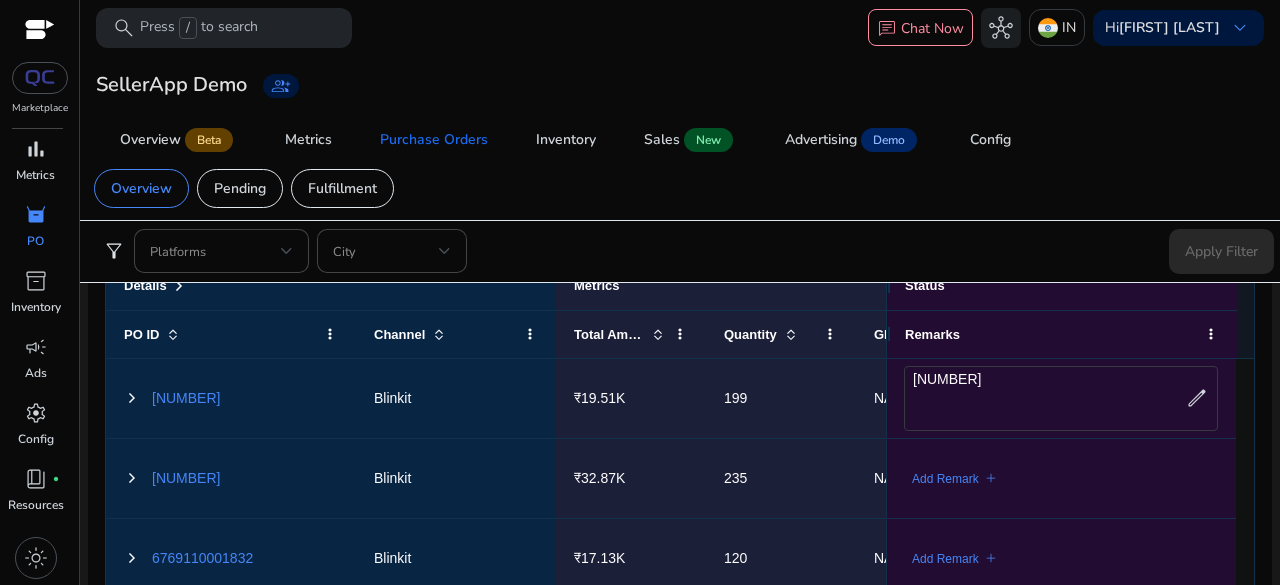 scroll, scrollTop: 1000, scrollLeft: 0, axis: vertical 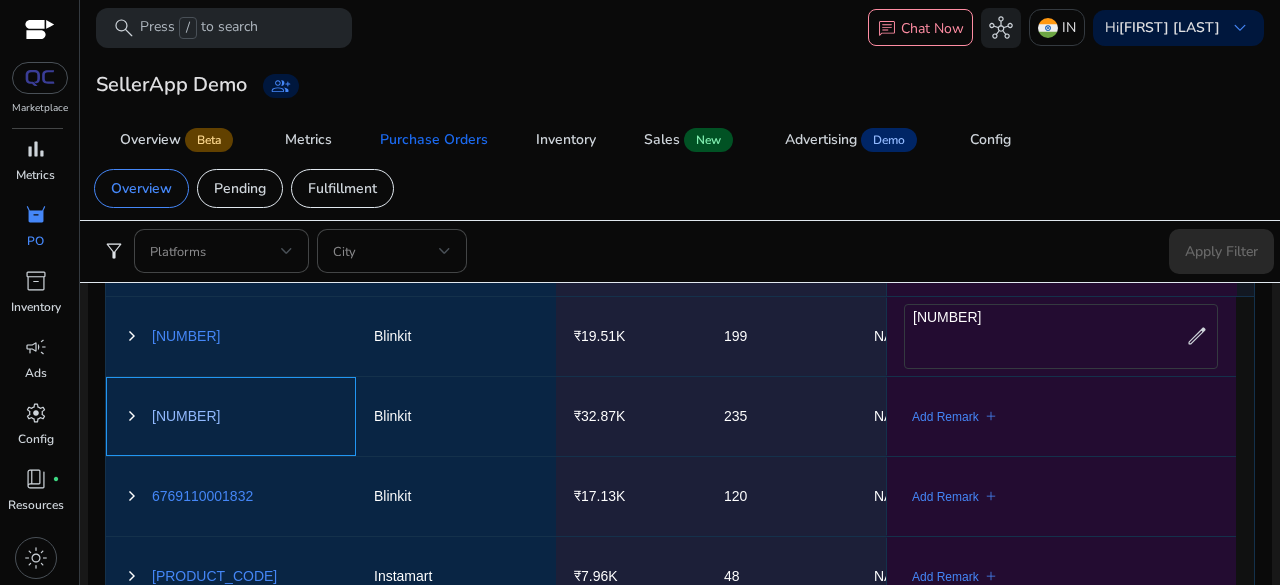 click on "[NUMBER]" 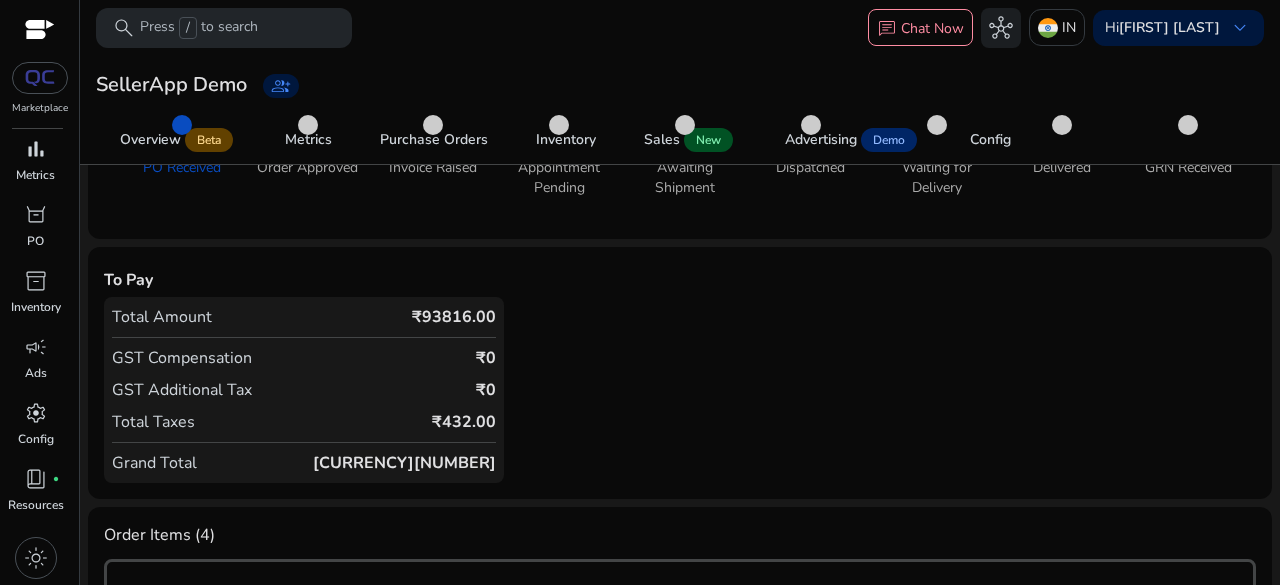 scroll, scrollTop: 200, scrollLeft: 0, axis: vertical 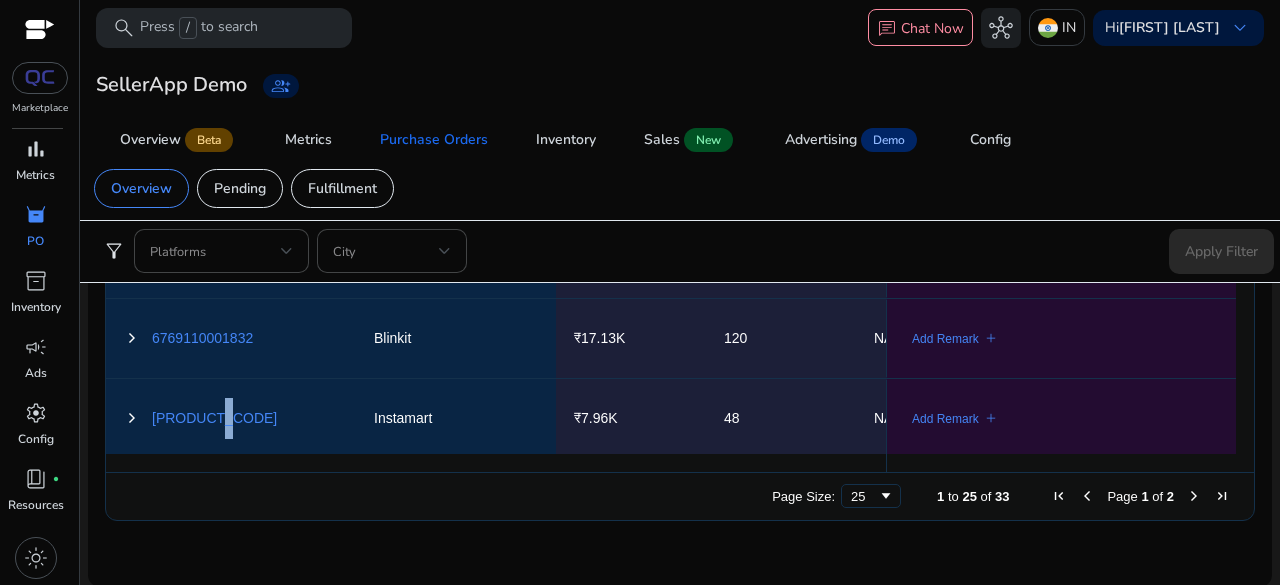 drag, startPoint x: 218, startPoint y: 417, endPoint x: 219, endPoint y: 439, distance: 22.022715 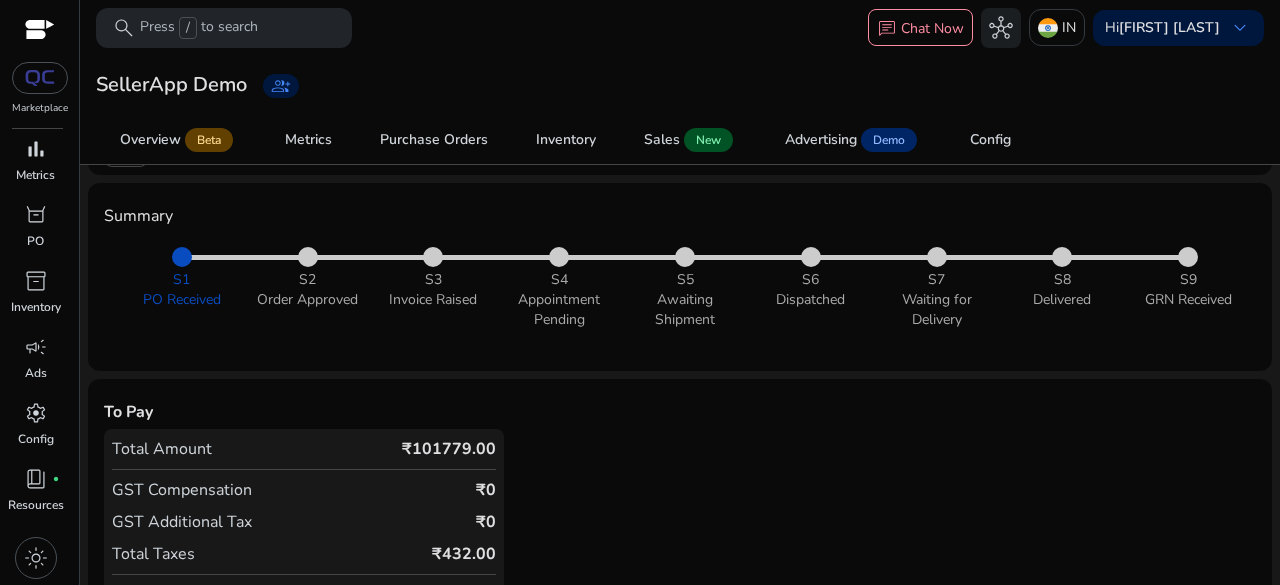 scroll, scrollTop: 300, scrollLeft: 0, axis: vertical 